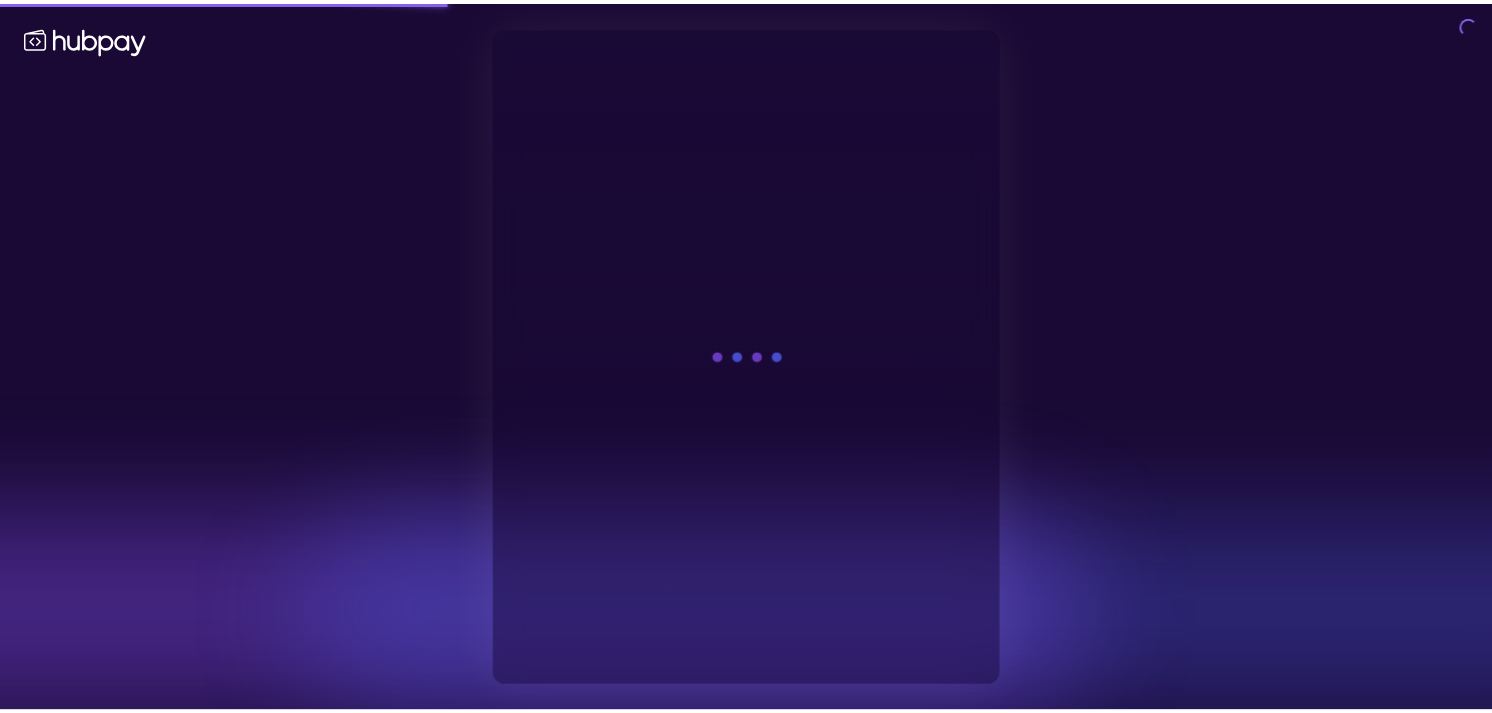 scroll, scrollTop: 0, scrollLeft: 0, axis: both 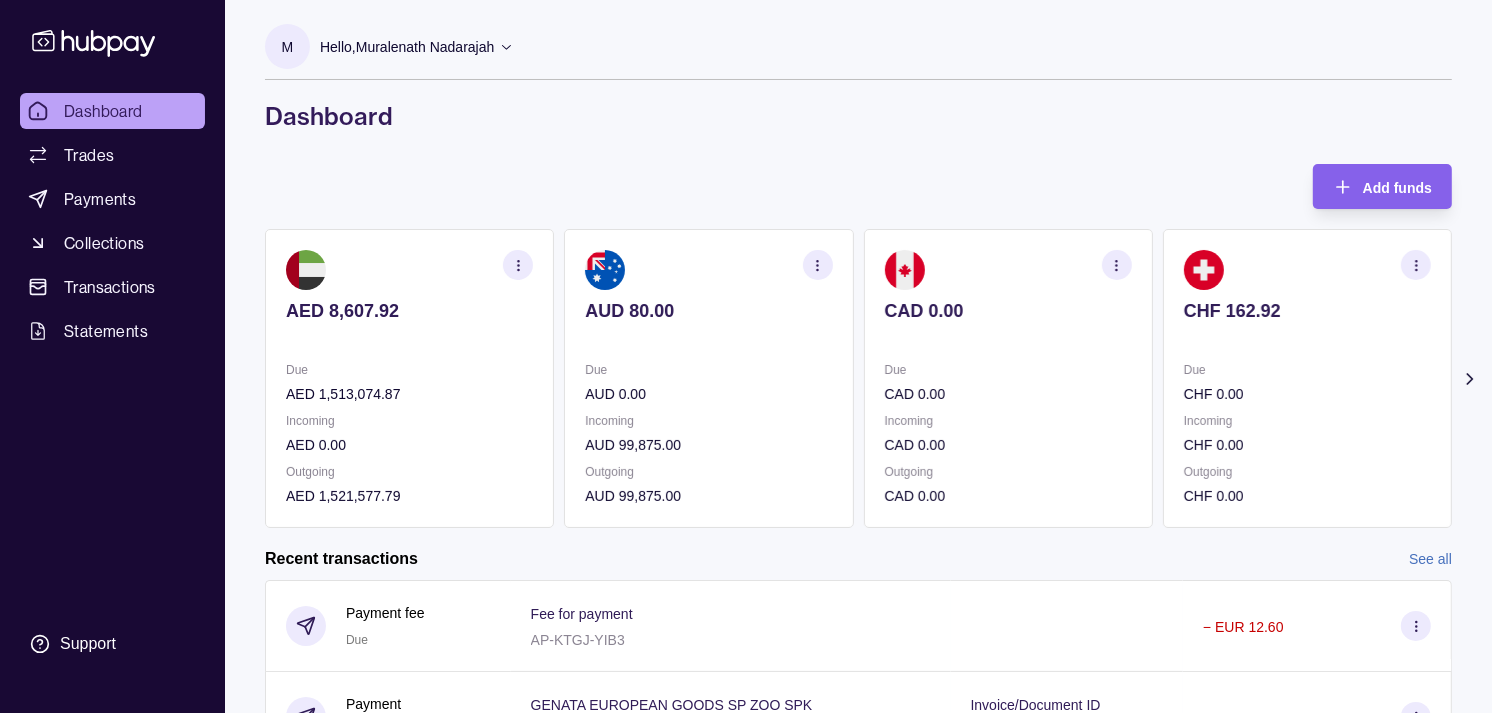 click on "CHF 162.92                                                                                                               Due CHF 0.00 Incoming CHF 0.00 Outgoing CHF 0.00" at bounding box center (1307, 378) 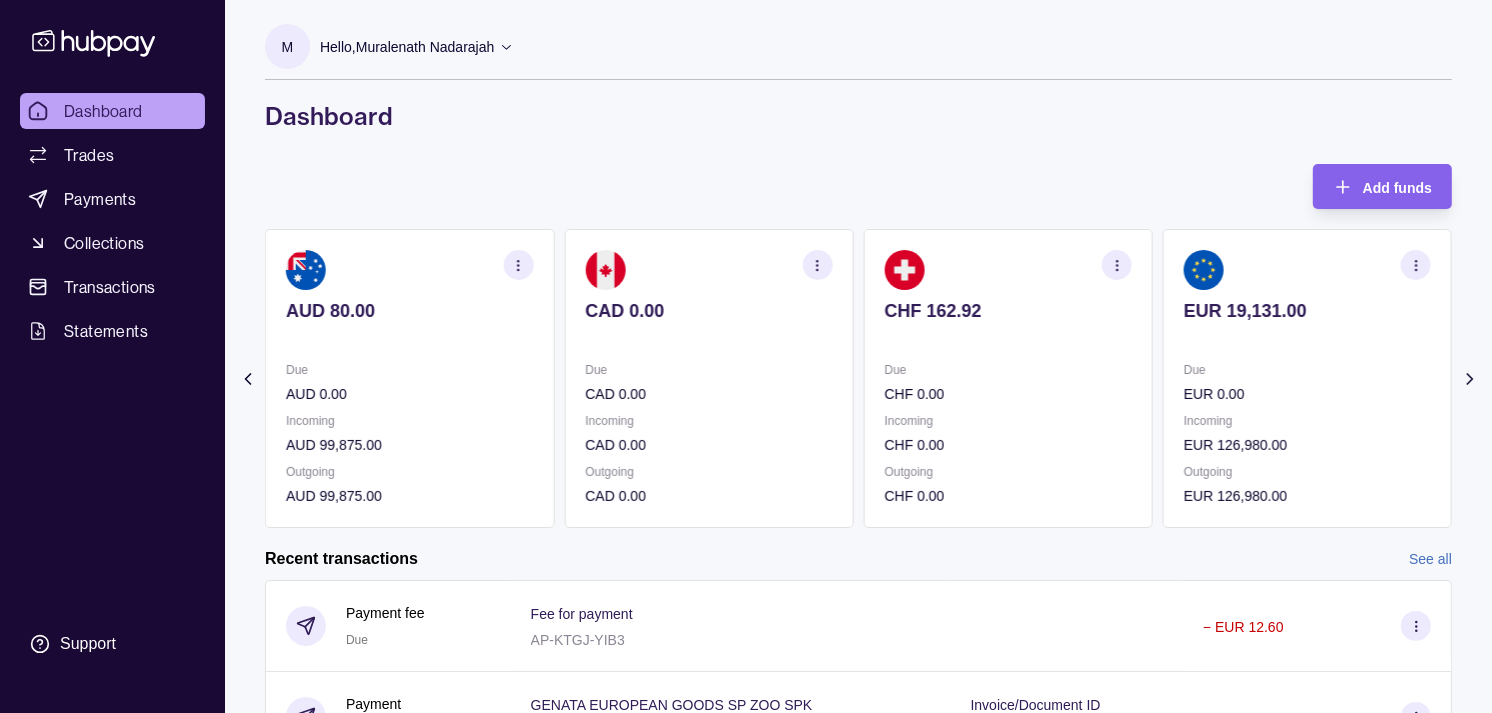 click at bounding box center [1307, 338] 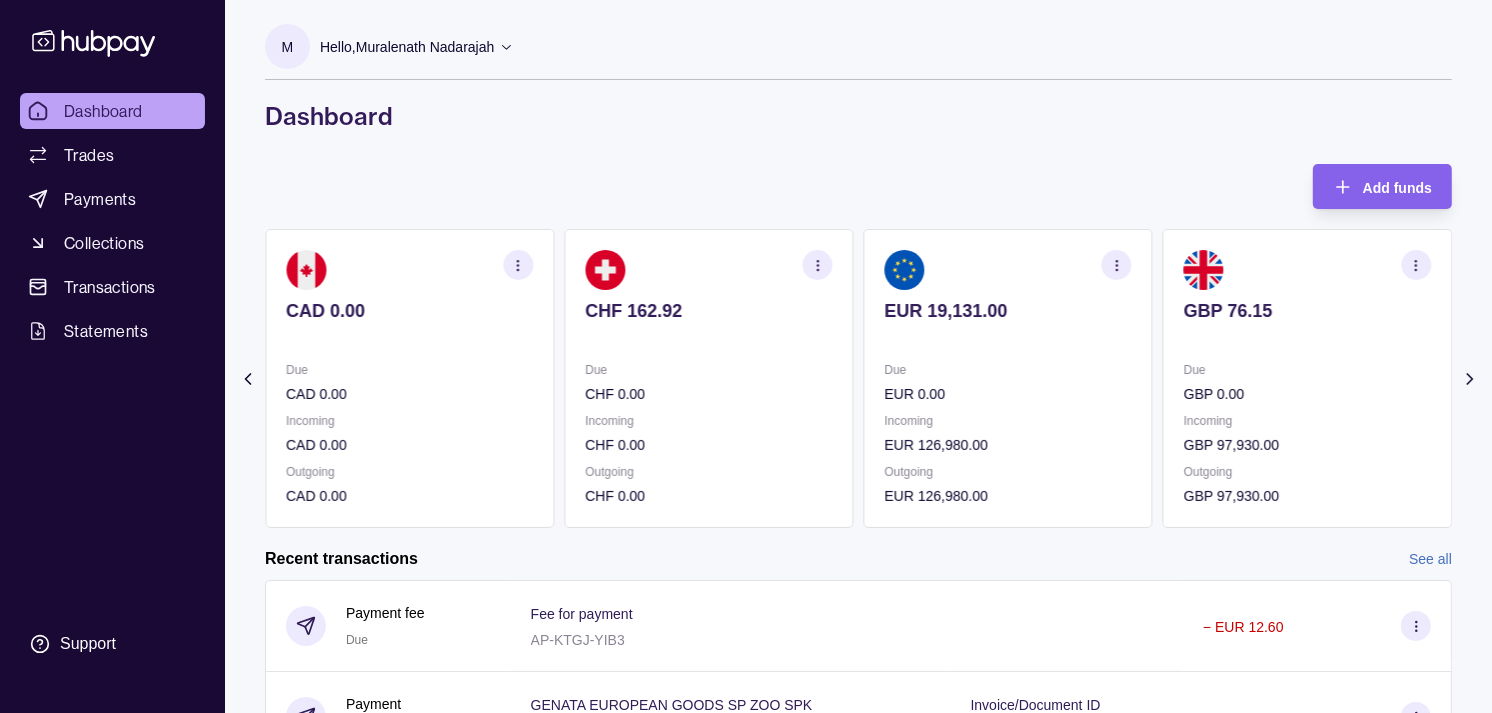 click on "GBP 76.15                                                                                                               Due GBP 0.00 Incoming GBP 97,930.00 Outgoing GBP 97,930.00" at bounding box center (1307, 378) 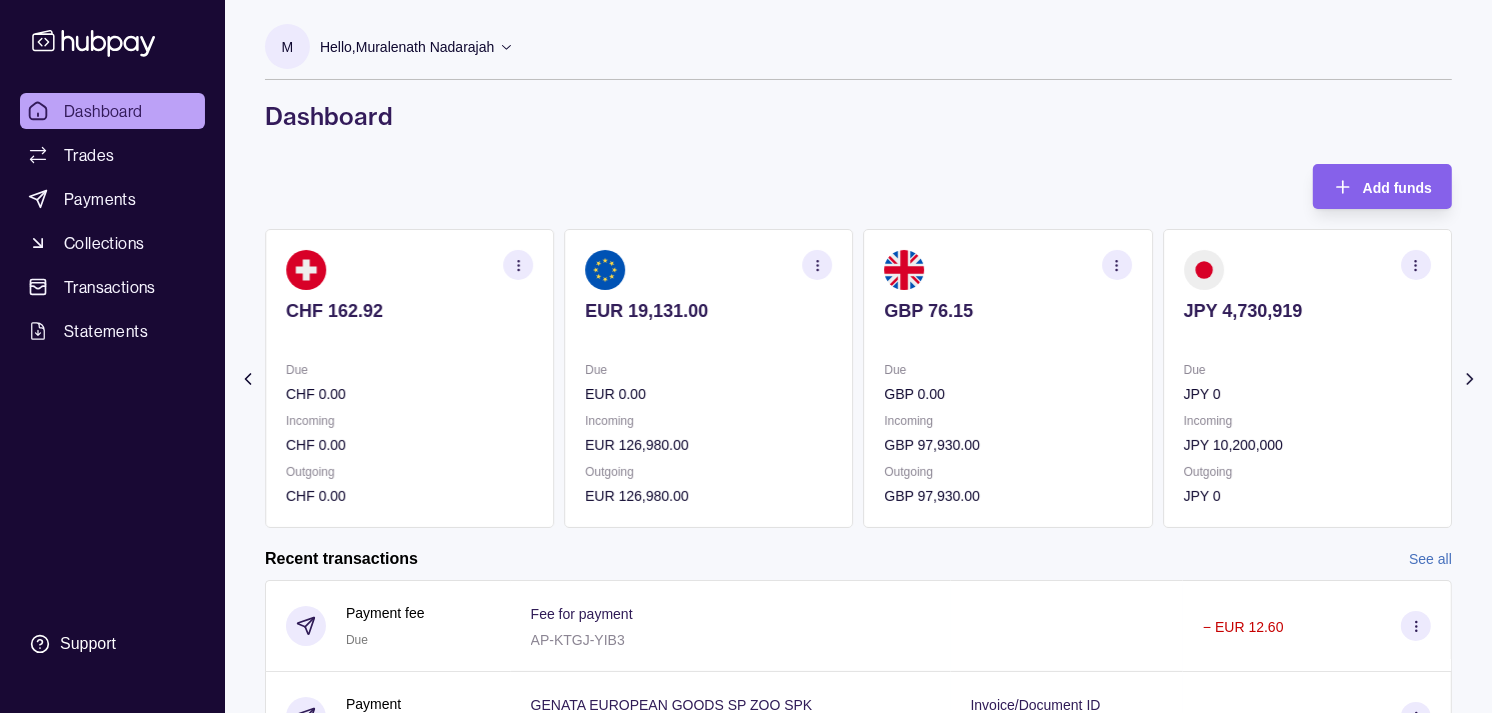 click on "JPY 4,730,919                                                                                                               Due JPY 0 Incoming JPY 10,200,000 Outgoing JPY 0" at bounding box center [1307, 378] 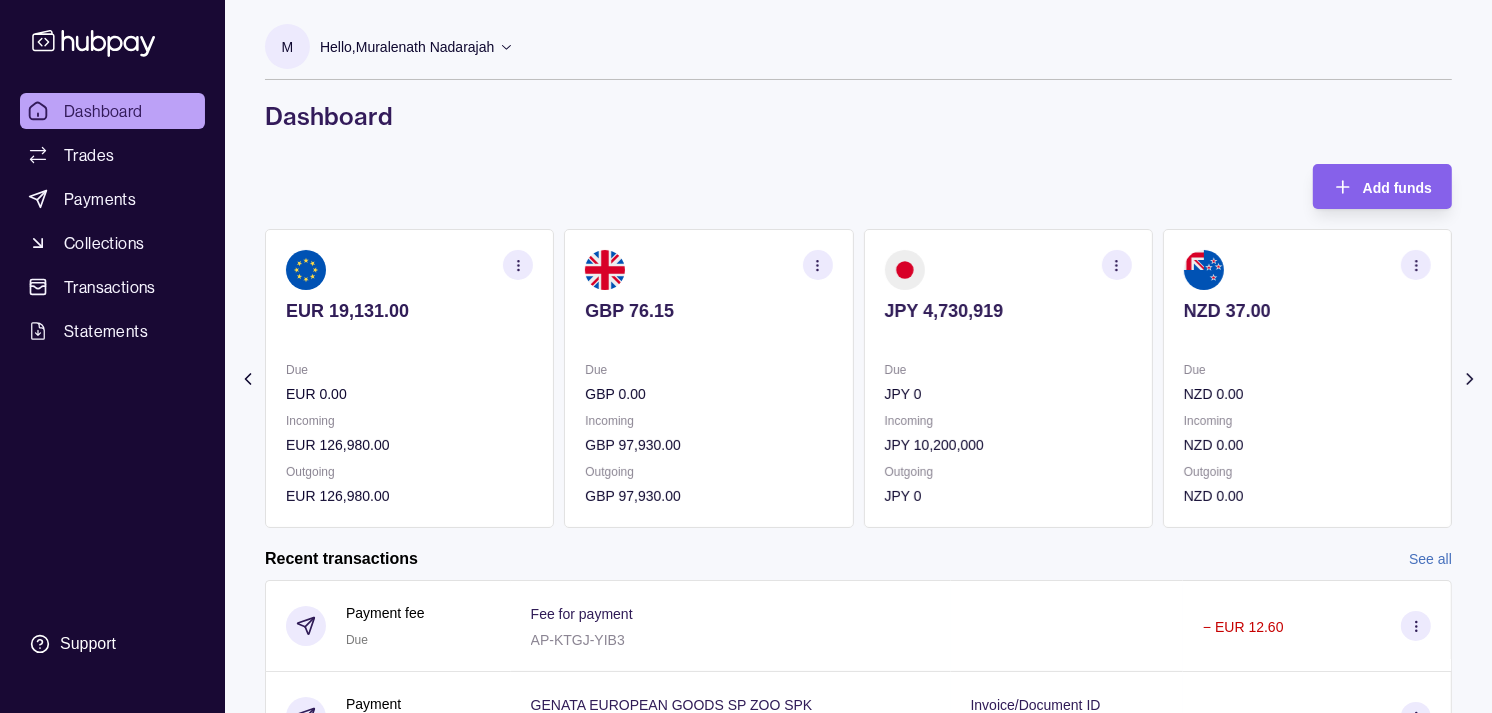 click on "NZD 37.00                                                                                                               Due NZD 0.00 Incoming NZD 0.00 Outgoing NZD 0.00" at bounding box center [1307, 378] 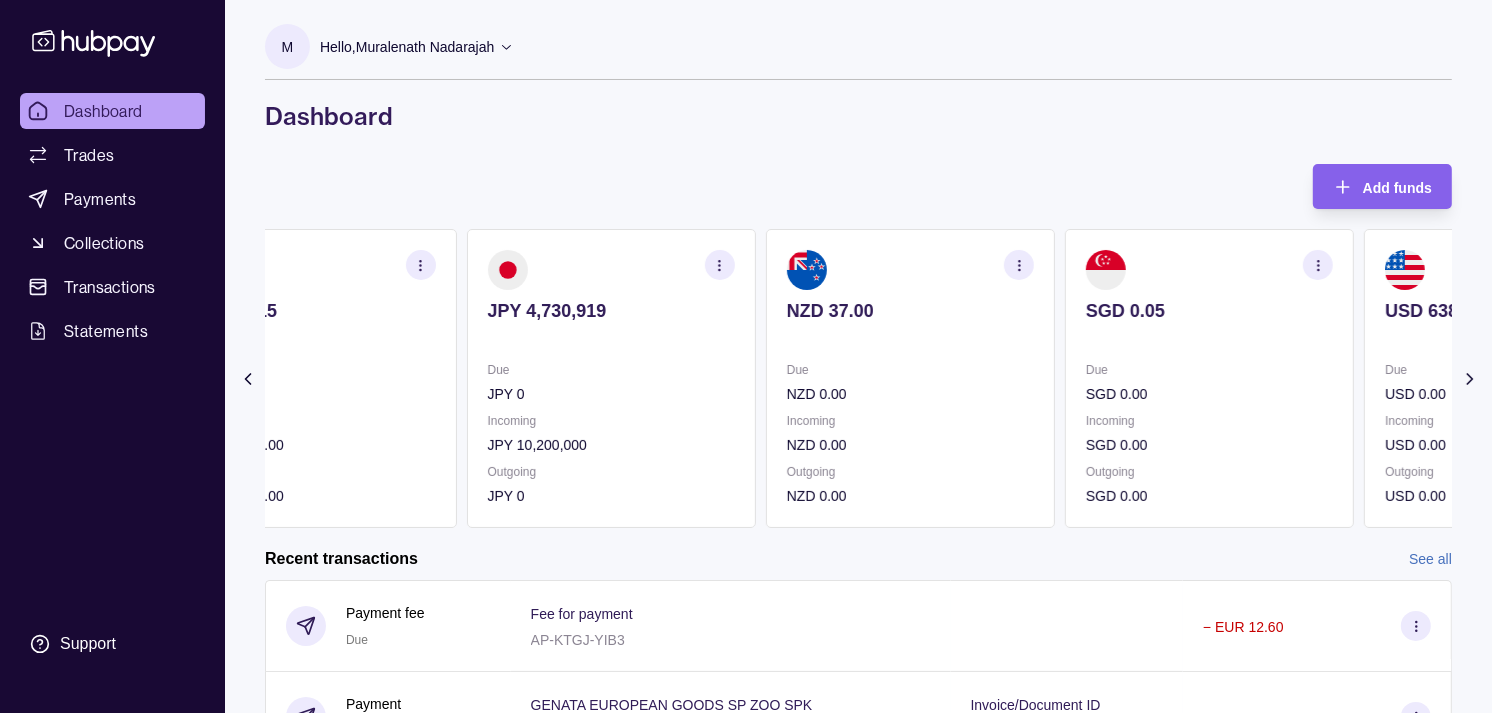 click on "SGD 0.05" at bounding box center [1209, 324] 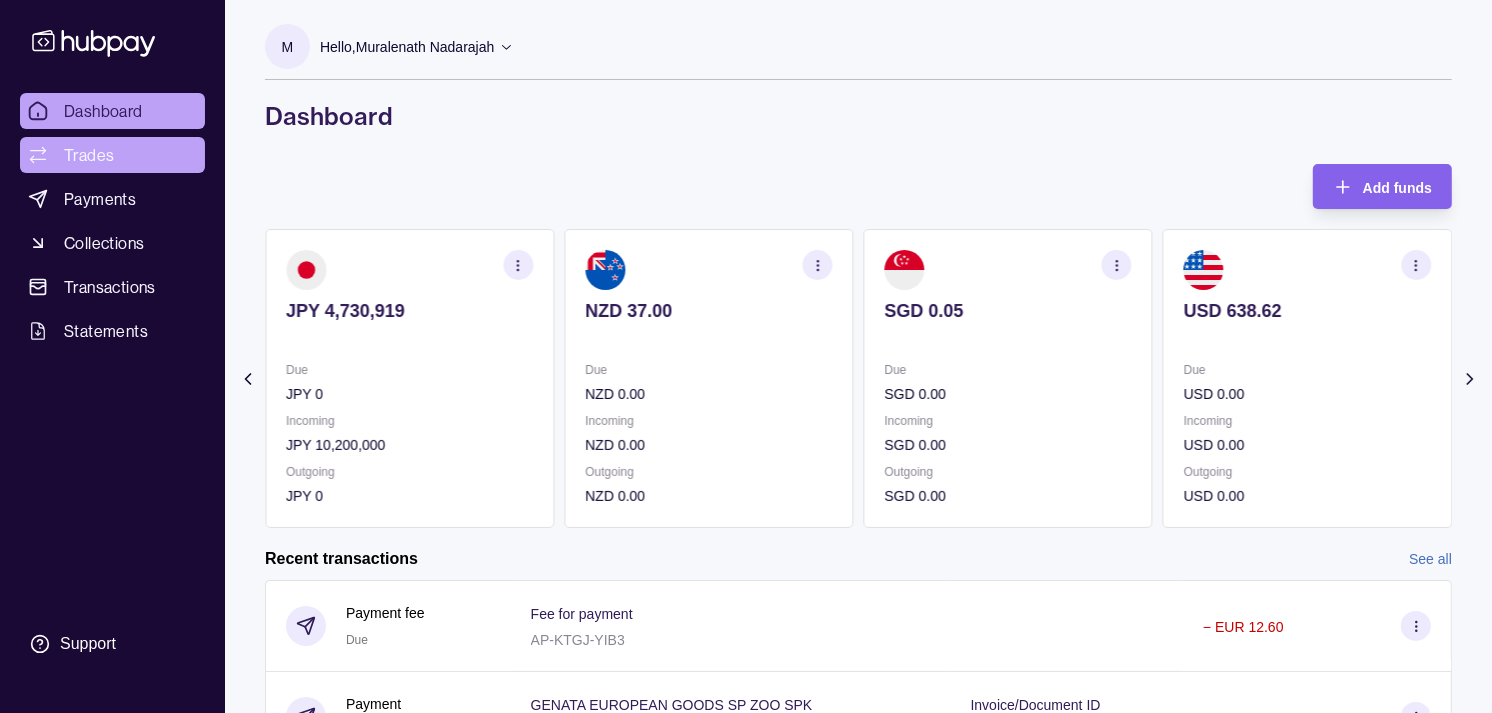 click on "Trades" at bounding box center [112, 155] 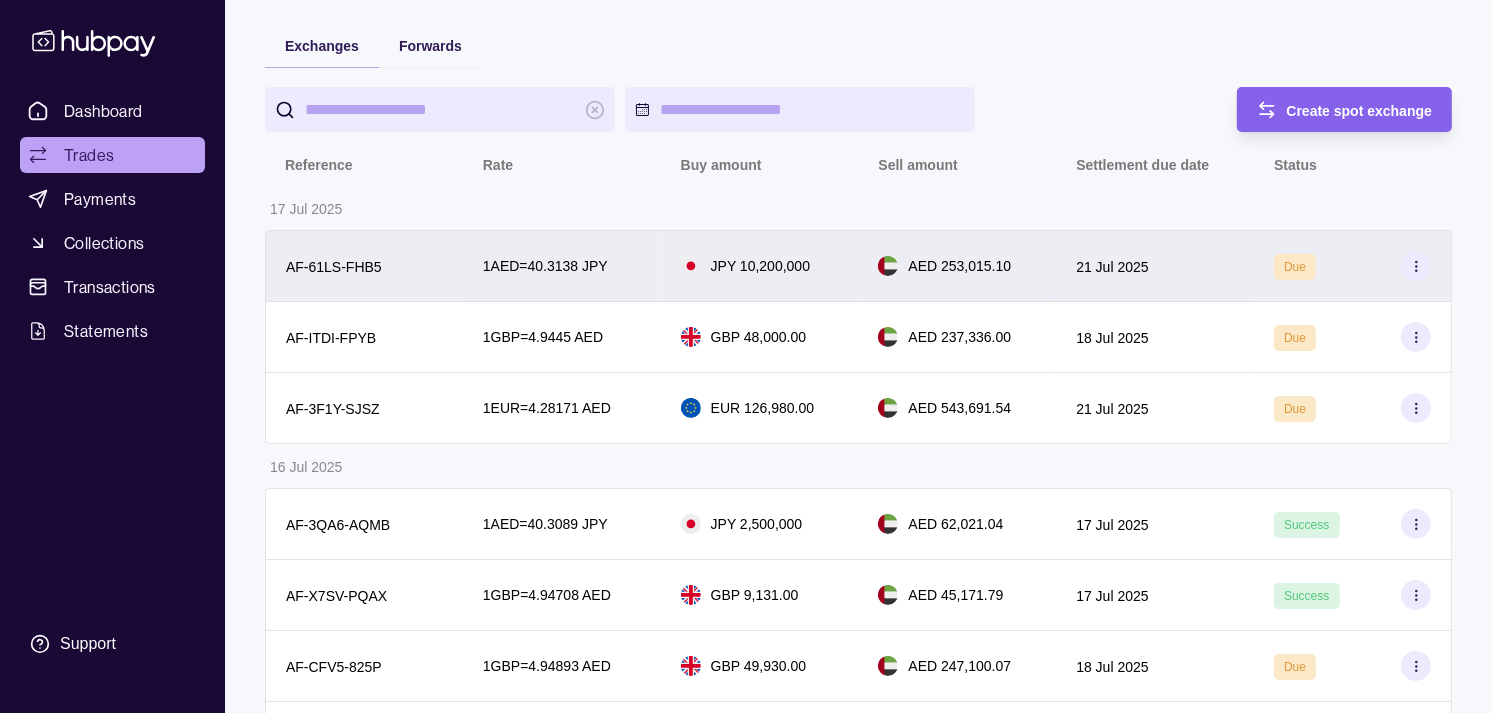 scroll, scrollTop: 0, scrollLeft: 0, axis: both 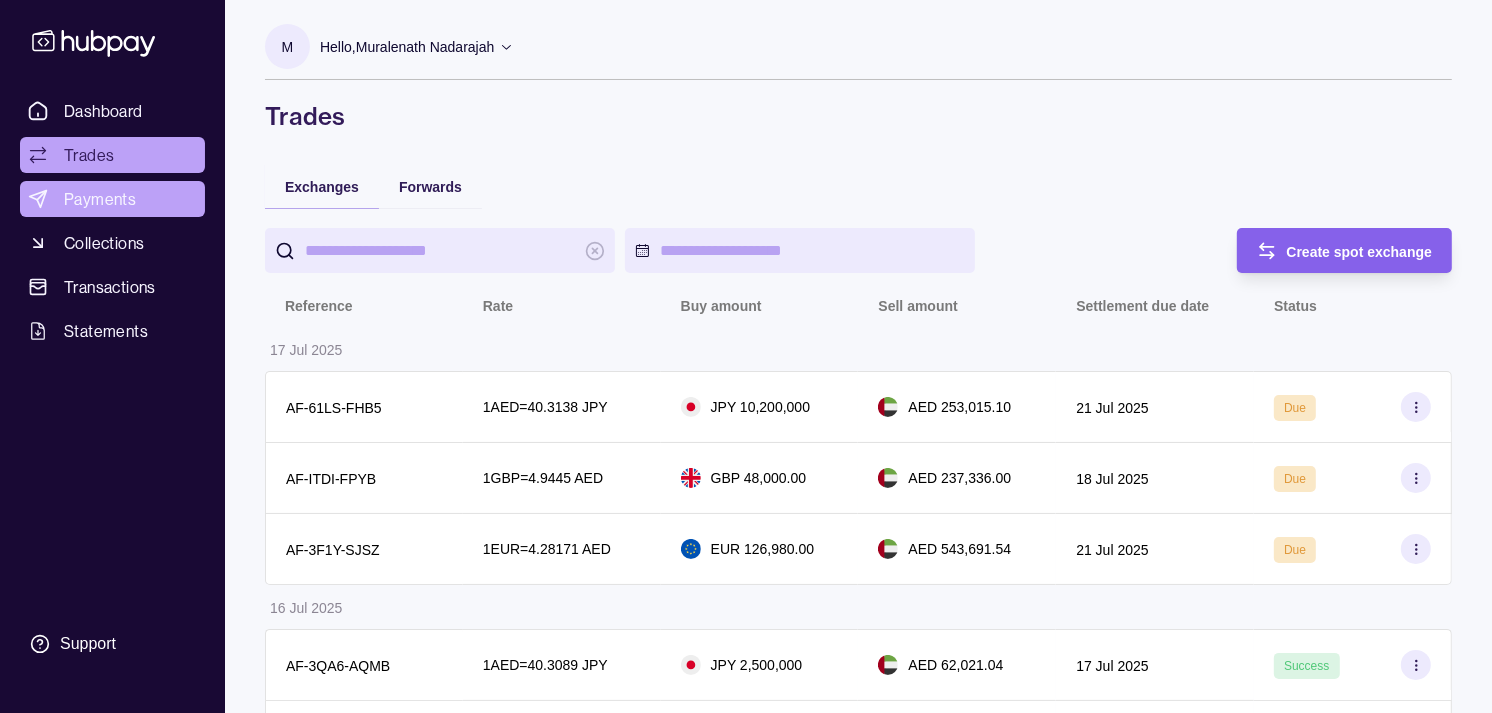 click on "Payments" at bounding box center [100, 199] 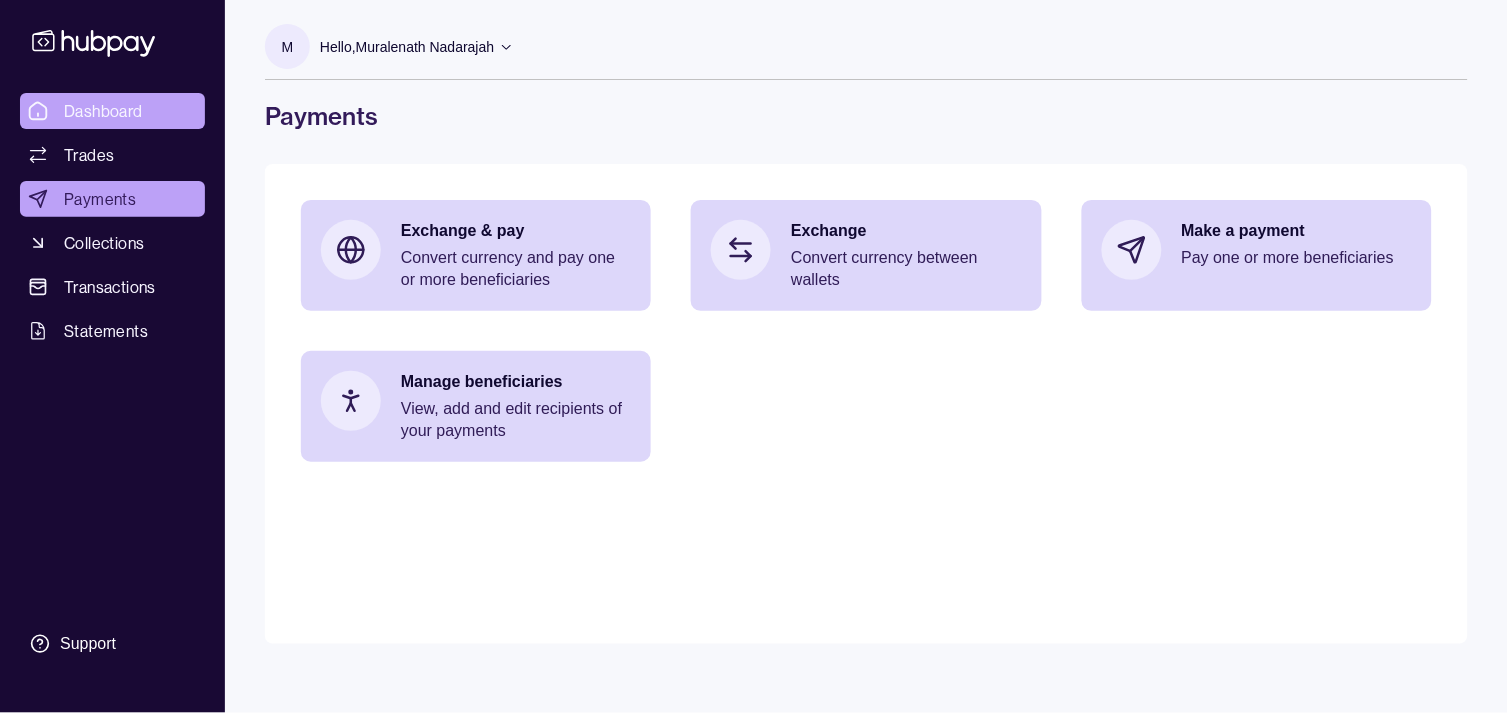 click on "Dashboard" at bounding box center [103, 111] 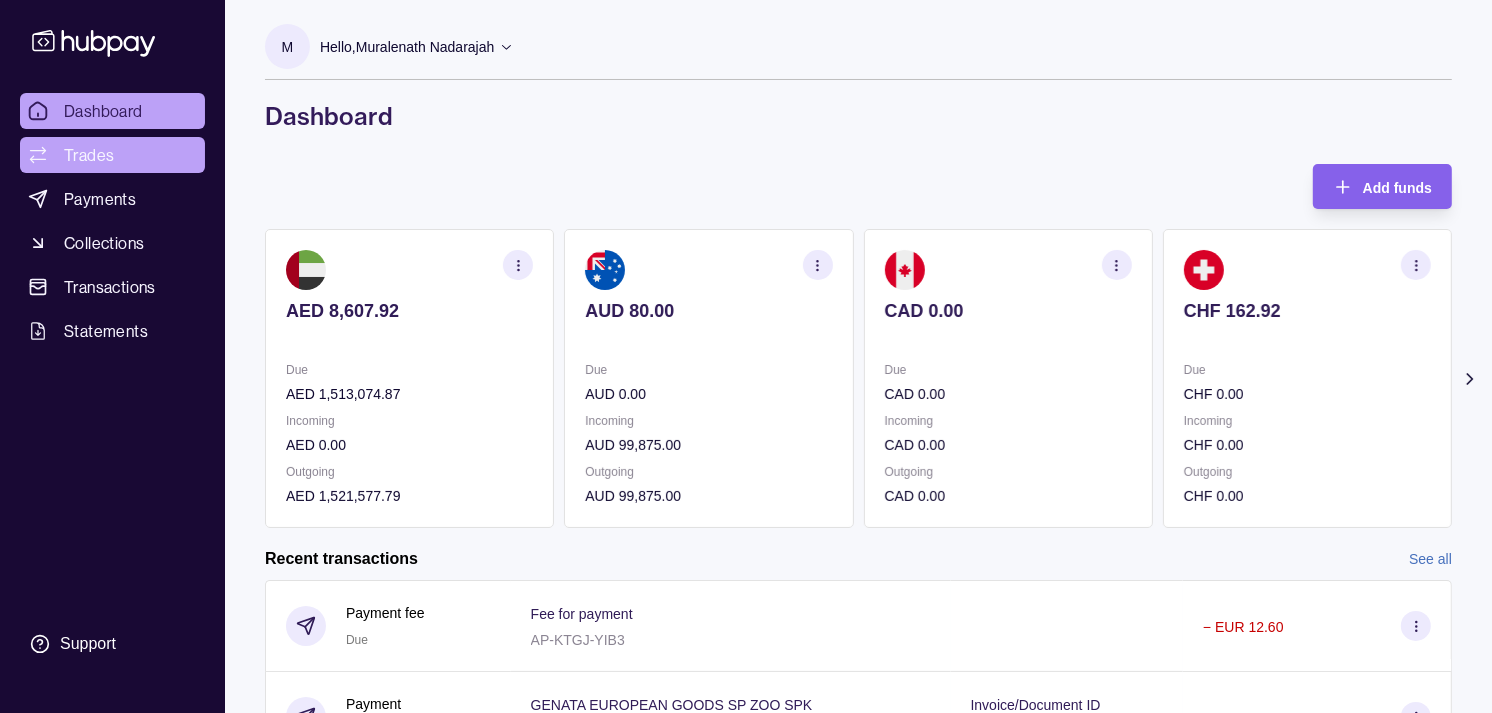 click on "Trades" at bounding box center [89, 155] 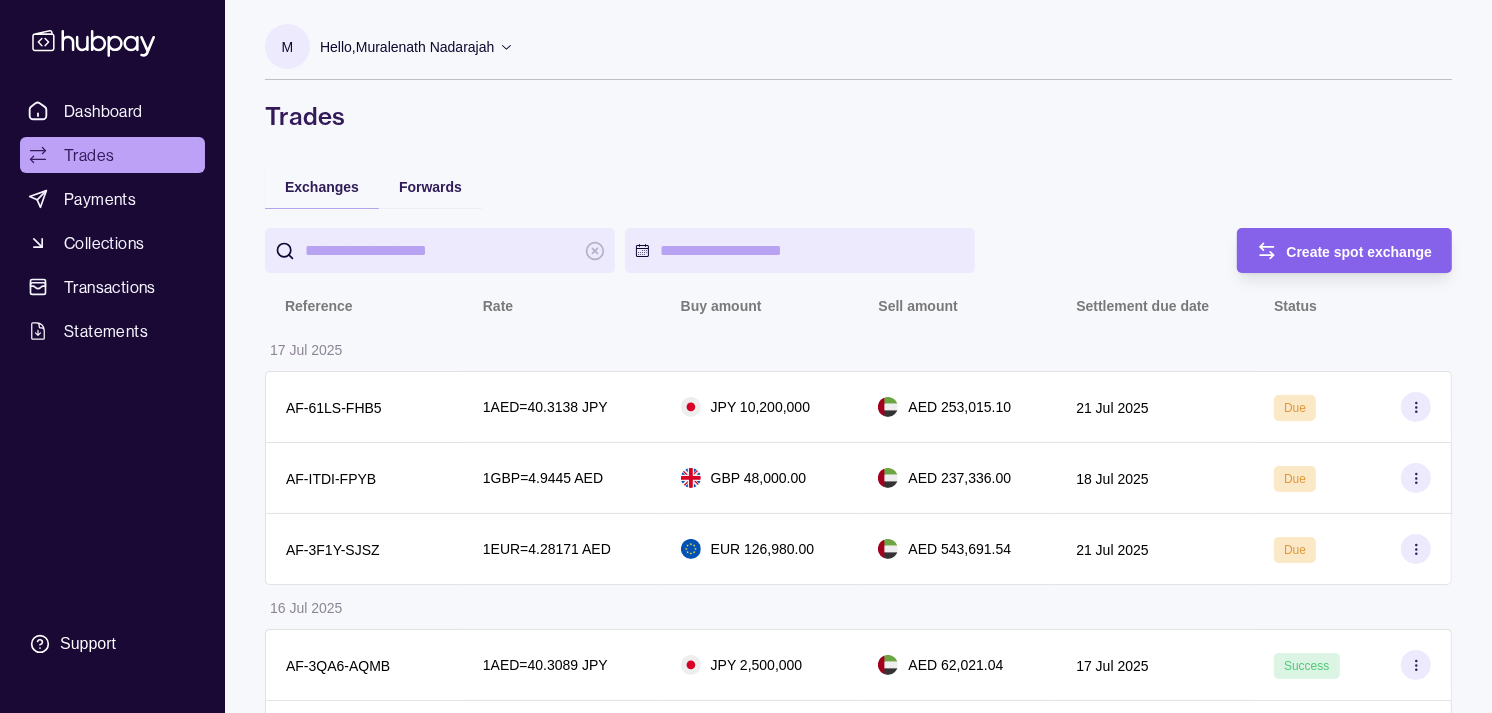 click on "Payments" at bounding box center (100, 199) 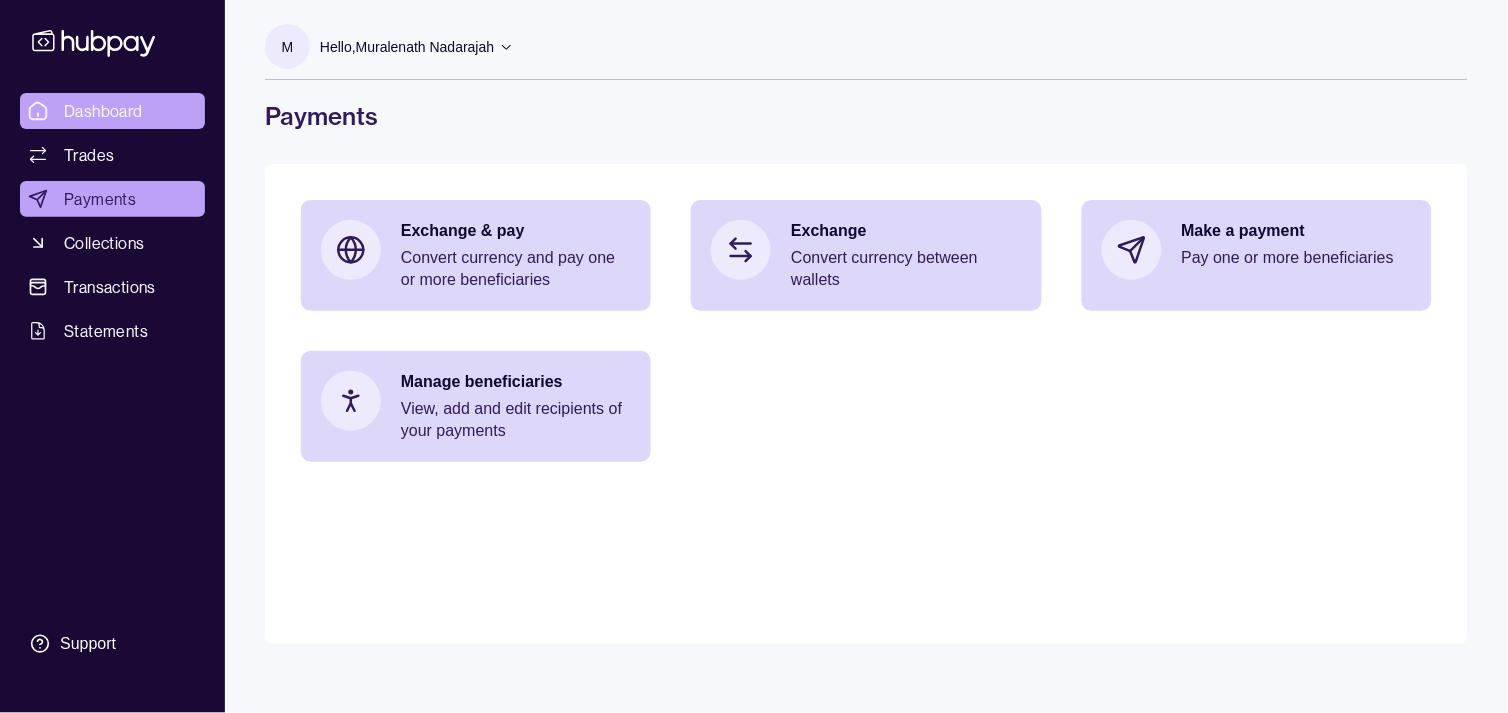click on "Dashboard" at bounding box center (103, 111) 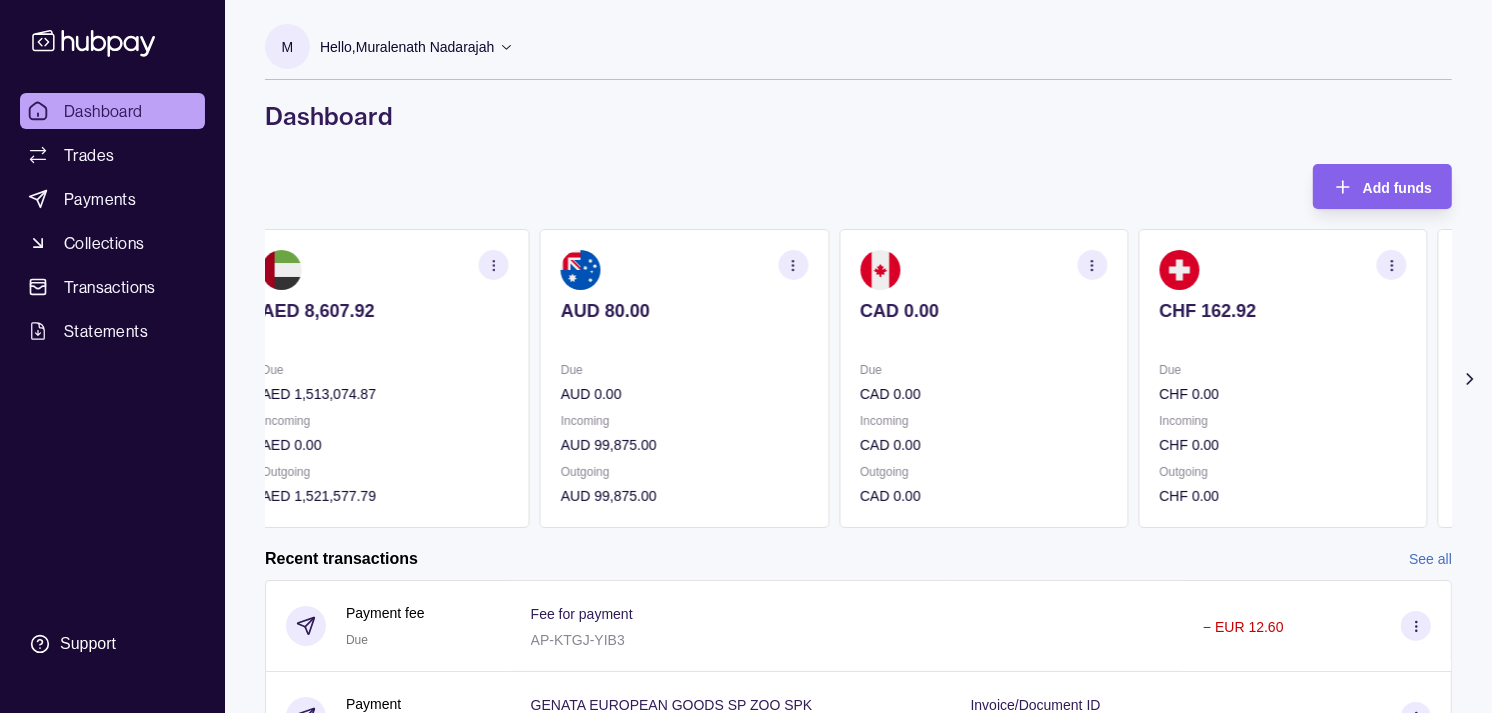 click on "CAD 0.00                                                                                                               Due CAD 0.00 Incoming CAD 0.00 Outgoing CAD 0.00" at bounding box center (983, 378) 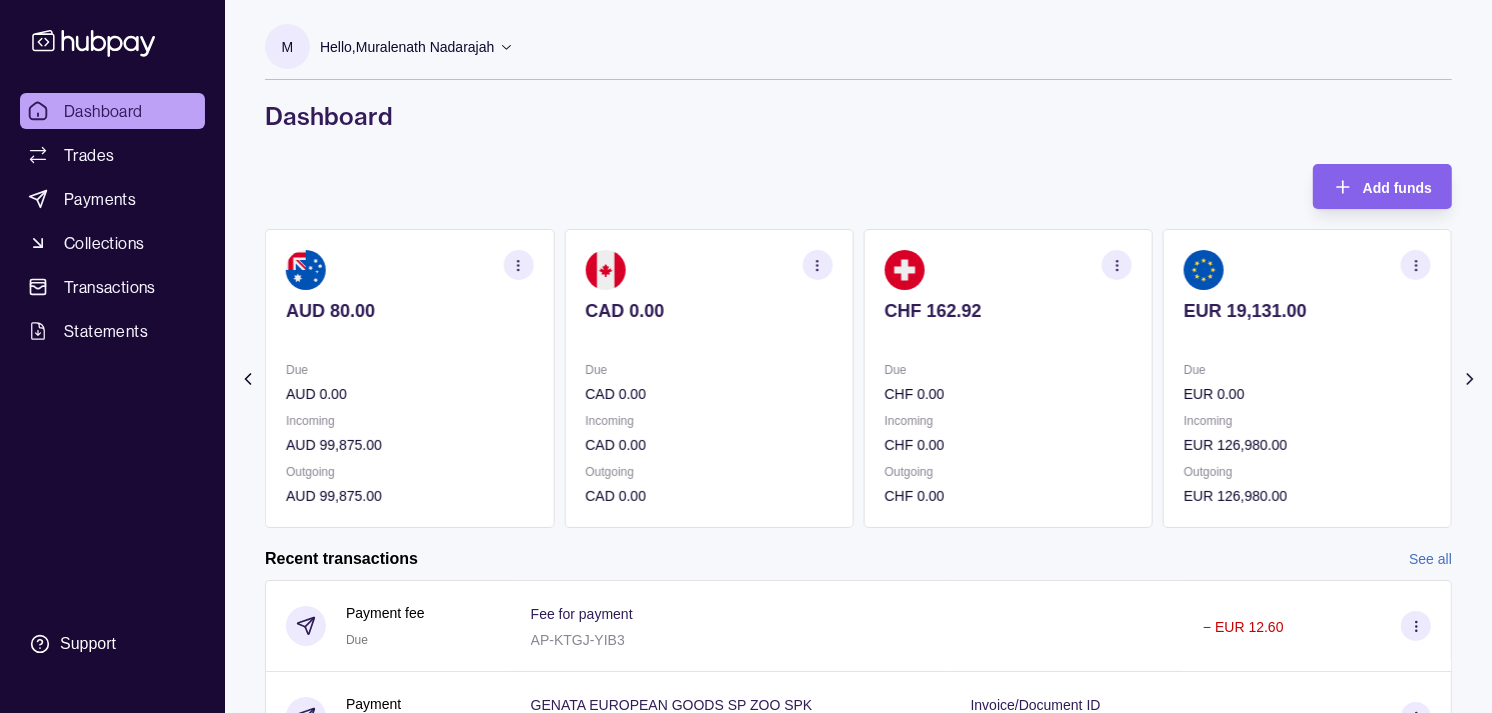 click on "CHF 162.92                                                                                                               Due CHF 0.00 Incoming CHF 0.00 Outgoing CHF 0.00" at bounding box center [1008, 378] 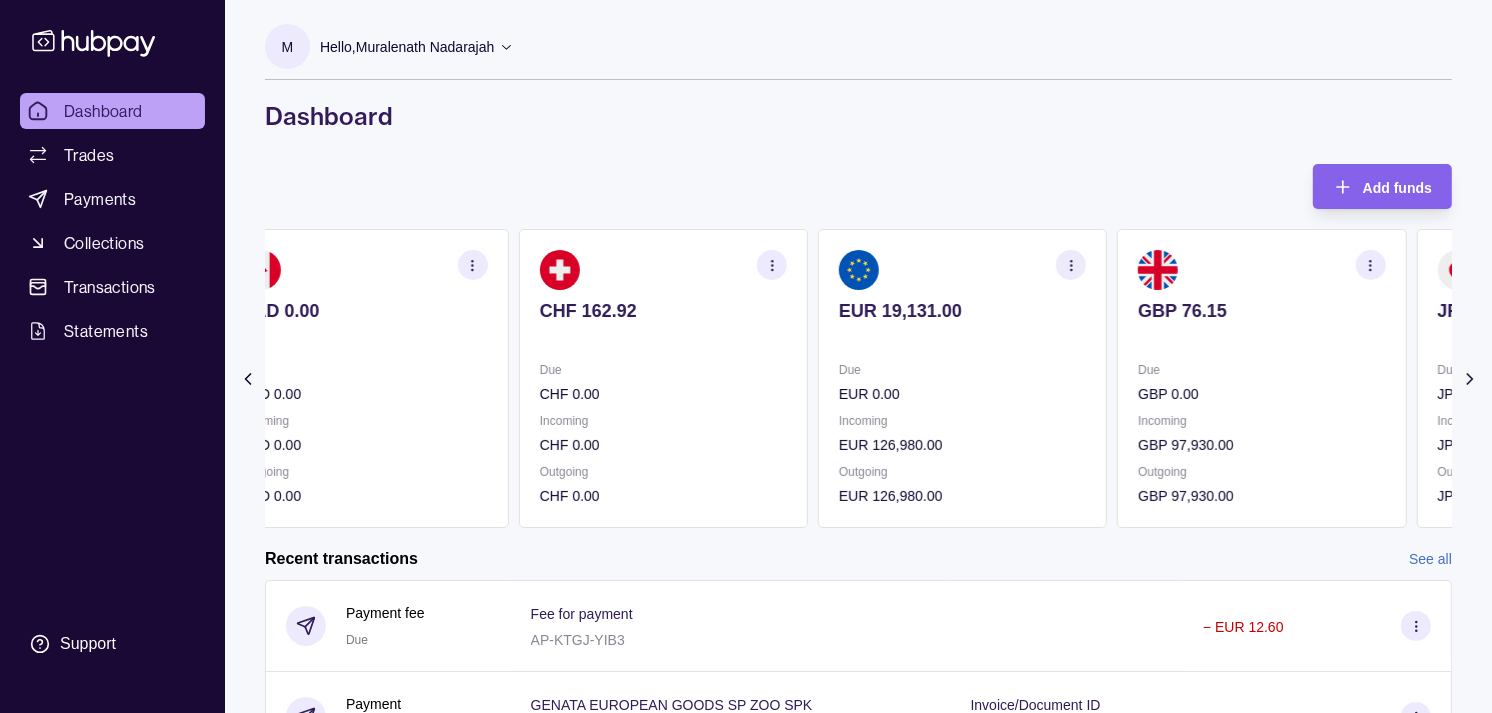 click at bounding box center [962, 338] 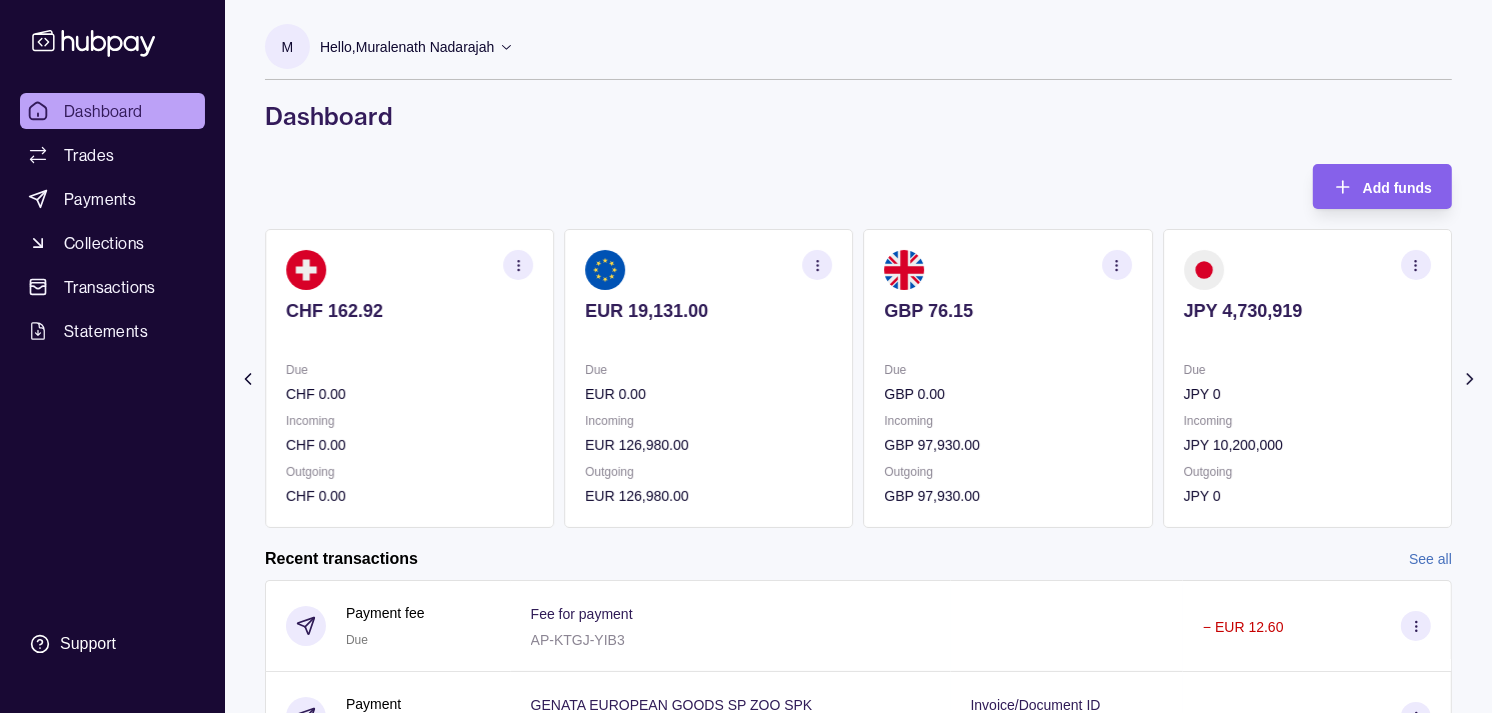 click at bounding box center [1008, 338] 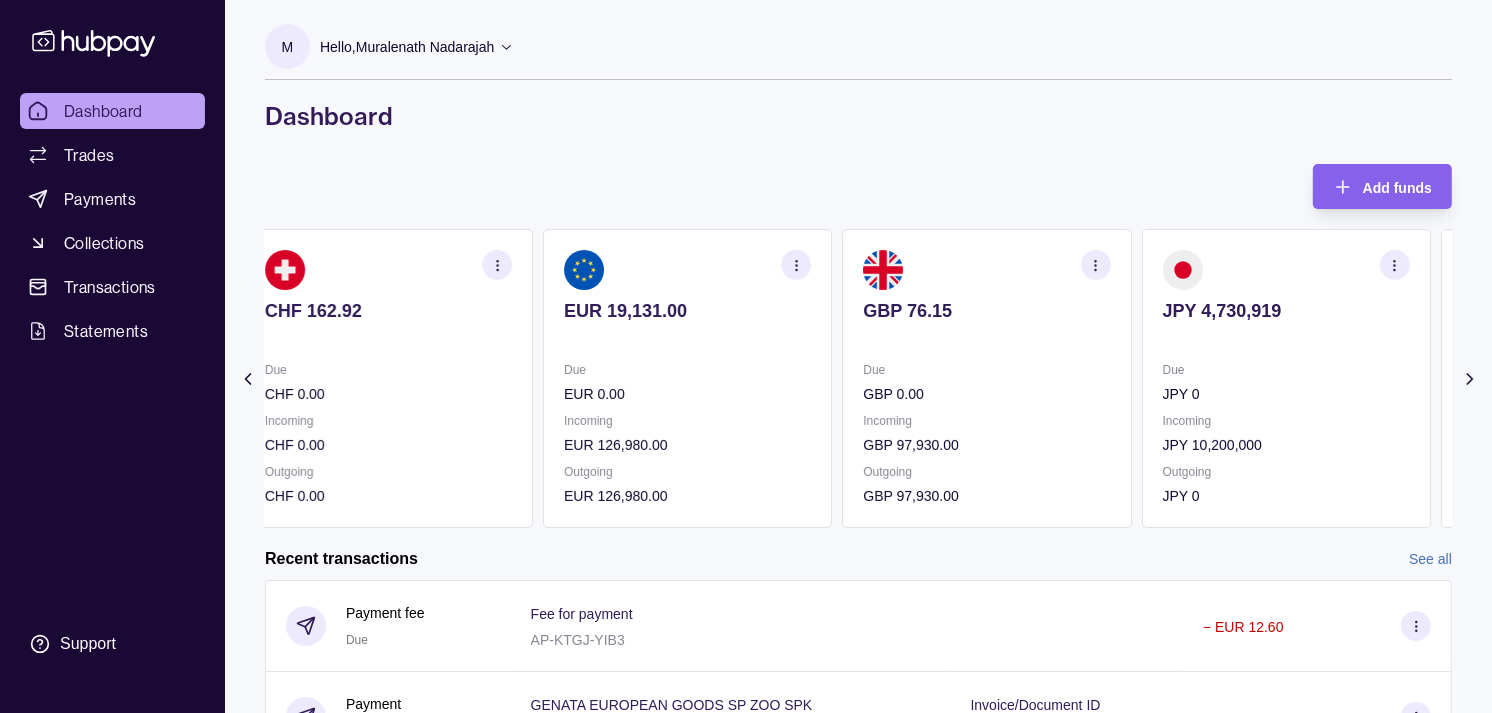 click at bounding box center [986, 338] 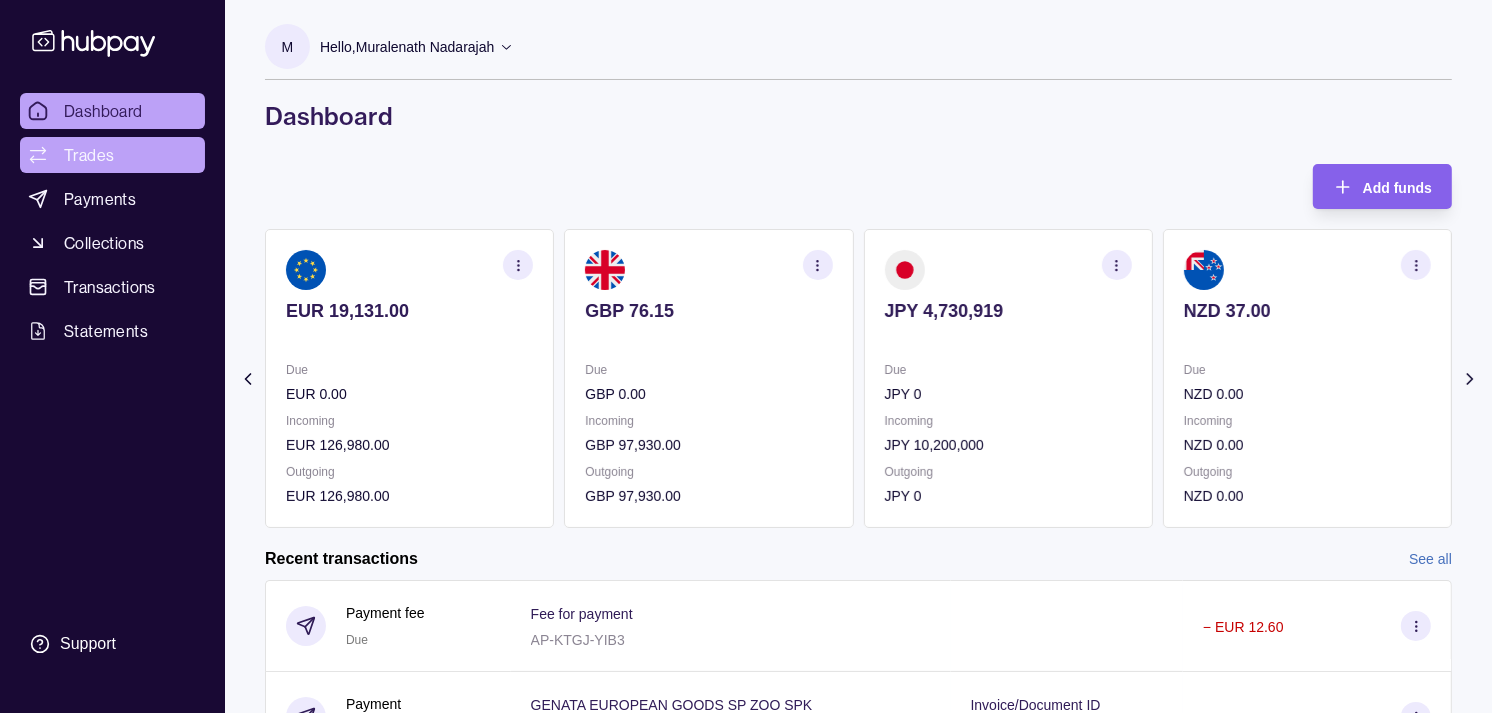 click on "Trades" at bounding box center [112, 155] 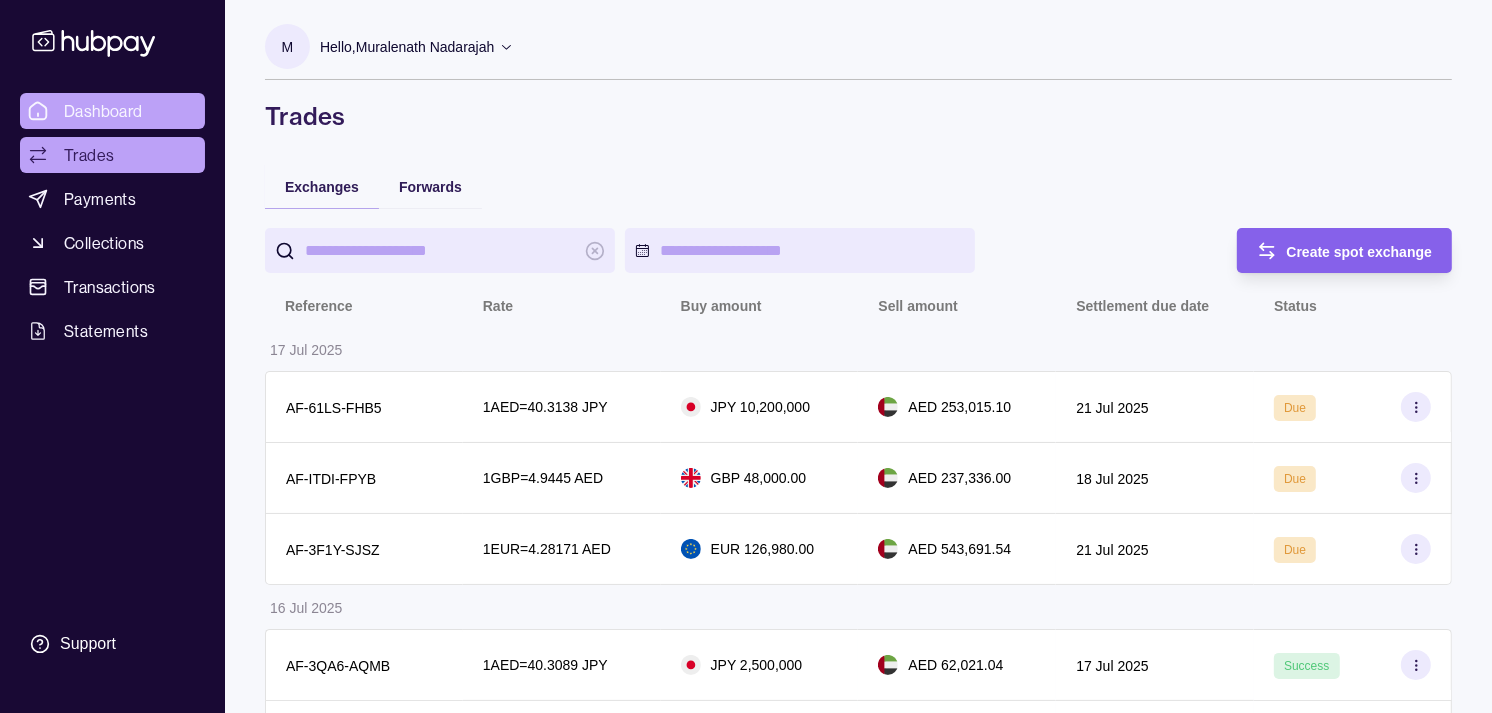 click on "Dashboard" at bounding box center [103, 111] 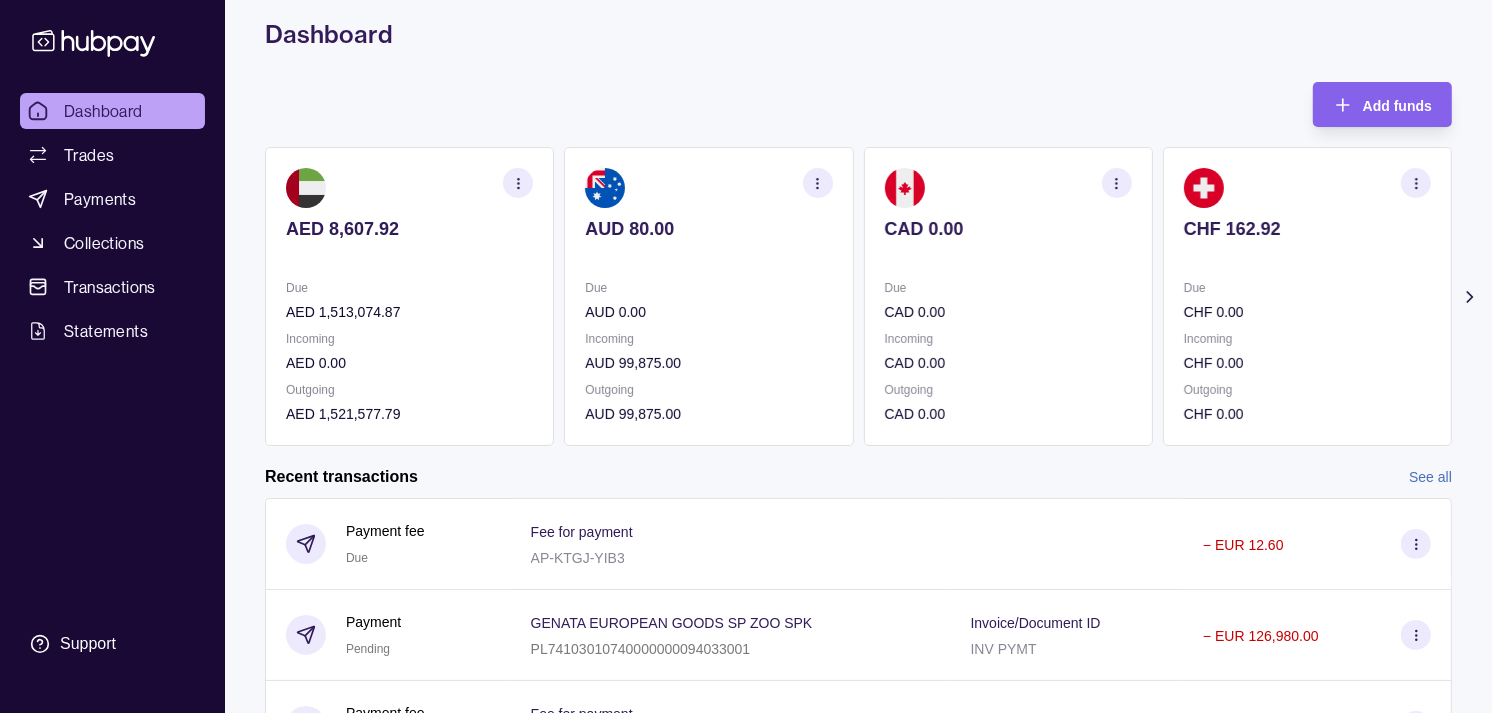 scroll, scrollTop: 0, scrollLeft: 0, axis: both 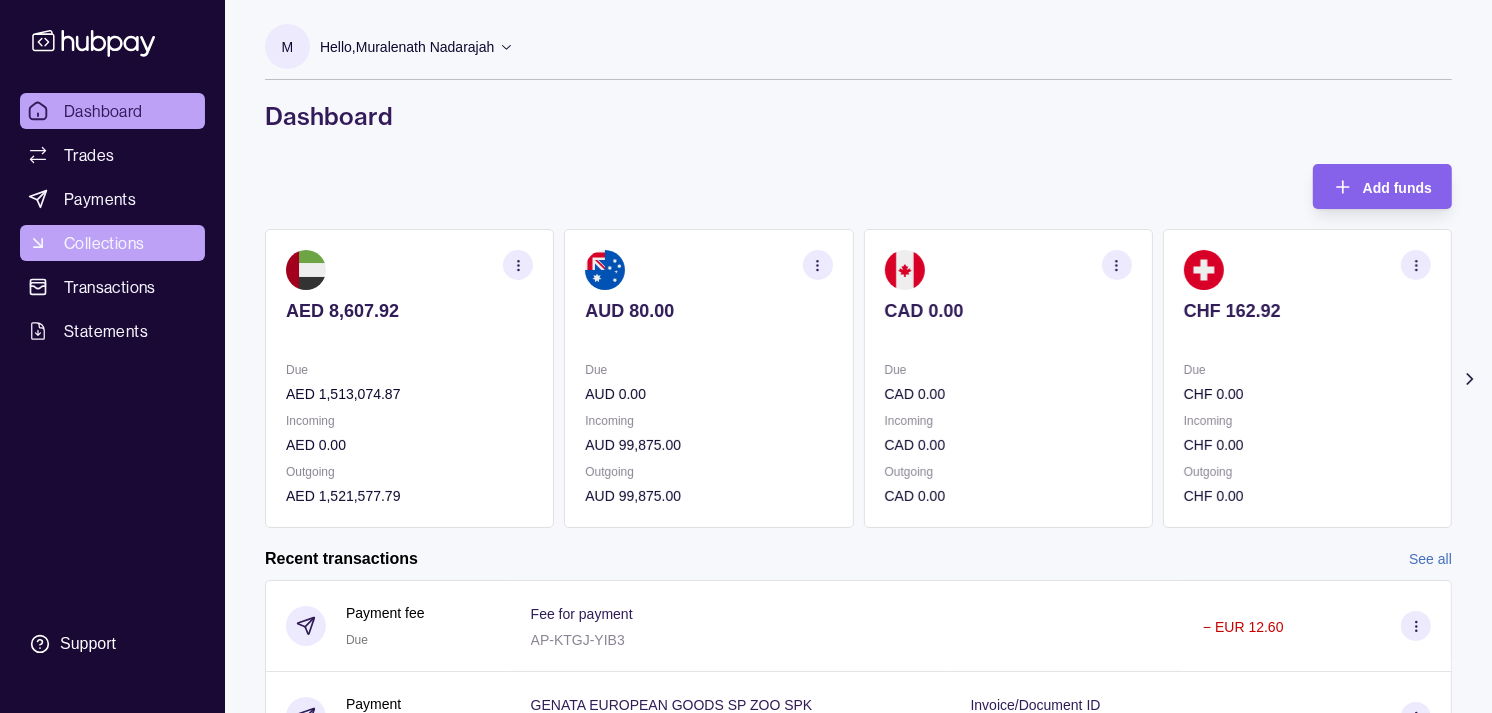 click on "Collections" at bounding box center [112, 243] 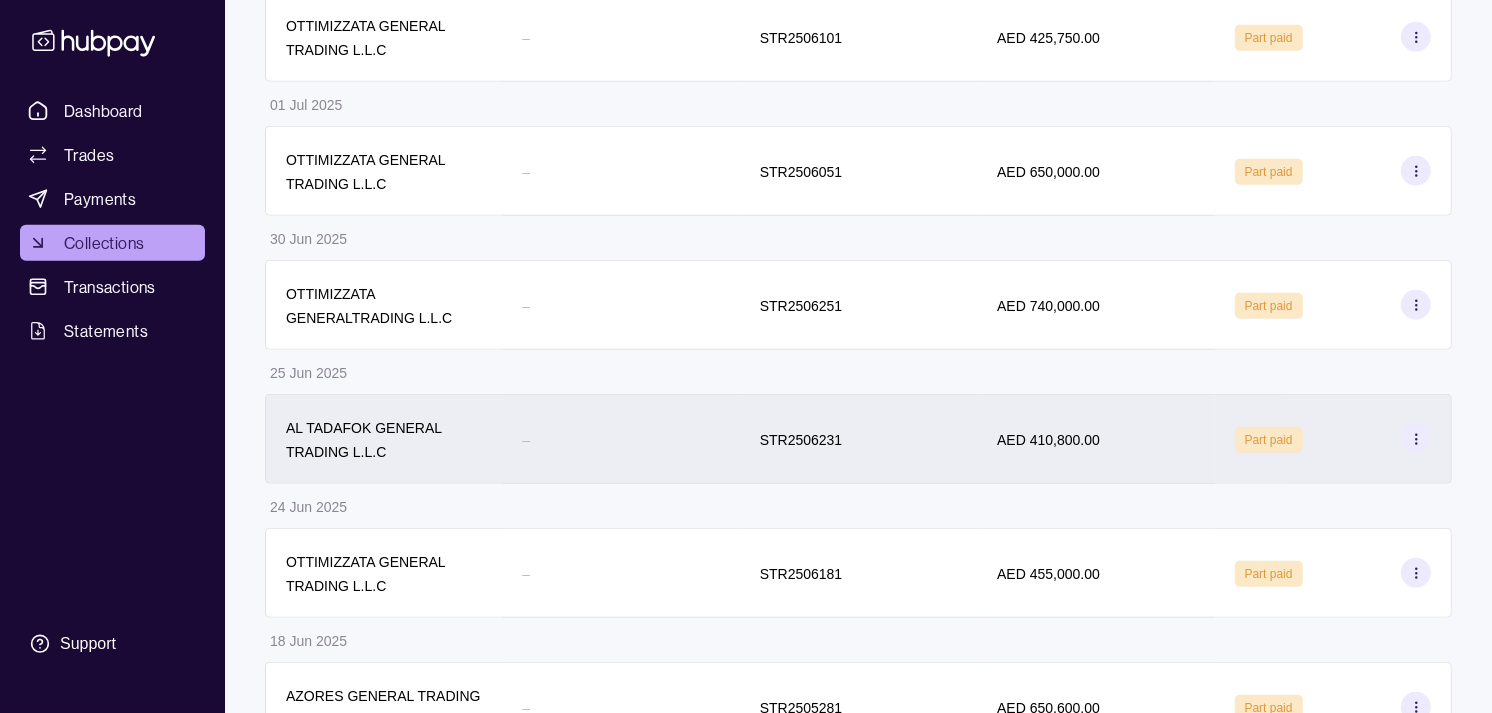 scroll, scrollTop: 1555, scrollLeft: 0, axis: vertical 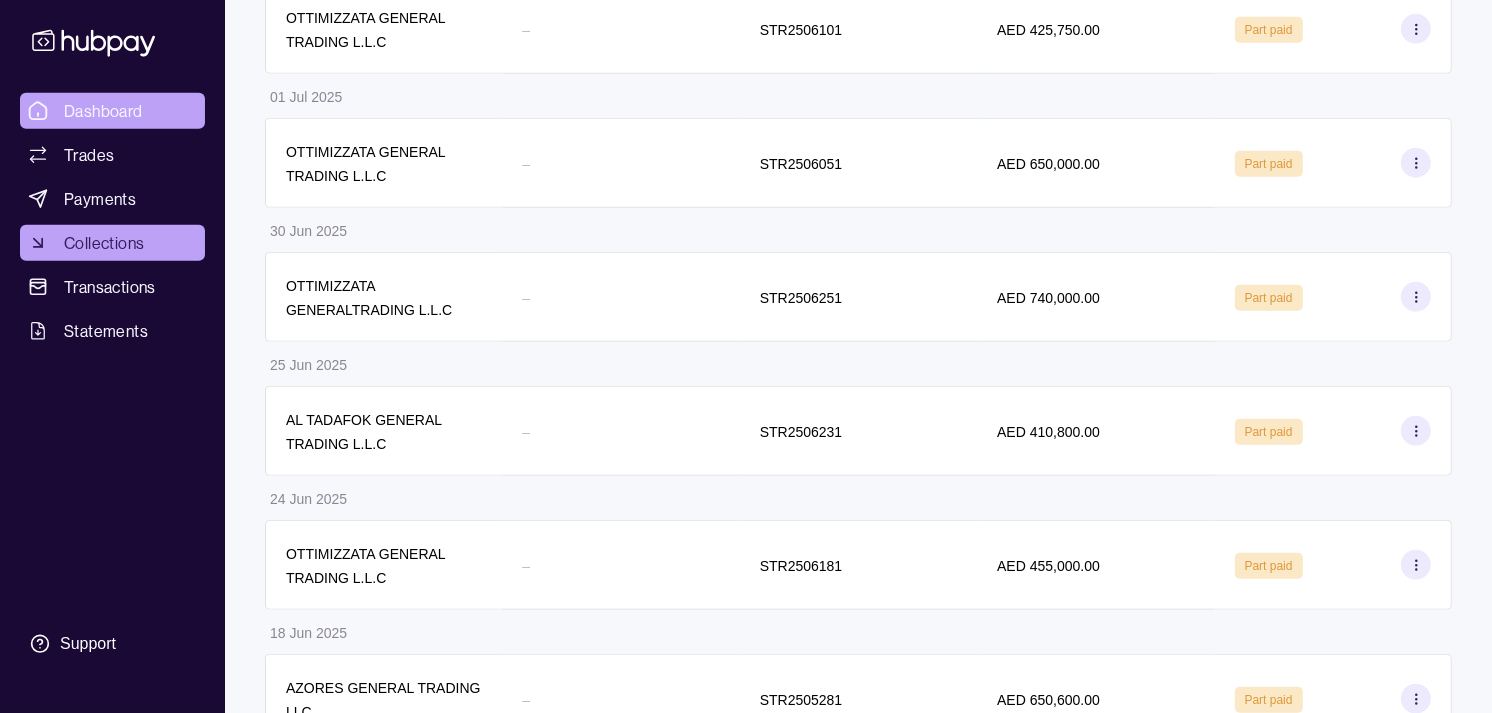 click on "Dashboard" at bounding box center (103, 111) 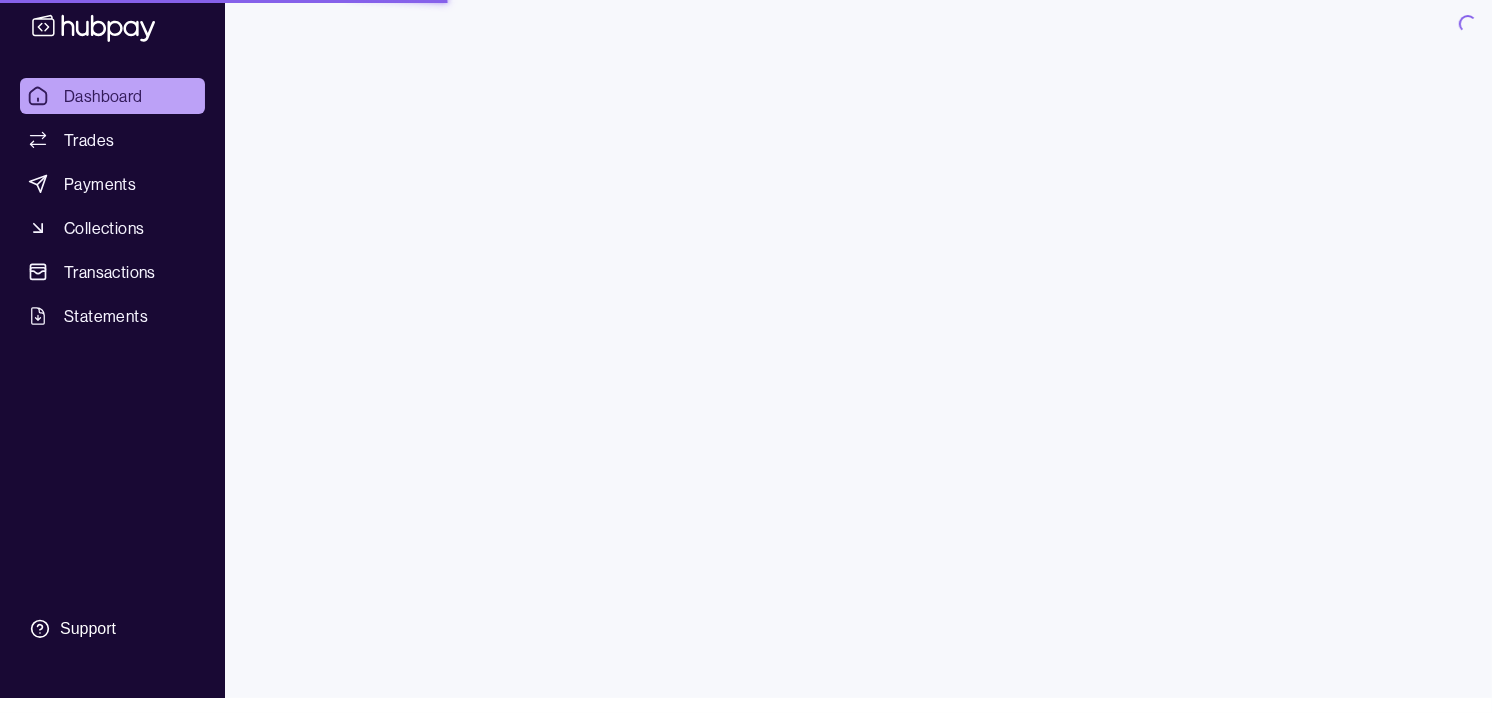 scroll, scrollTop: 0, scrollLeft: 0, axis: both 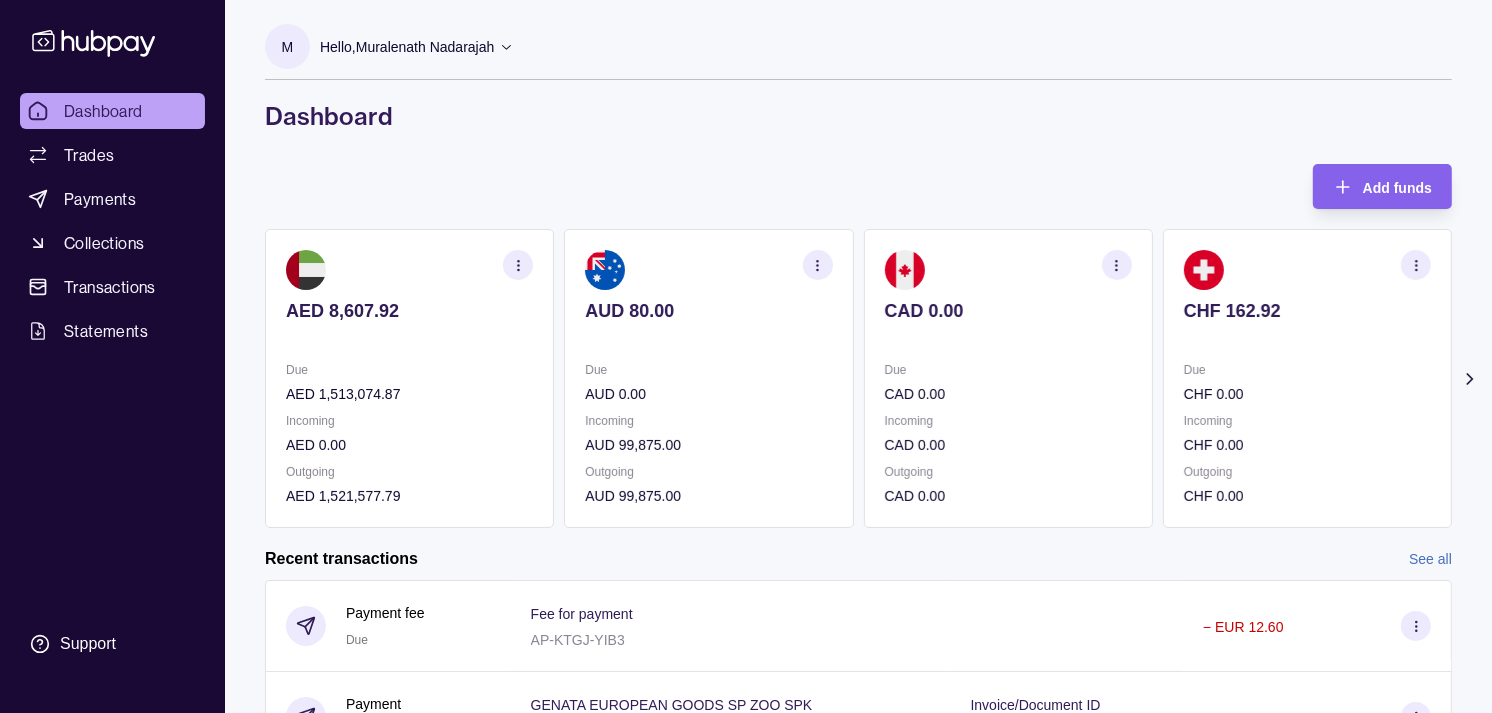 click on "Hello, [FIRST] [LAST]" at bounding box center [407, 47] 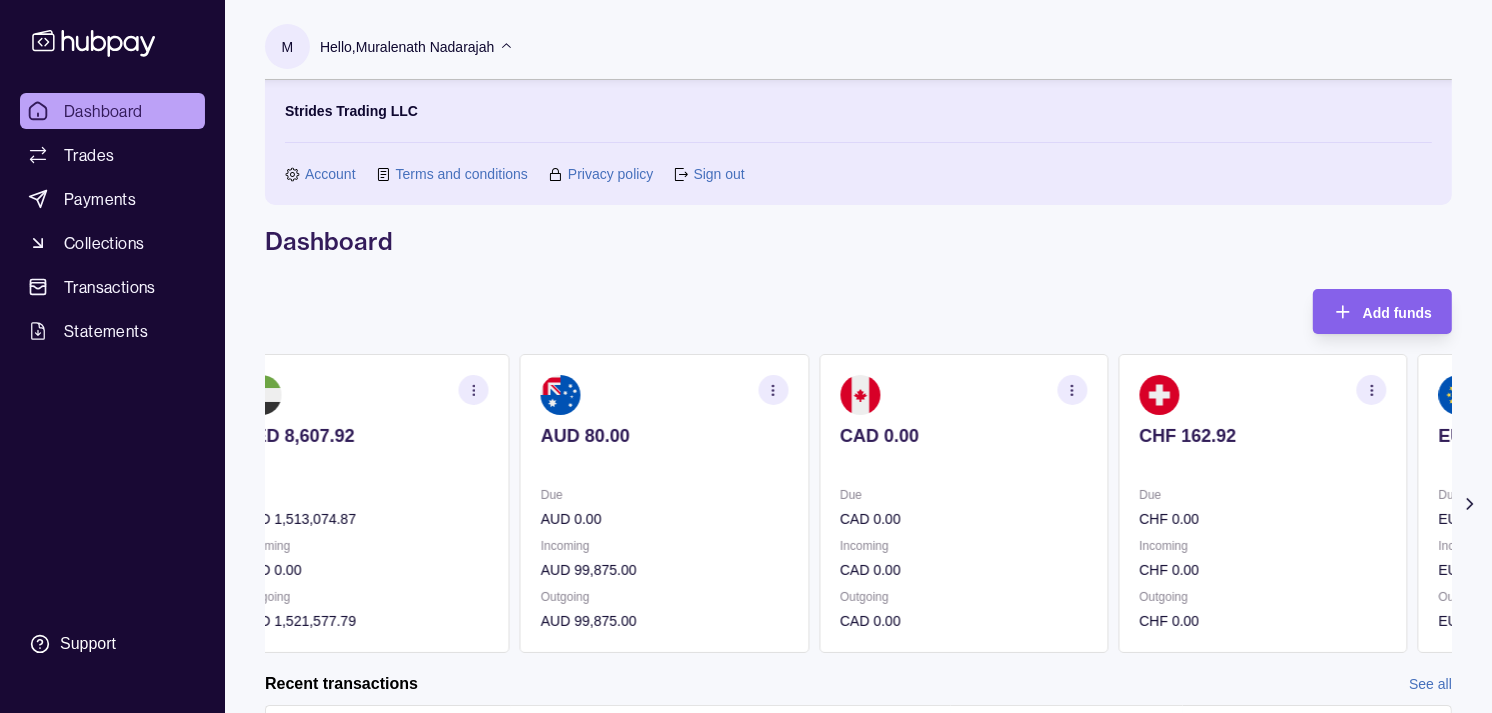 click on "AUD 80.00                                                                                                               Due AUD 0.00 Incoming AUD 99,875.00 Outgoing AUD 99,875.00" at bounding box center (664, 503) 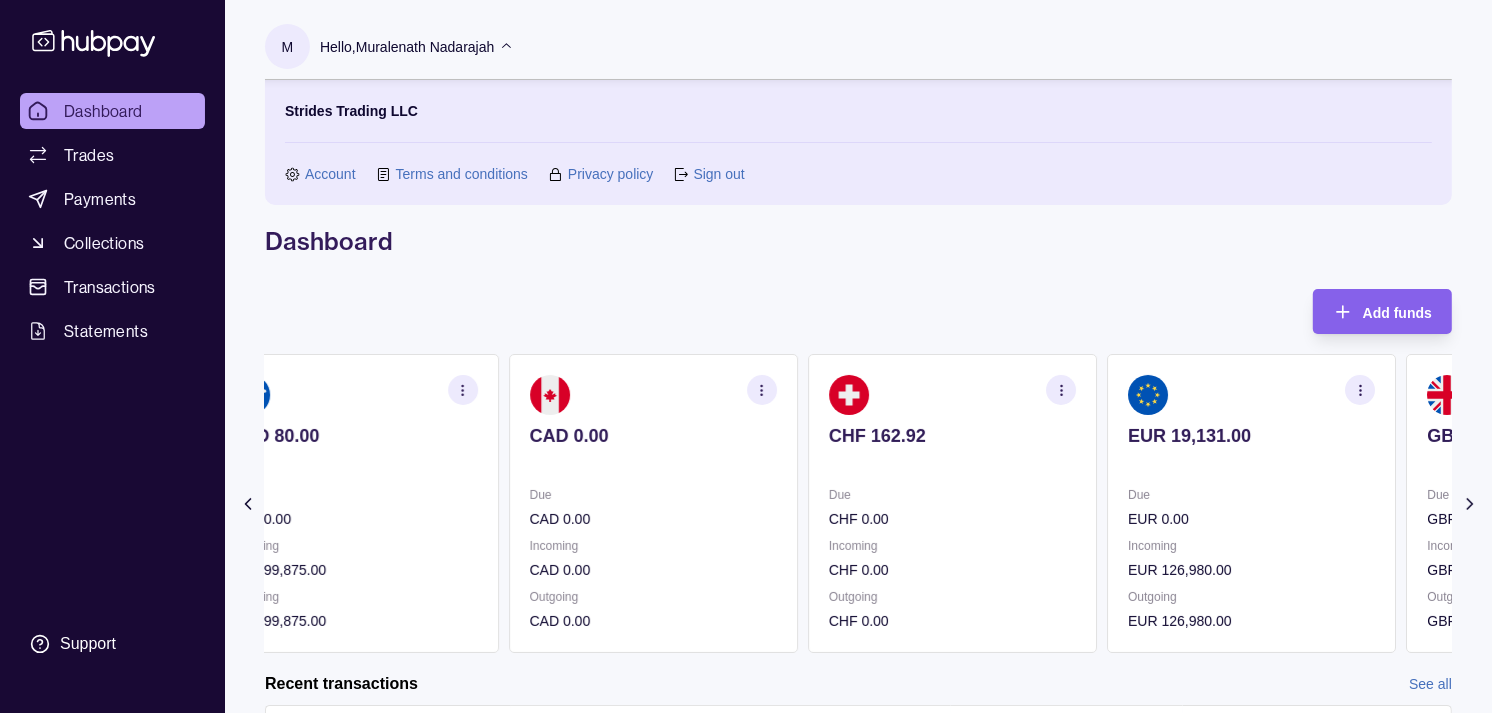 click at bounding box center (653, 463) 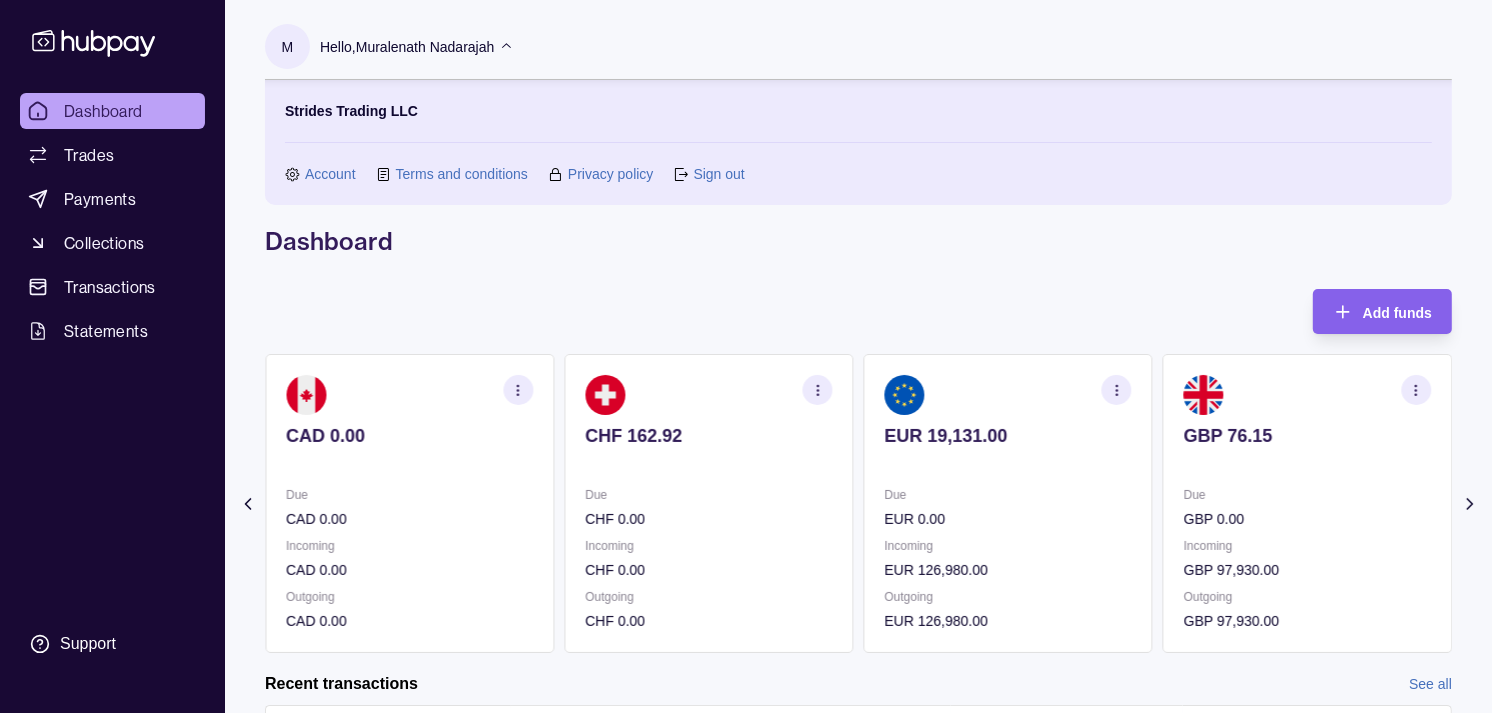 click on "CHF 162.92                                                                                                               Due CHF 0.00 Incoming CHF 0.00 Outgoing CHF 0.00" at bounding box center [708, 503] 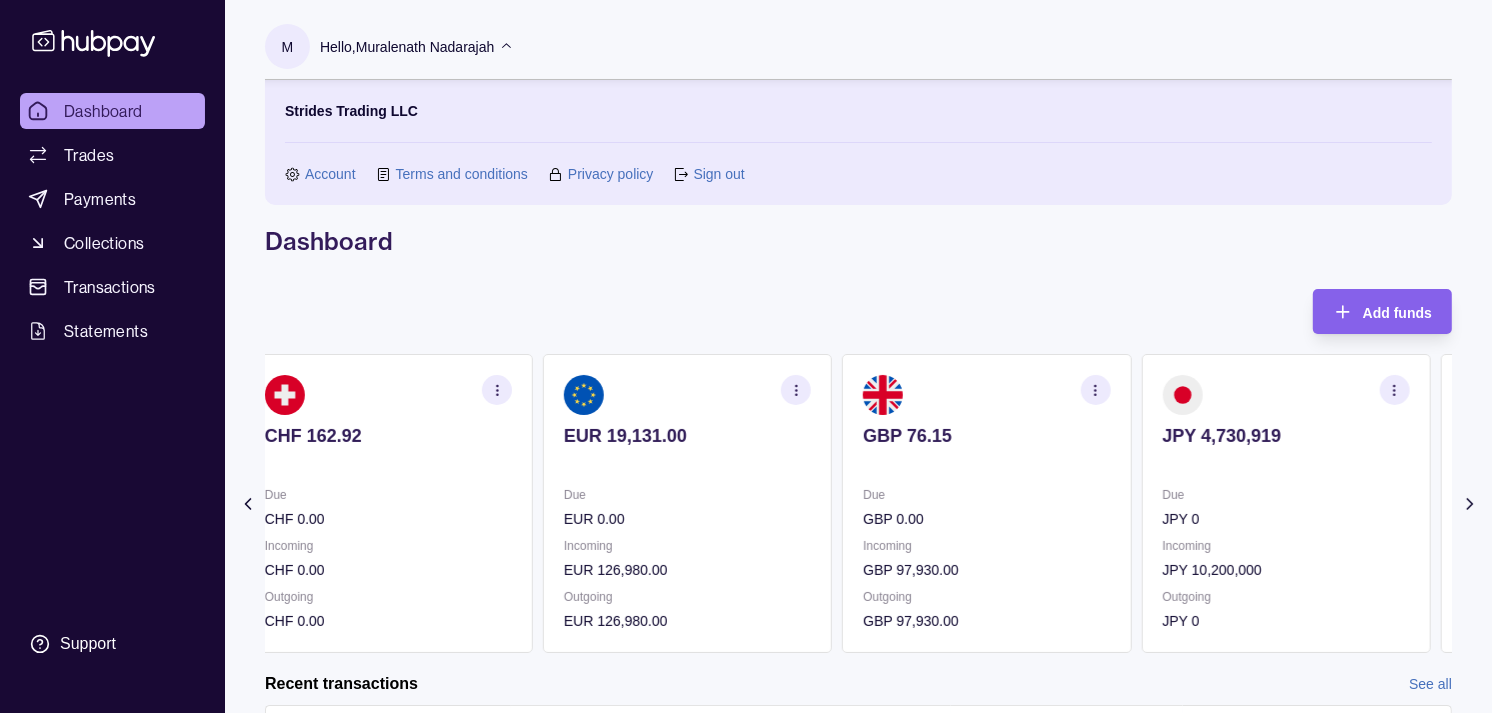 click on "EUR 19,131.00" at bounding box center (687, 449) 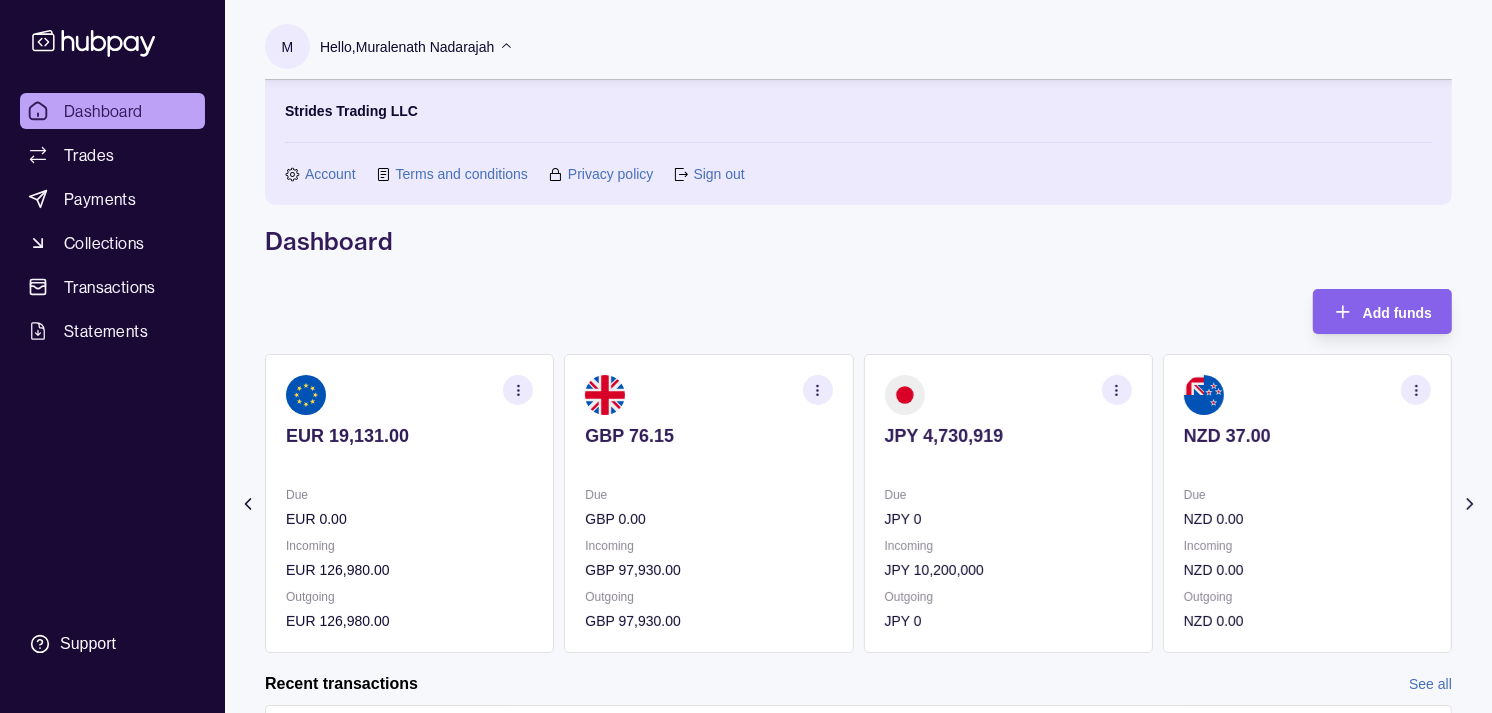 click on "GBP 76.15" at bounding box center [708, 436] 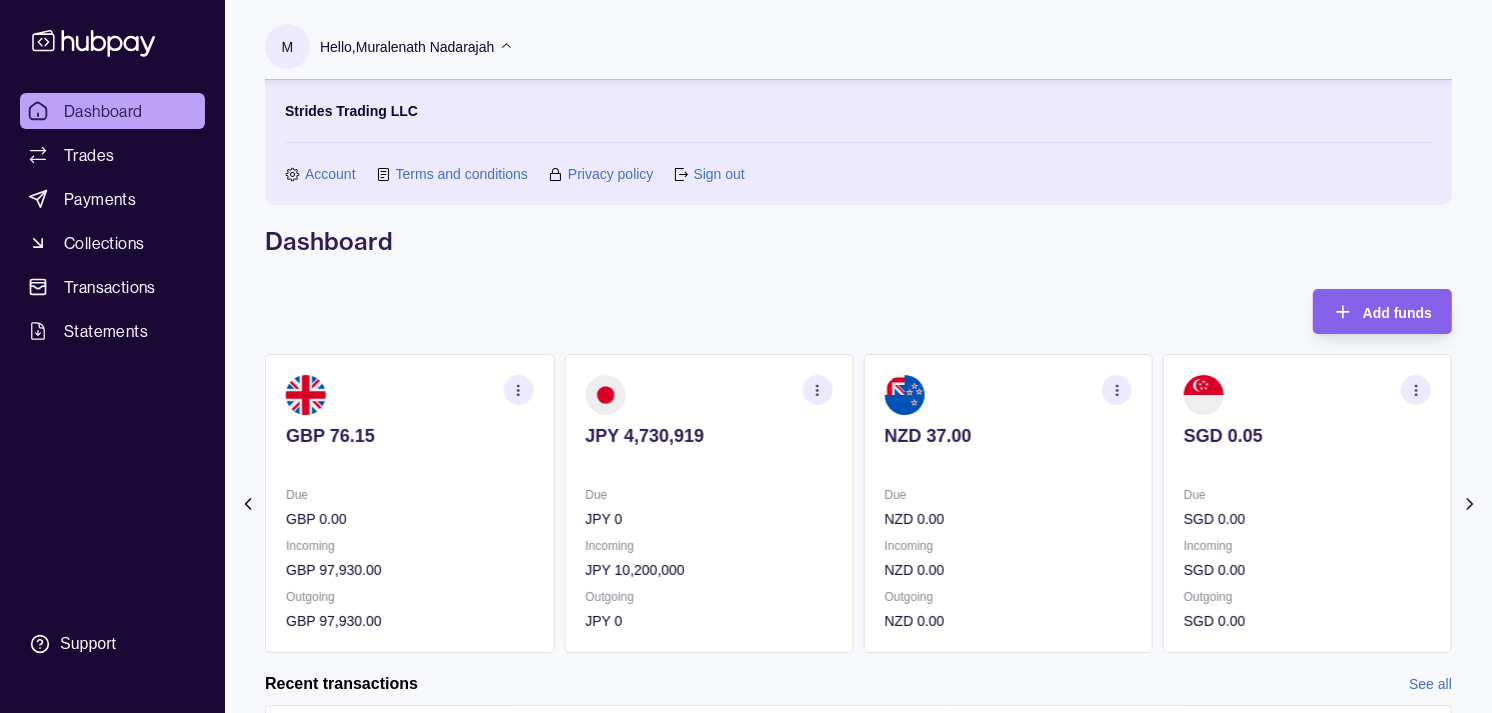click at bounding box center [708, 463] 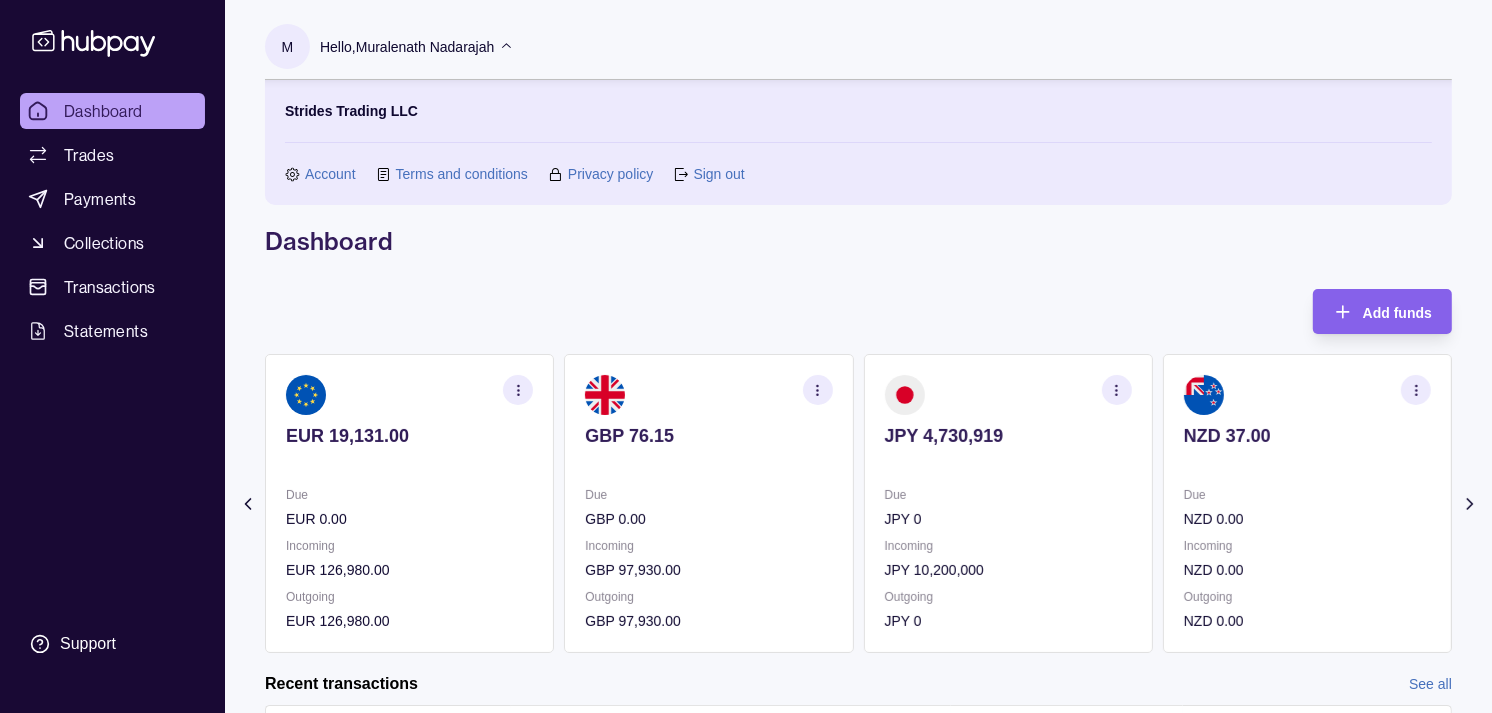 click 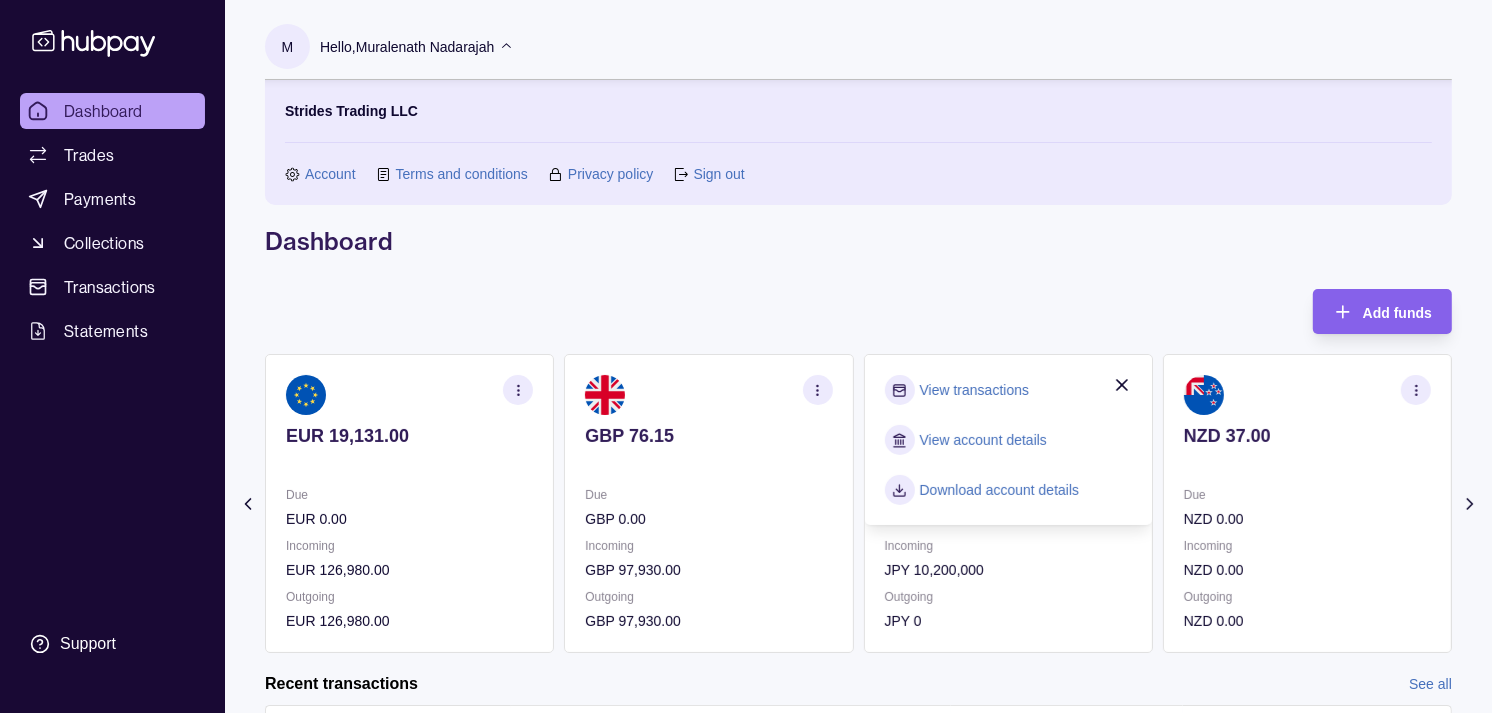 click on "View transactions" at bounding box center (974, 390) 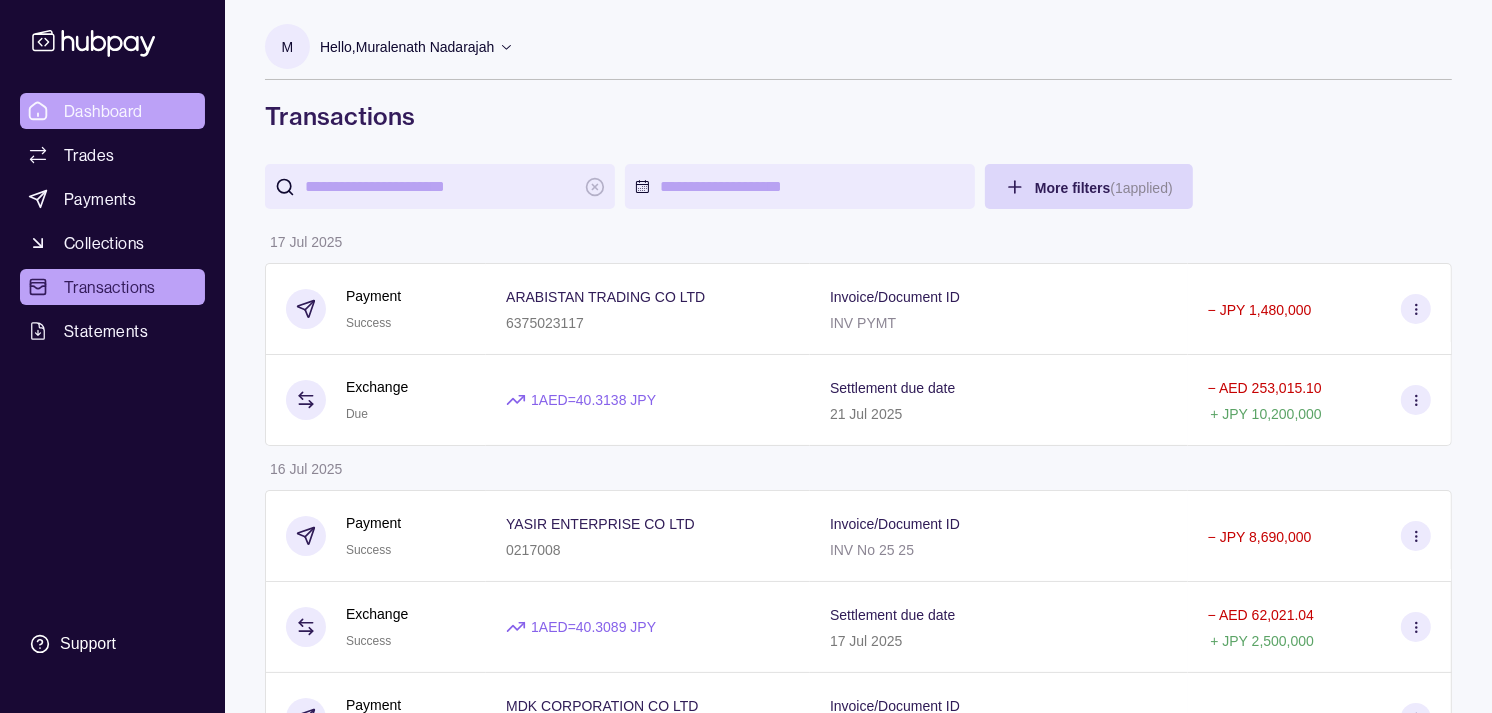 drag, startPoint x: 73, startPoint y: 110, endPoint x: 93, endPoint y: 102, distance: 21.540659 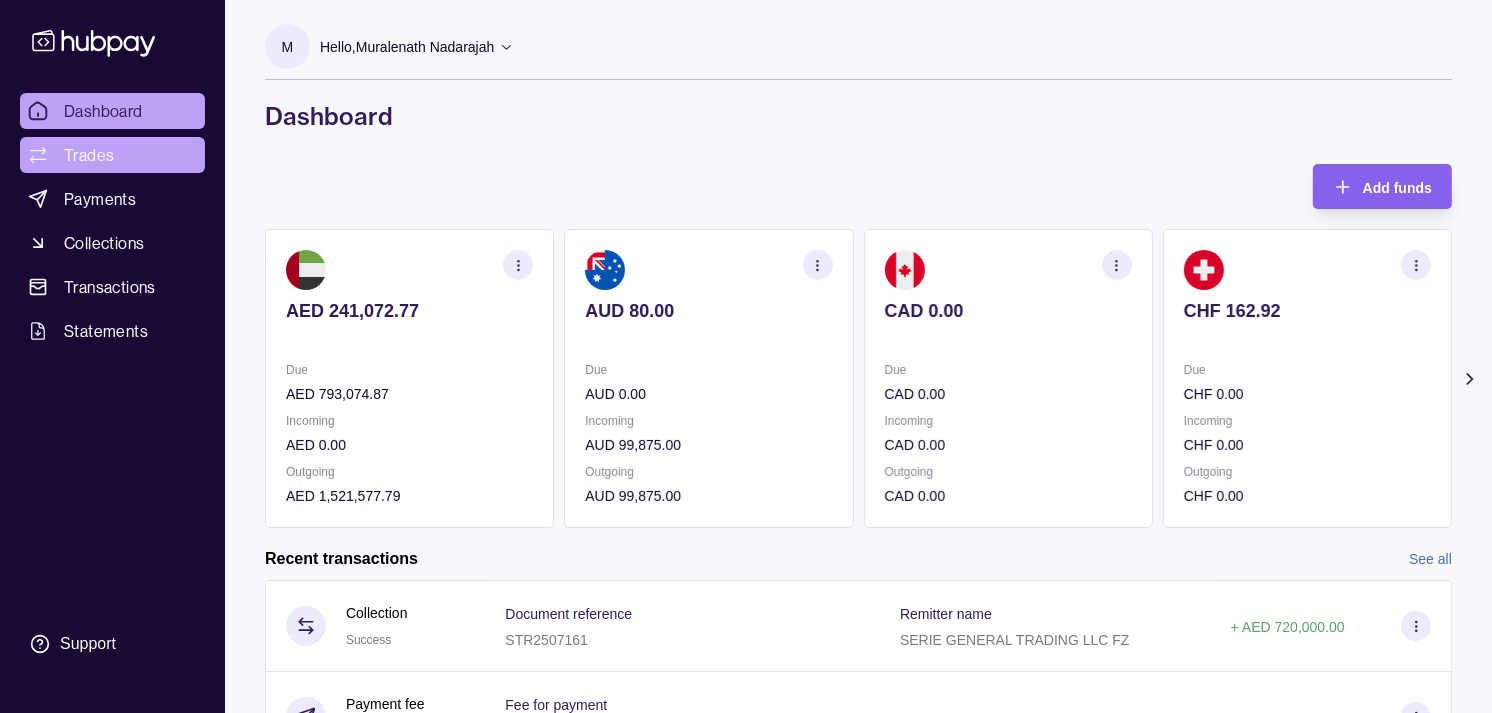 click on "Trades" at bounding box center (89, 155) 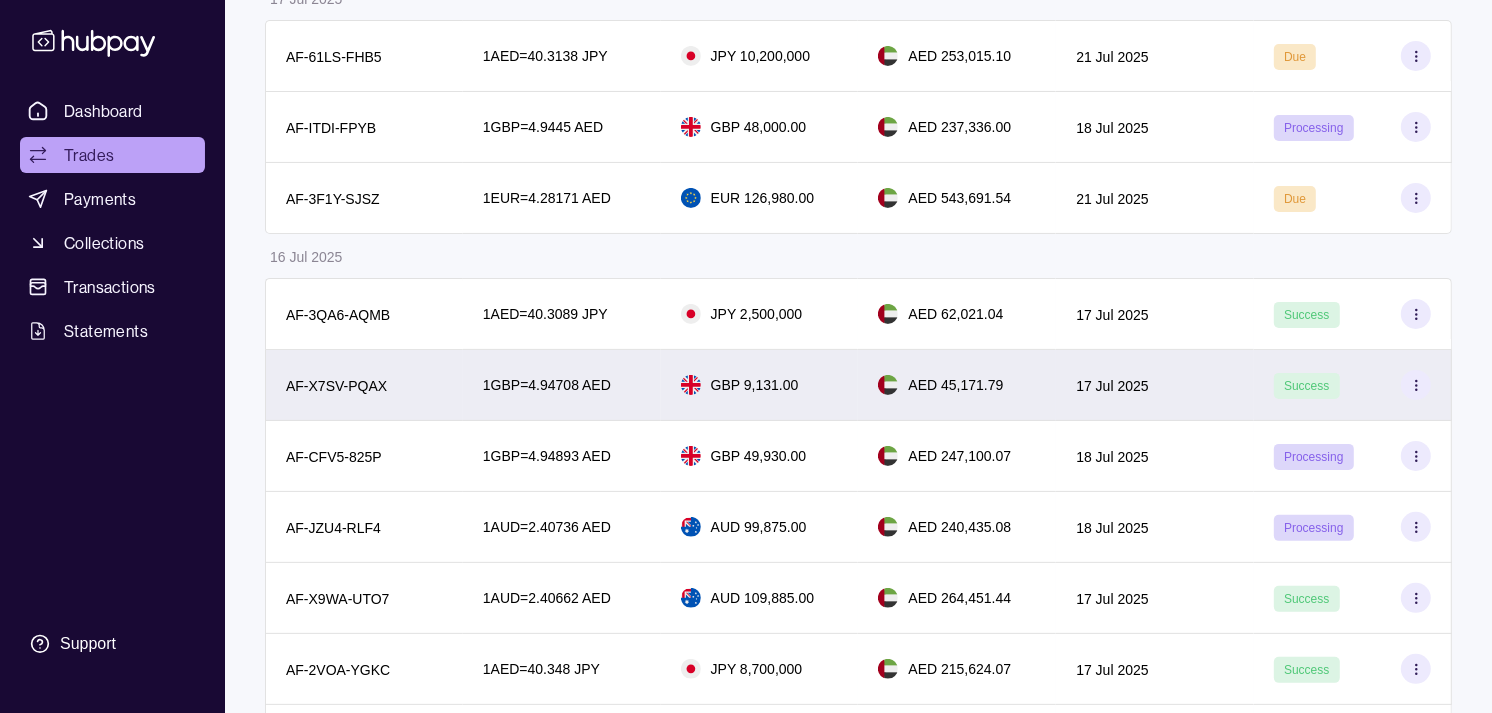 scroll, scrollTop: 222, scrollLeft: 0, axis: vertical 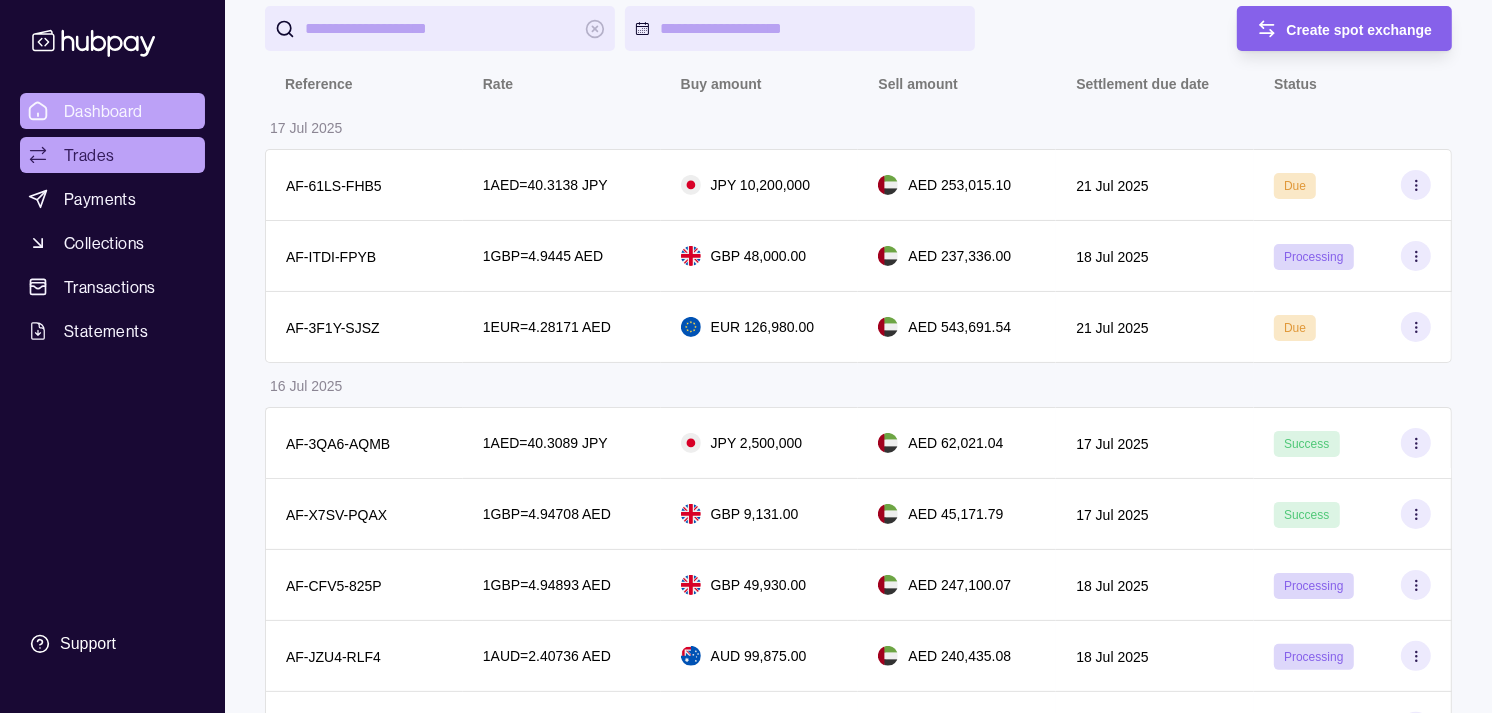 click on "Dashboard" at bounding box center [103, 111] 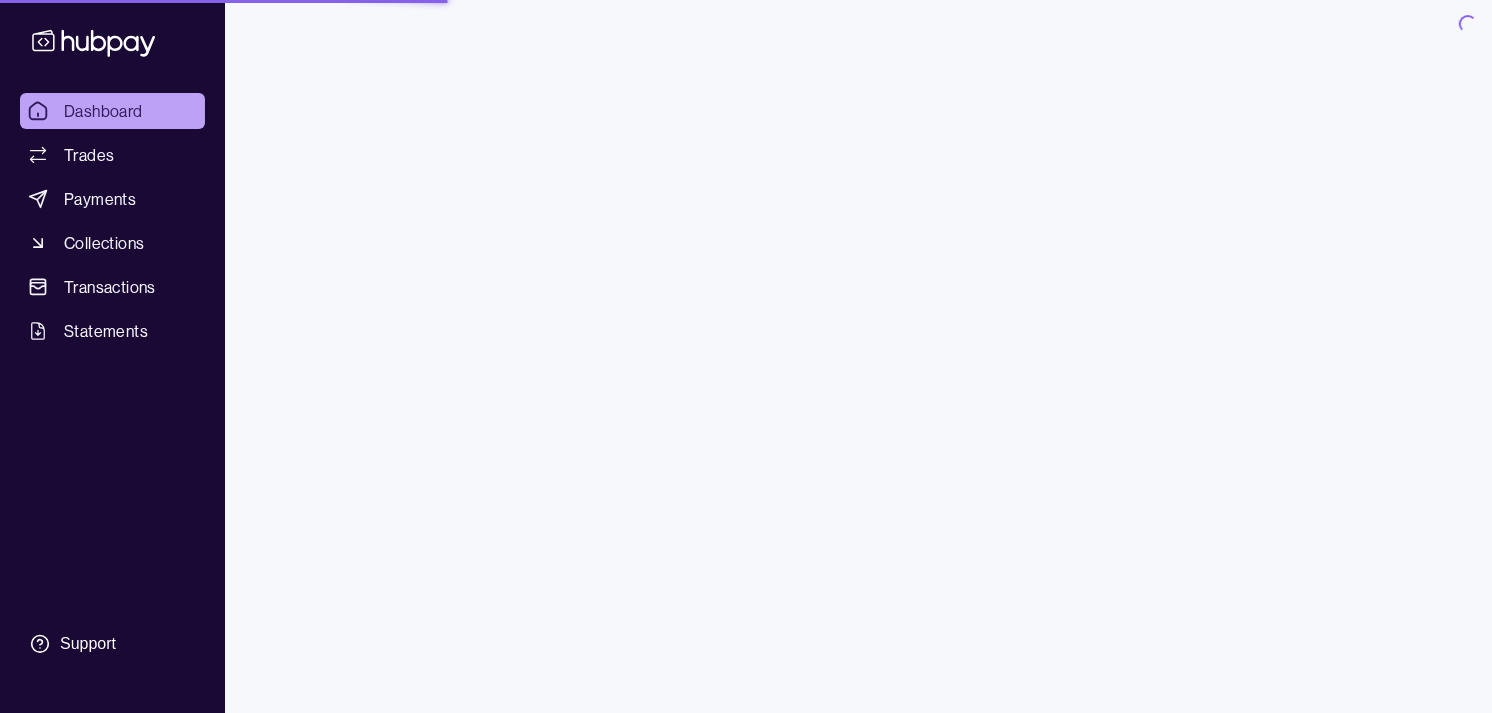 scroll, scrollTop: 0, scrollLeft: 0, axis: both 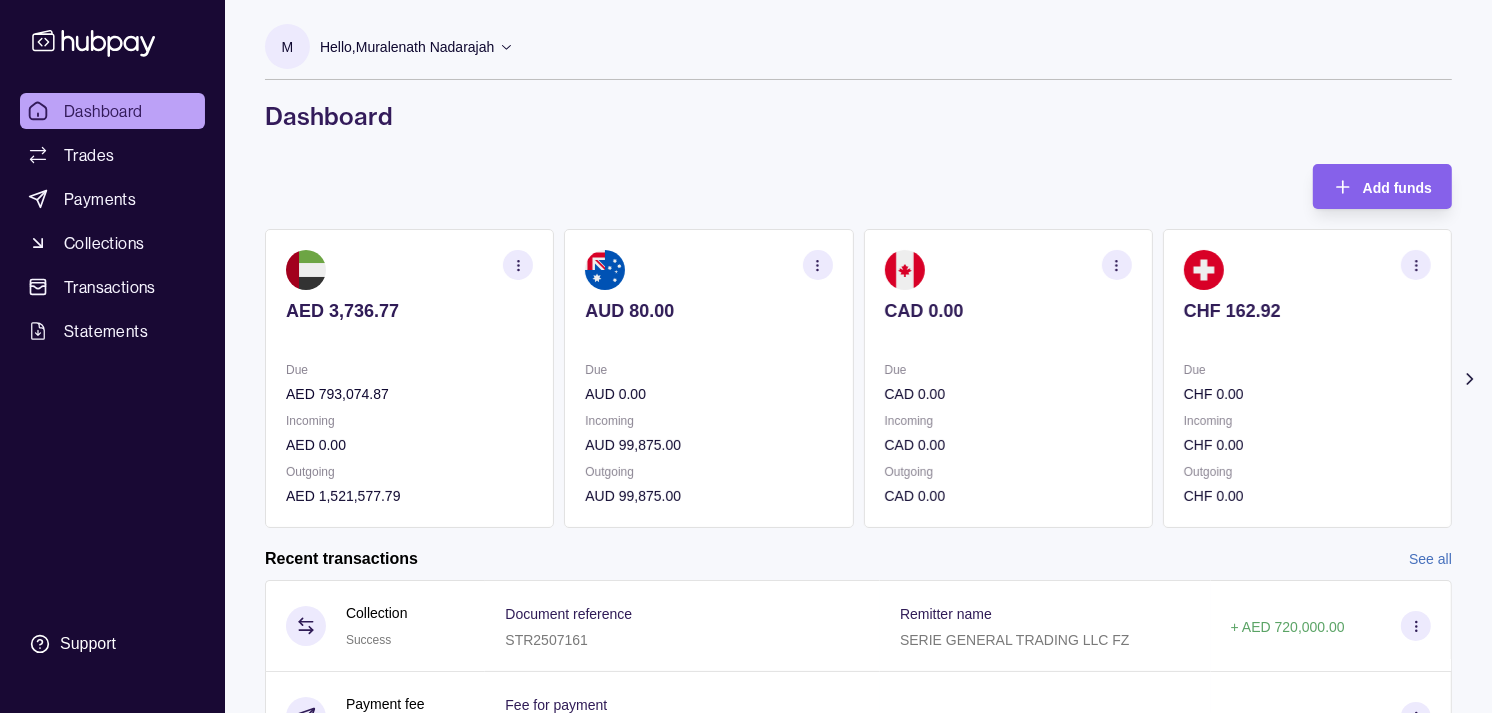 click on "Due" at bounding box center (708, 370) 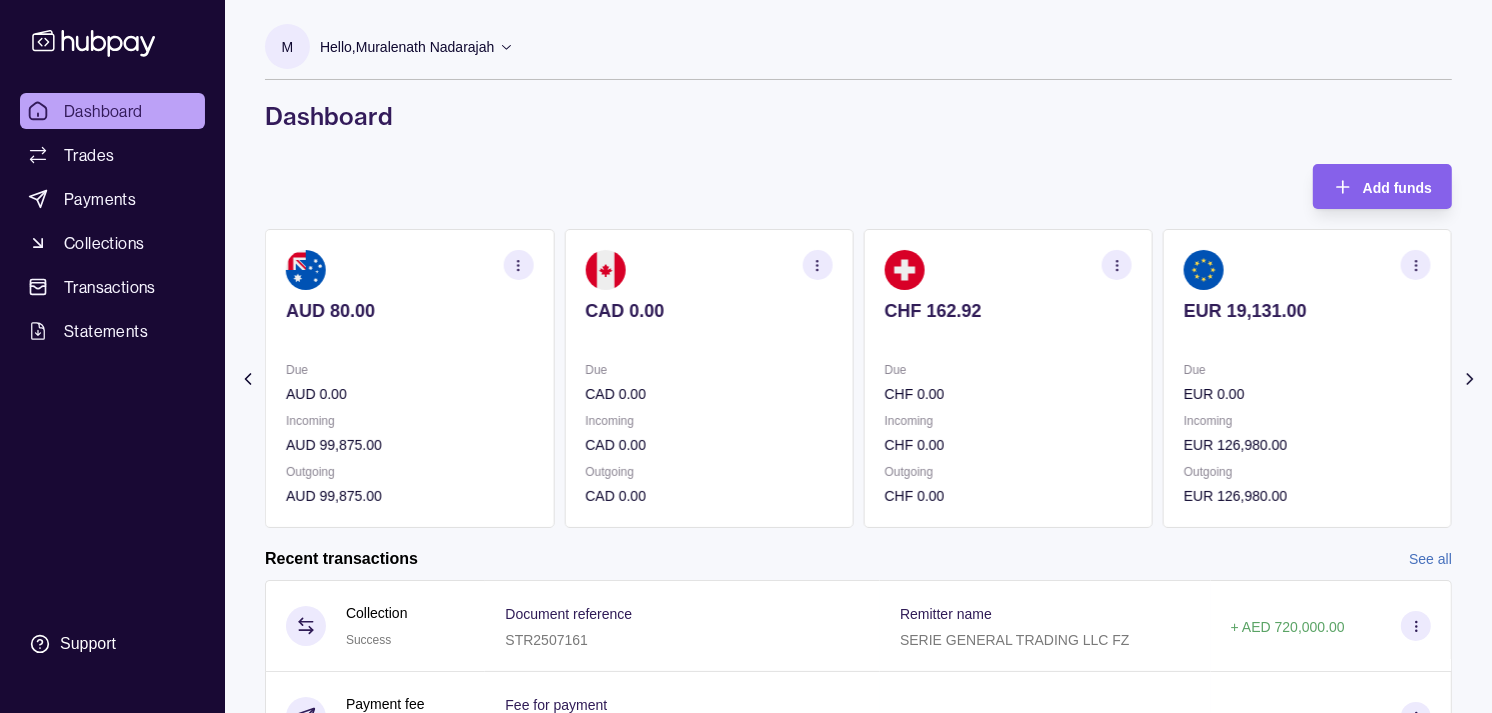 click on "CAD 0.00                                                                                                               Due CAD 0.00 Incoming CAD 0.00 Outgoing CAD 0.00" at bounding box center [708, 378] 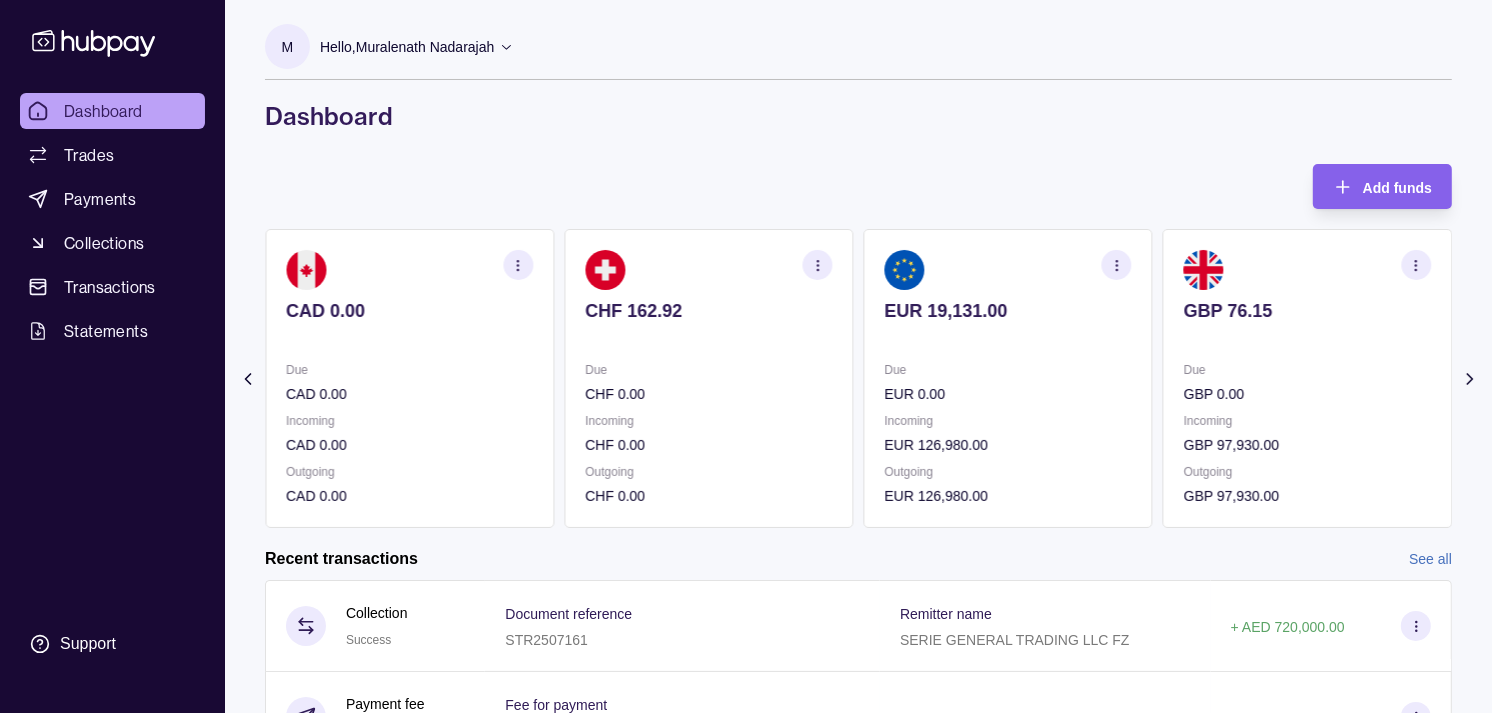 click on "CHF 162.92                                                                                                               Due CHF 0.00 Incoming CHF 0.00 Outgoing CHF 0.00" at bounding box center [708, 378] 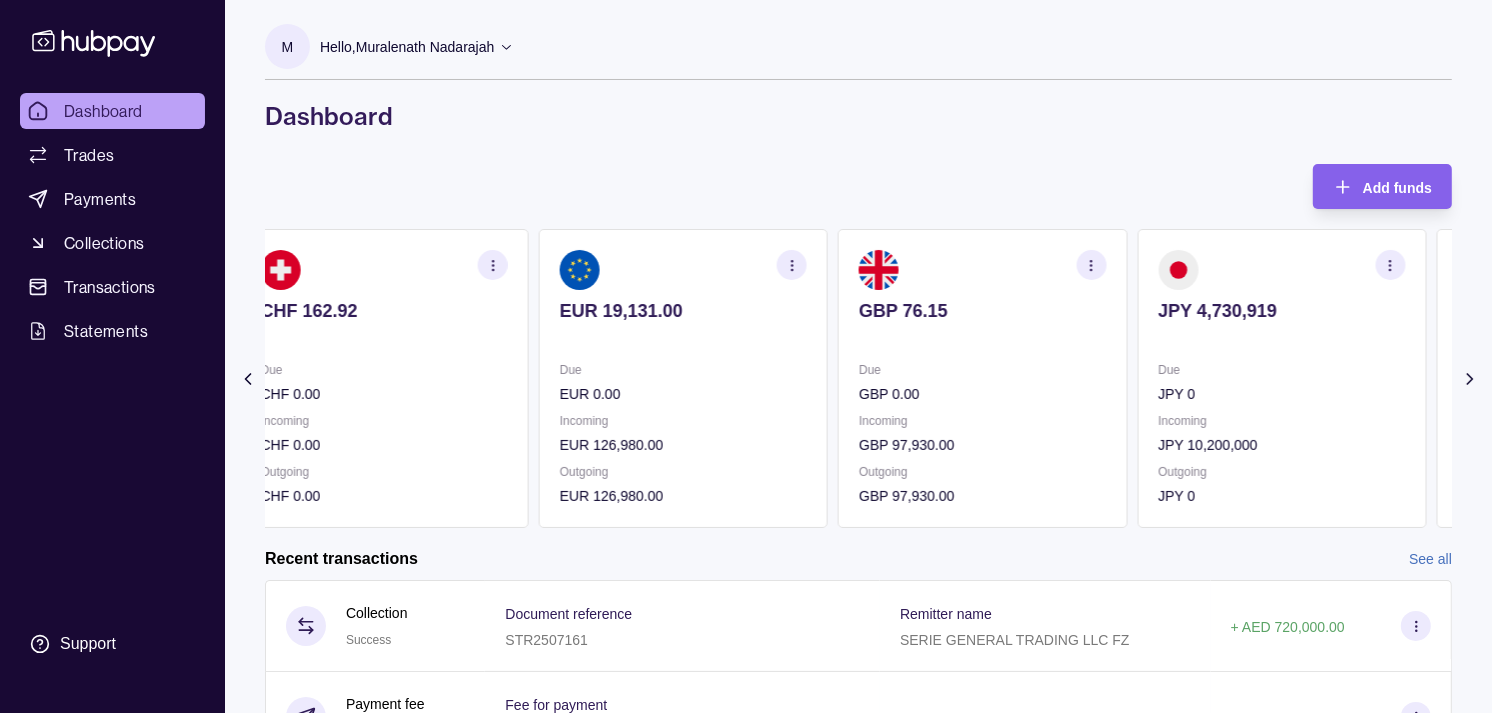 click on "Due" at bounding box center (683, 370) 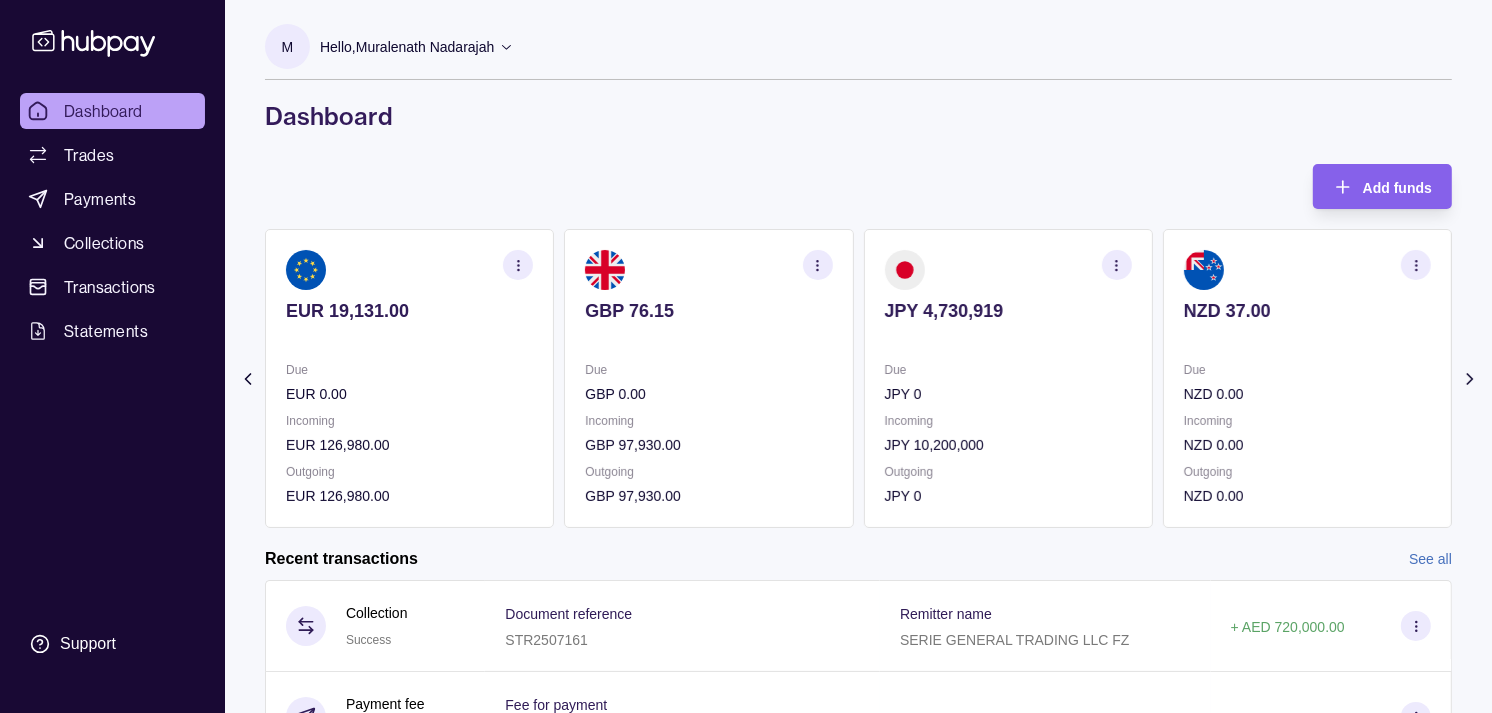 click on "Due" at bounding box center [708, 370] 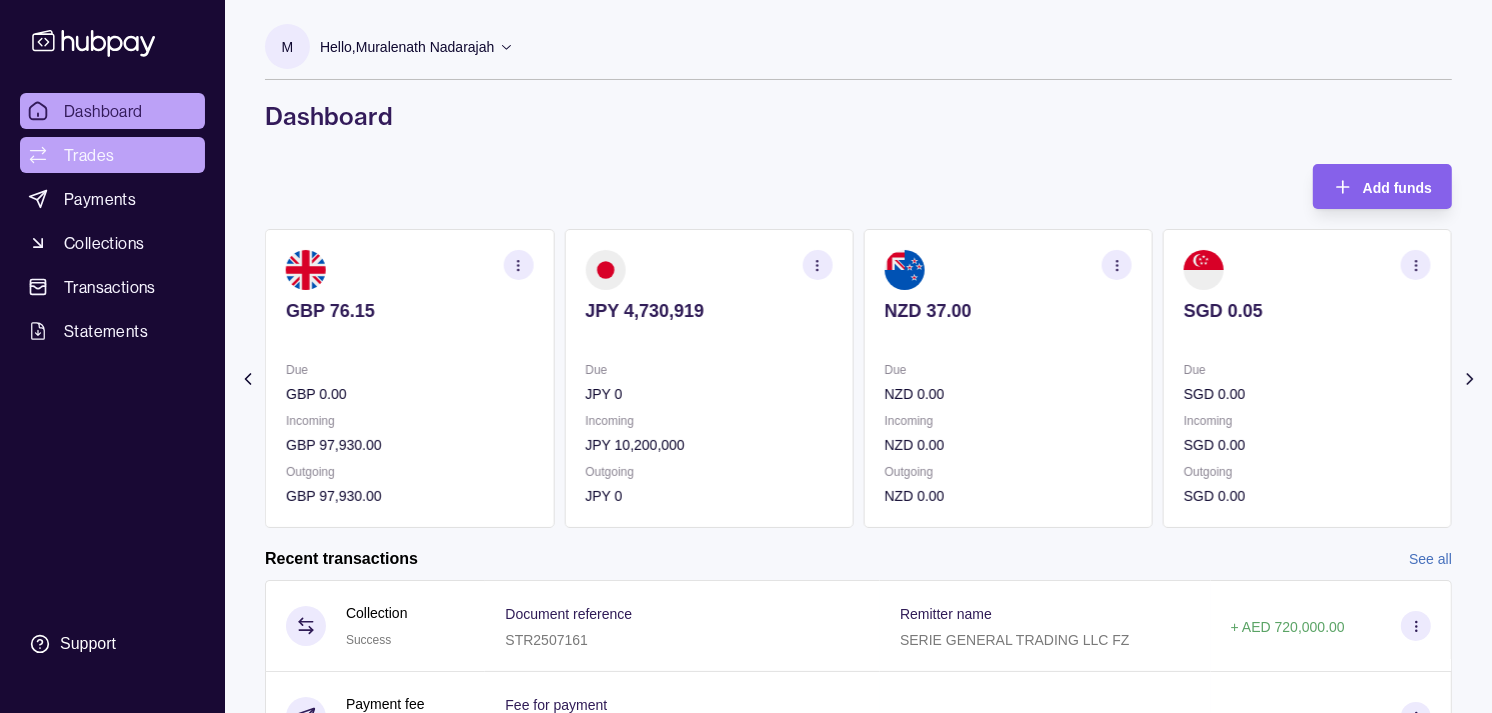 click on "Trades" at bounding box center (89, 155) 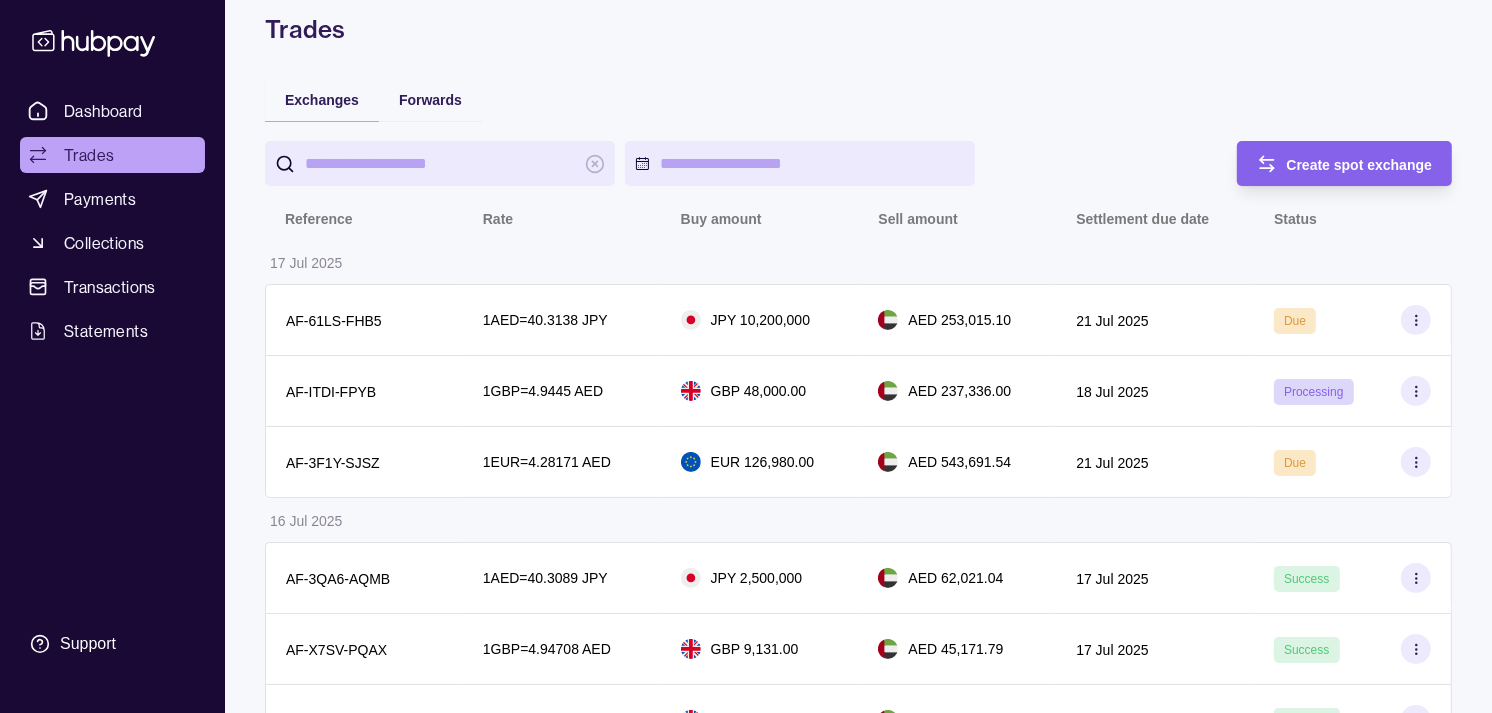 scroll, scrollTop: 222, scrollLeft: 0, axis: vertical 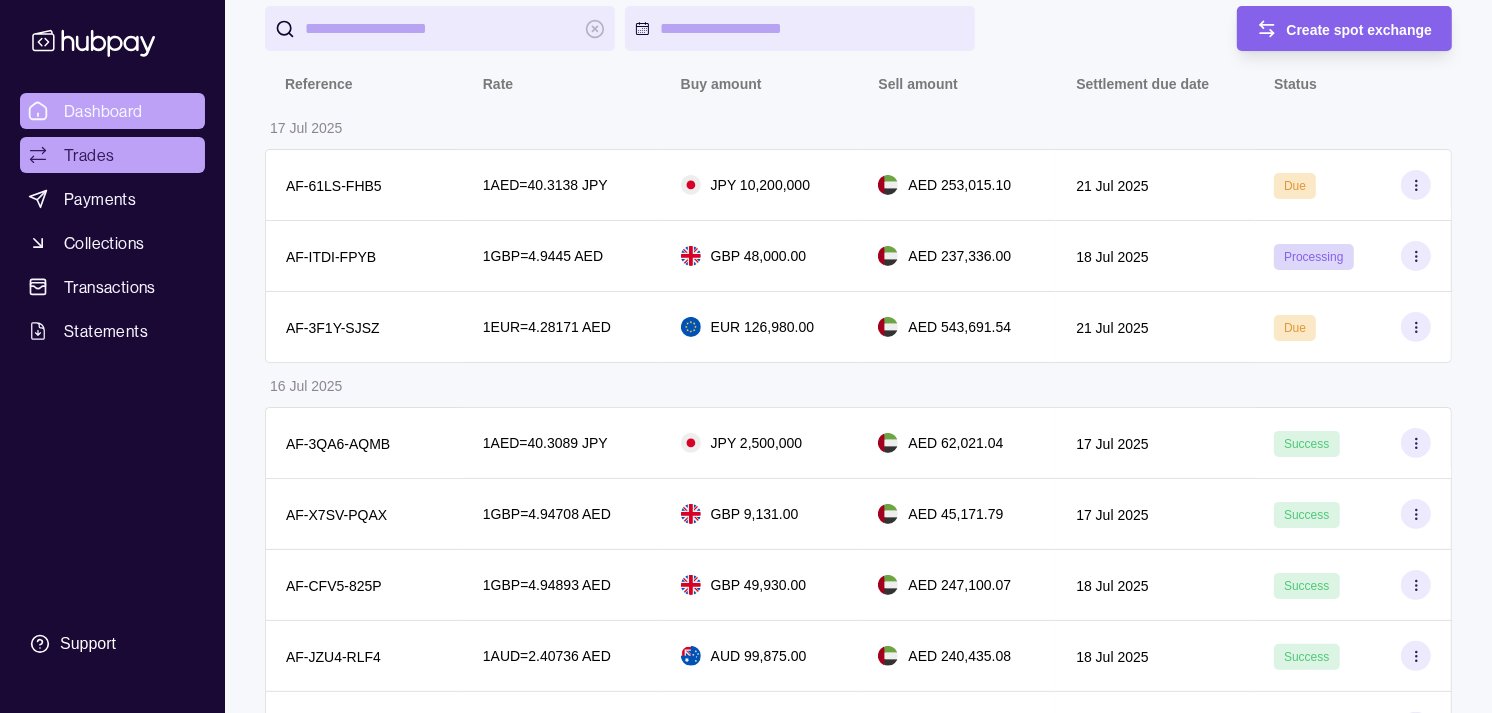 click on "Dashboard" at bounding box center [103, 111] 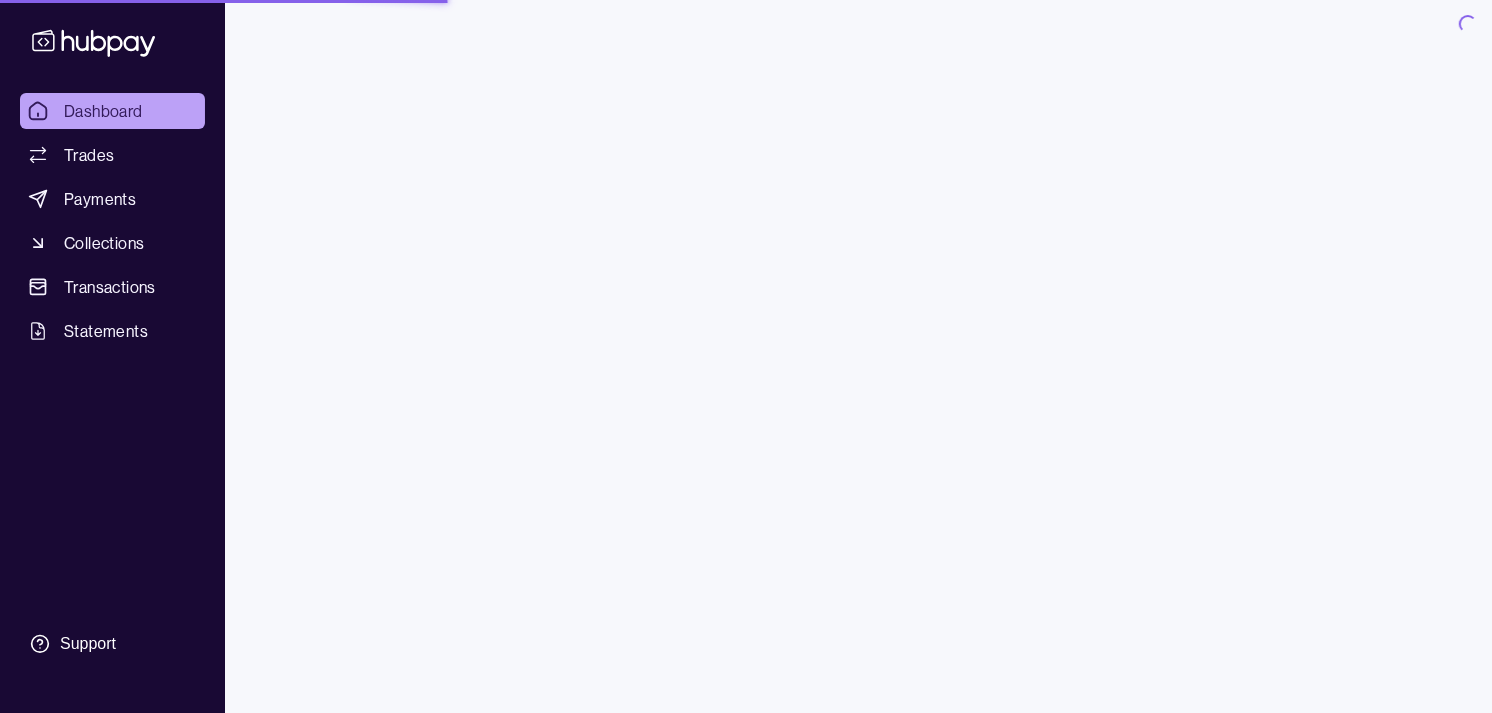 scroll, scrollTop: 0, scrollLeft: 0, axis: both 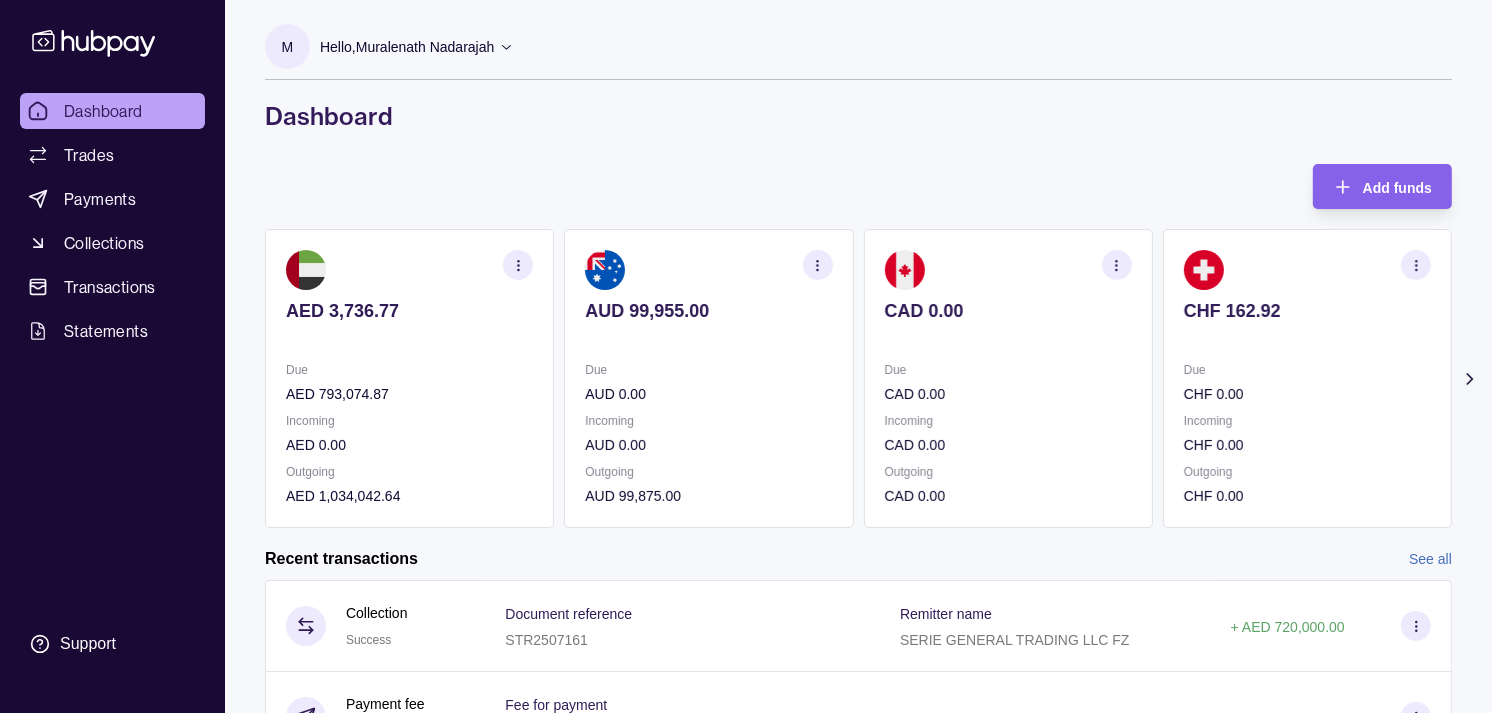 click on "CAD 0.00                                                                                                               Due CAD 0.00 Incoming CAD 0.00 Outgoing CAD 0.00" at bounding box center (1008, 378) 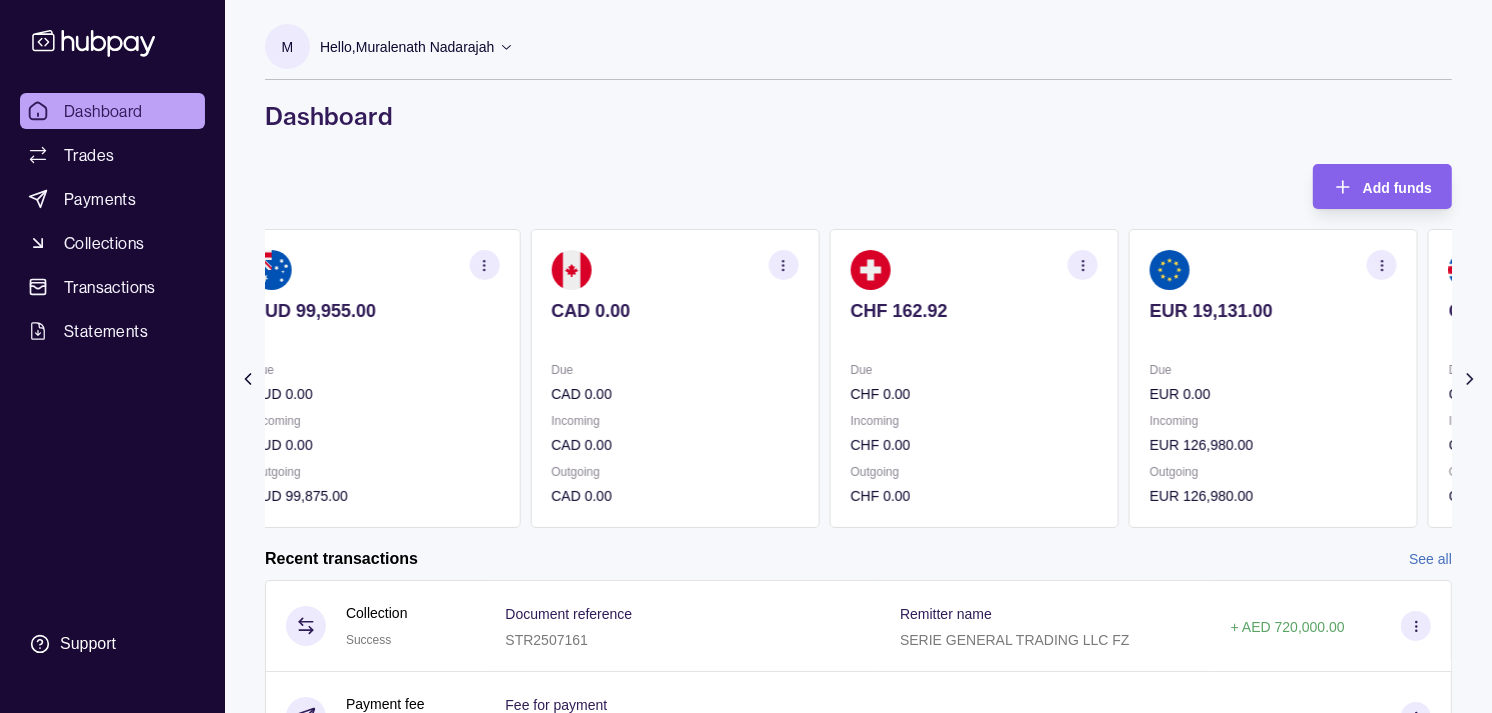 click on "Due" at bounding box center (973, 370) 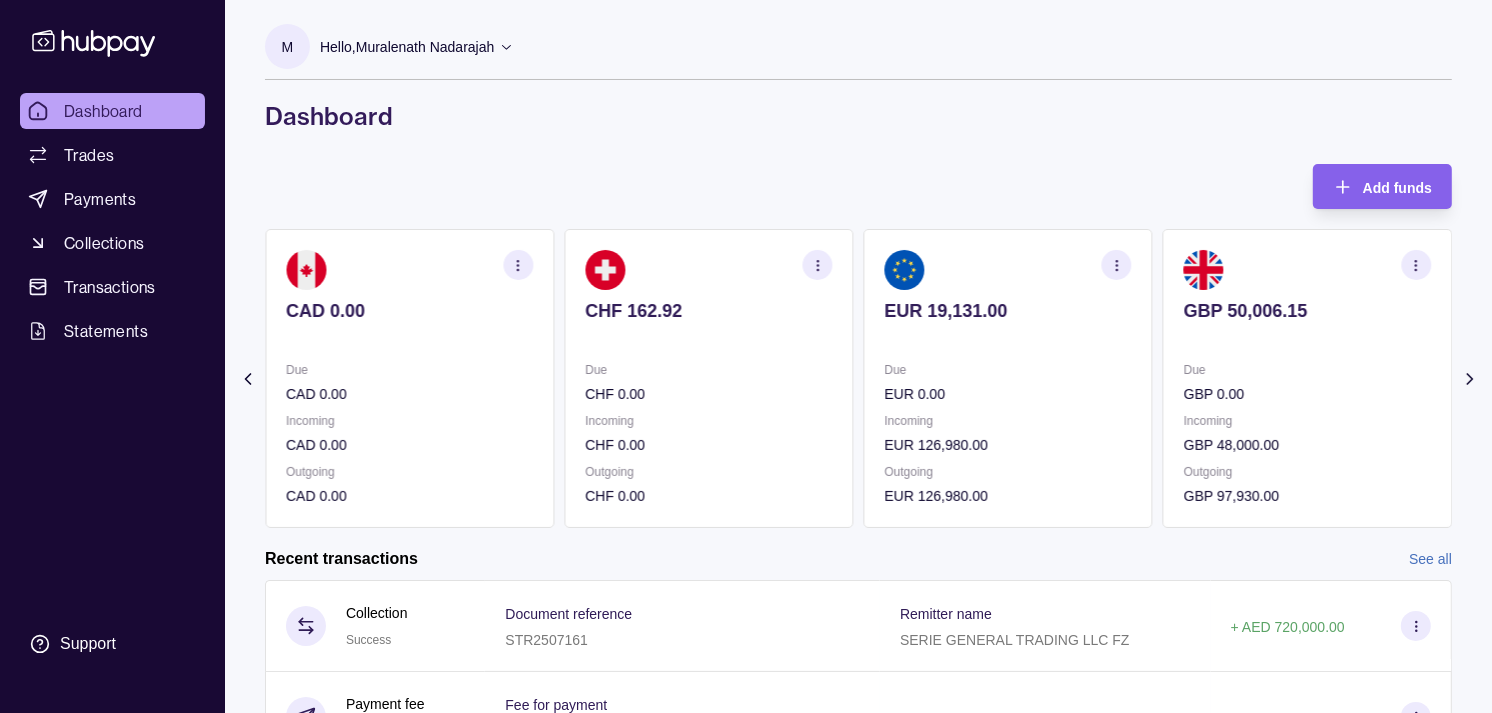 click on "Due" at bounding box center (1008, 370) 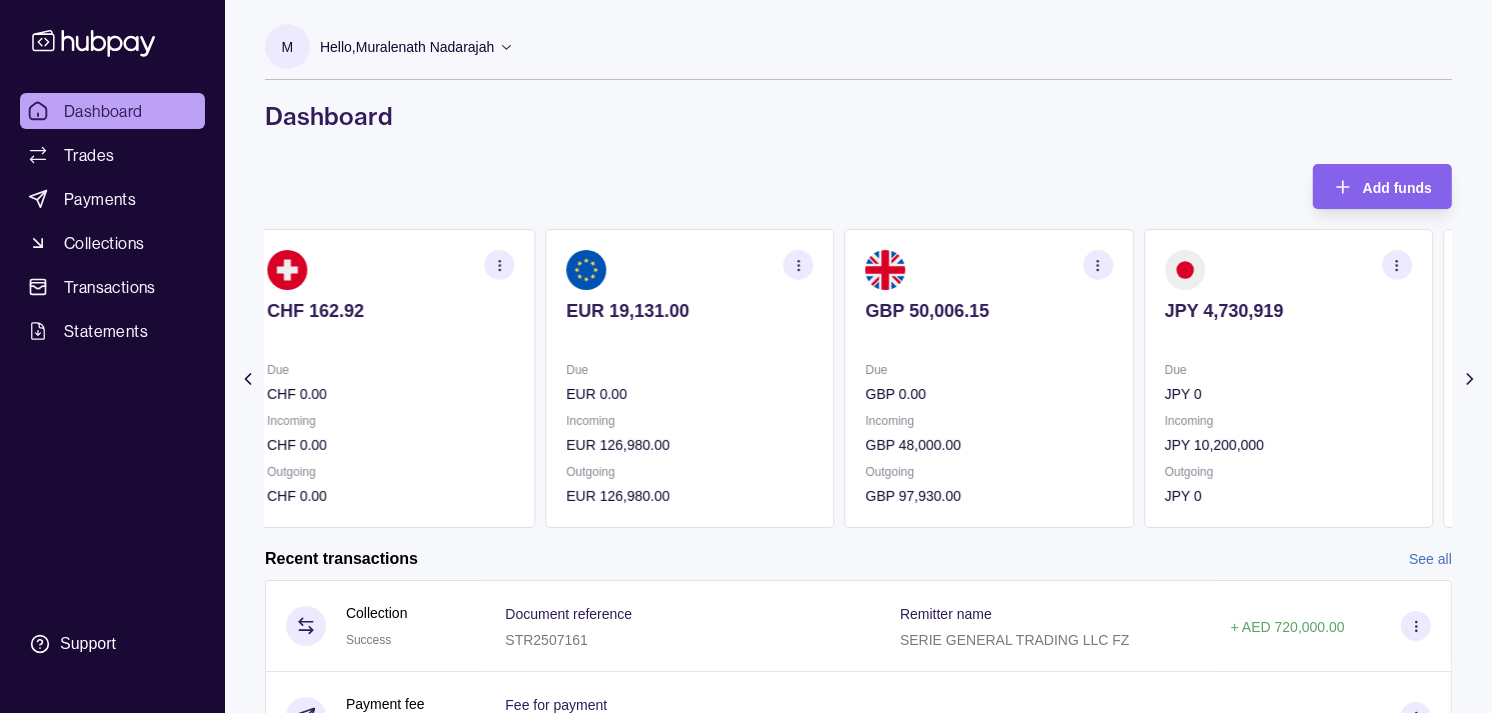 click on "JPY 4,730,919                                                                                                               Due JPY 0 Incoming JPY 10,200,000 Outgoing JPY 0" at bounding box center [1288, 378] 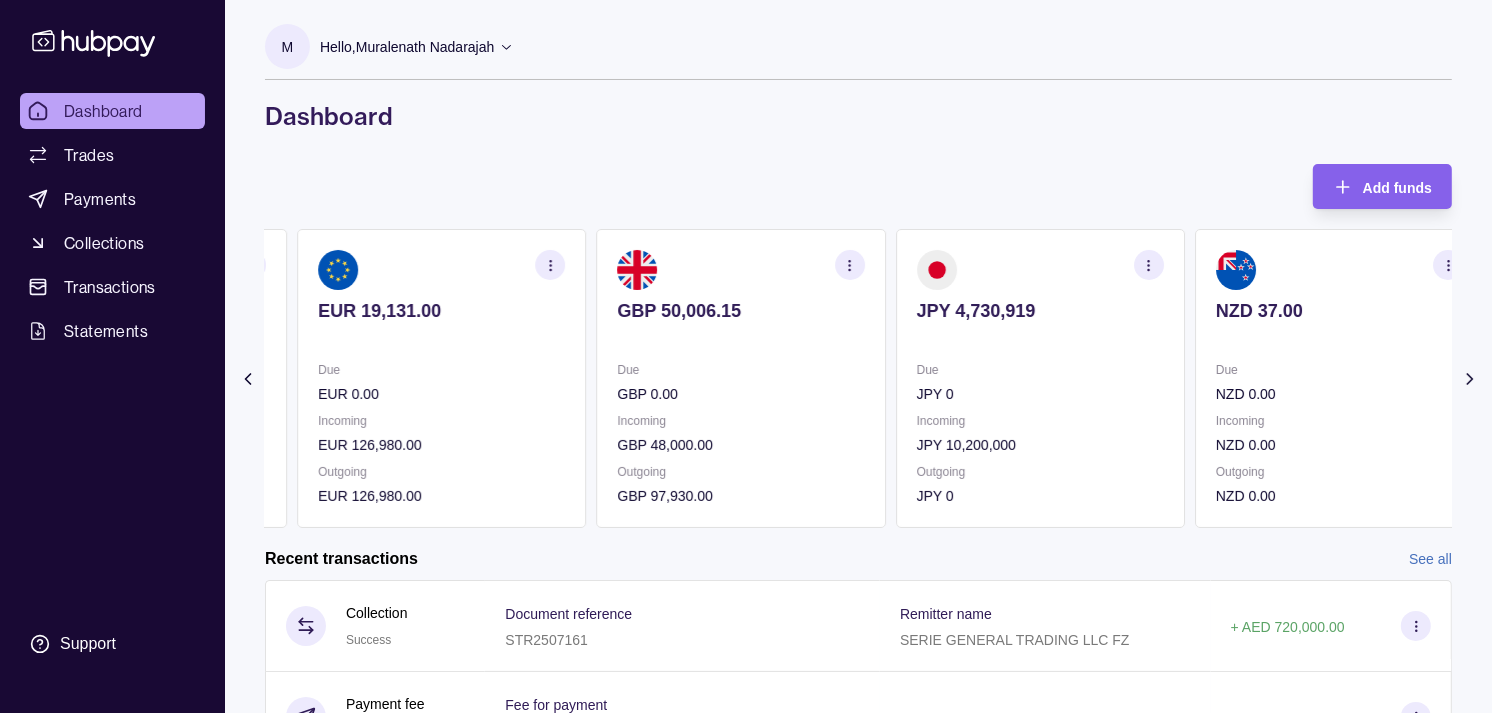 click on "GBP 0.00" at bounding box center [740, 394] 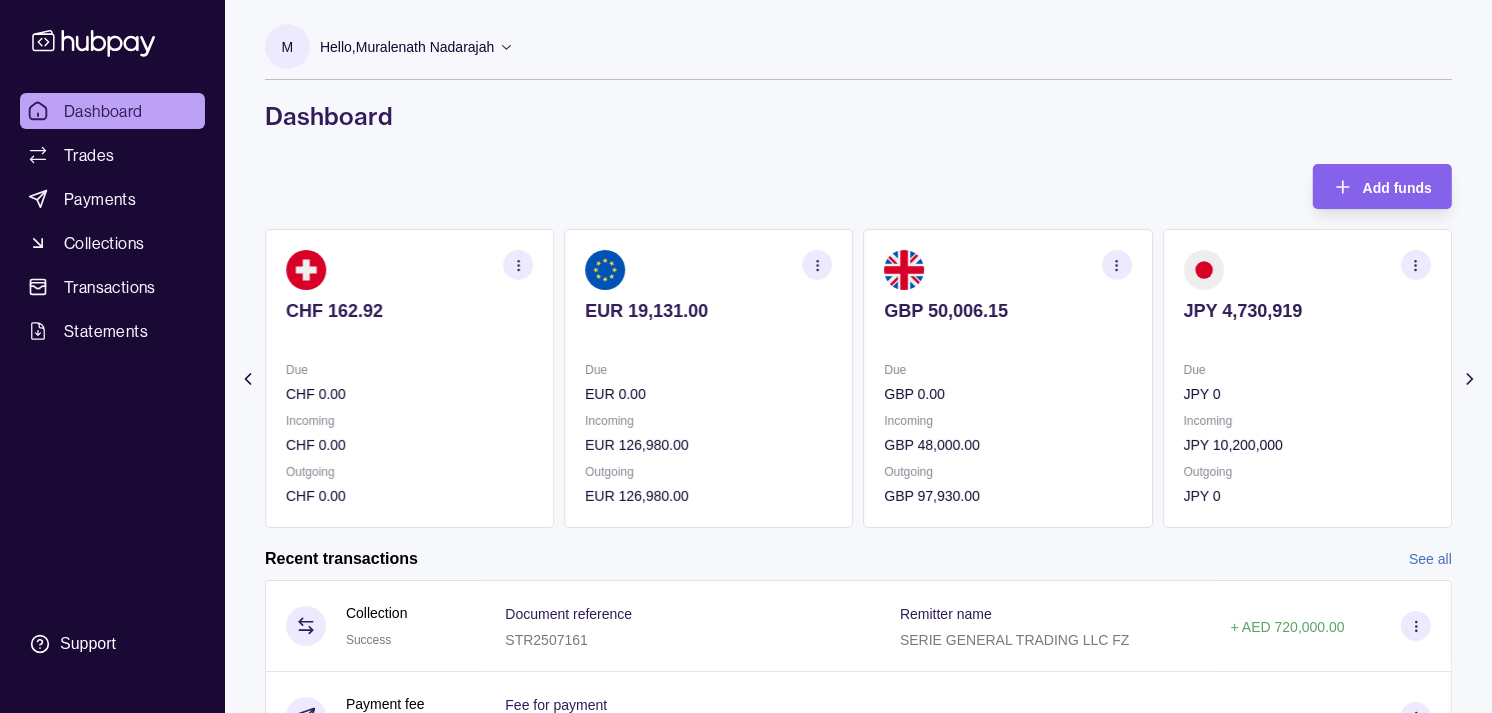 click on "EUR 0.00" at bounding box center (708, 394) 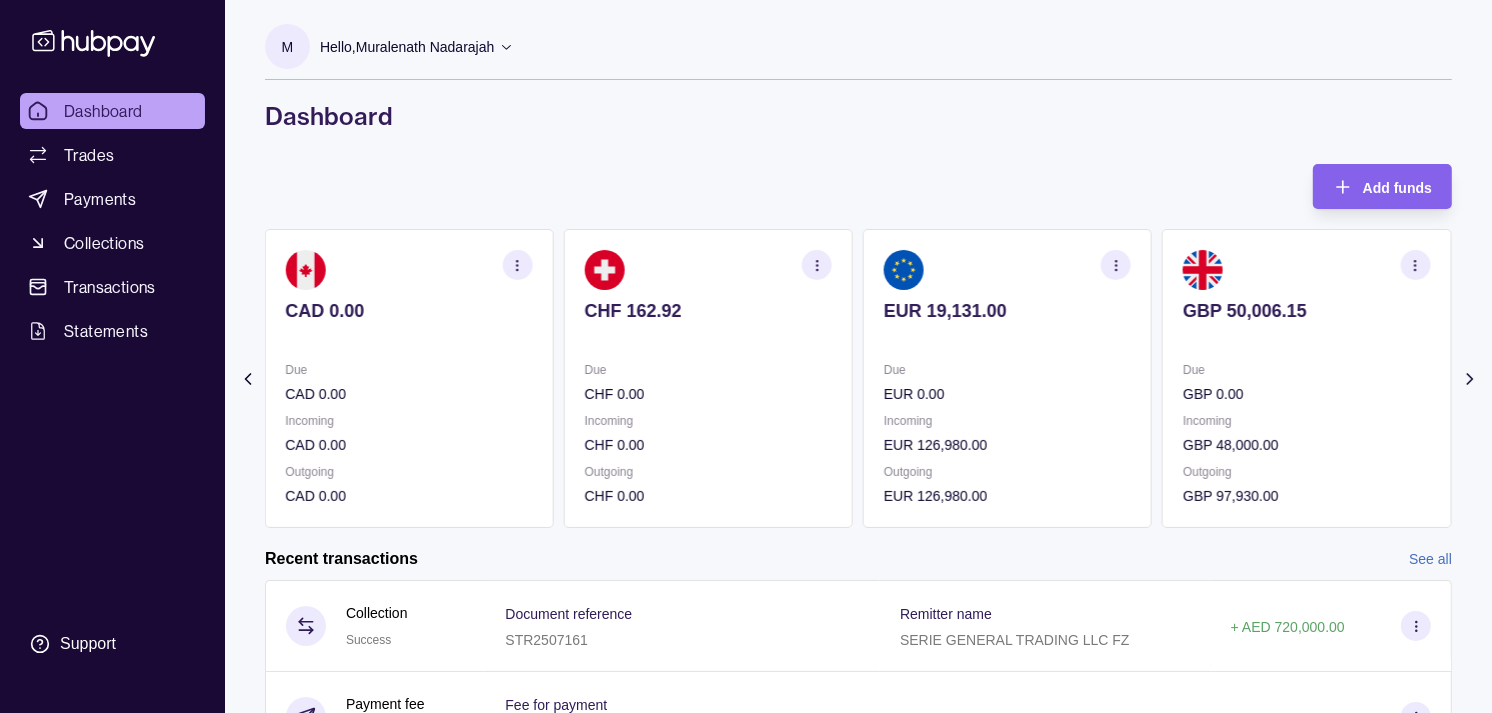 click on "CHF 0.00" at bounding box center (708, 394) 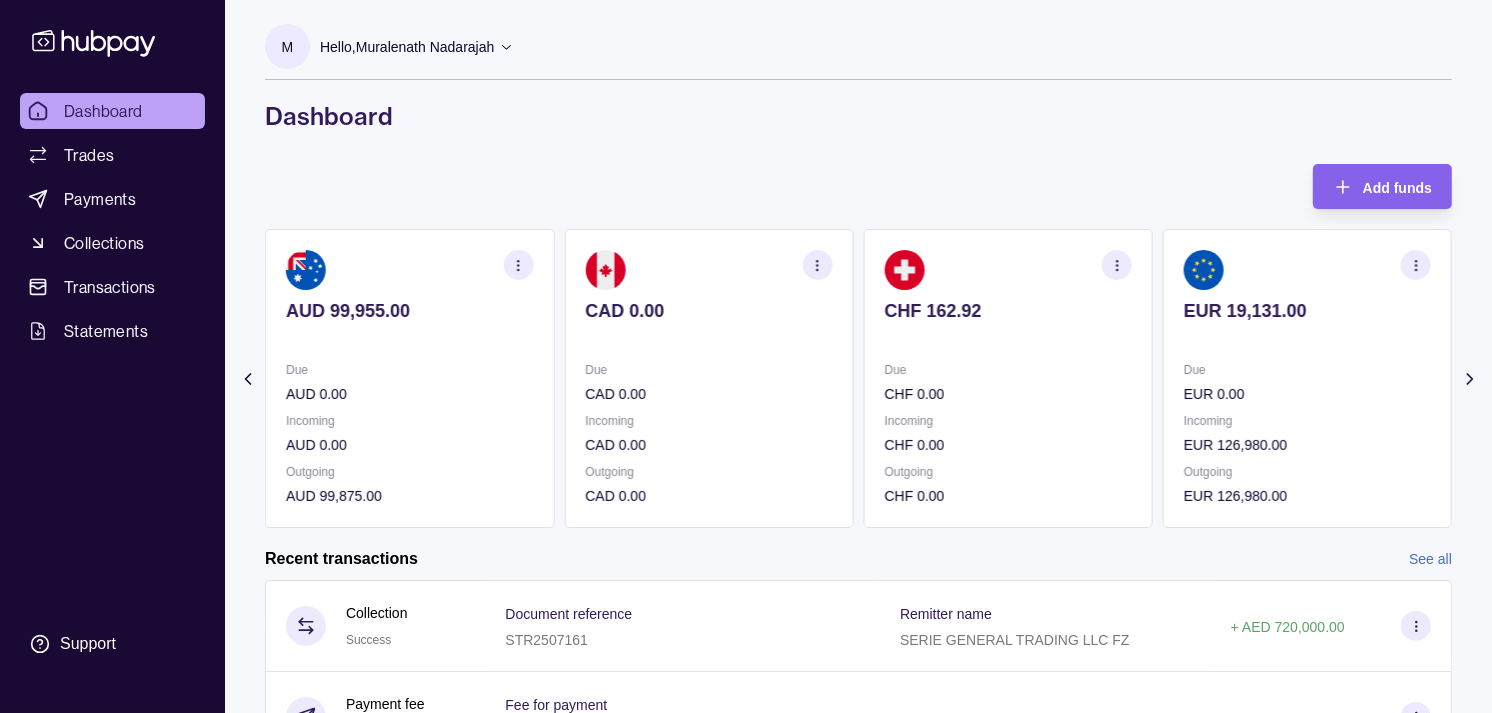 click on "AUD 99,955.00" at bounding box center (409, 324) 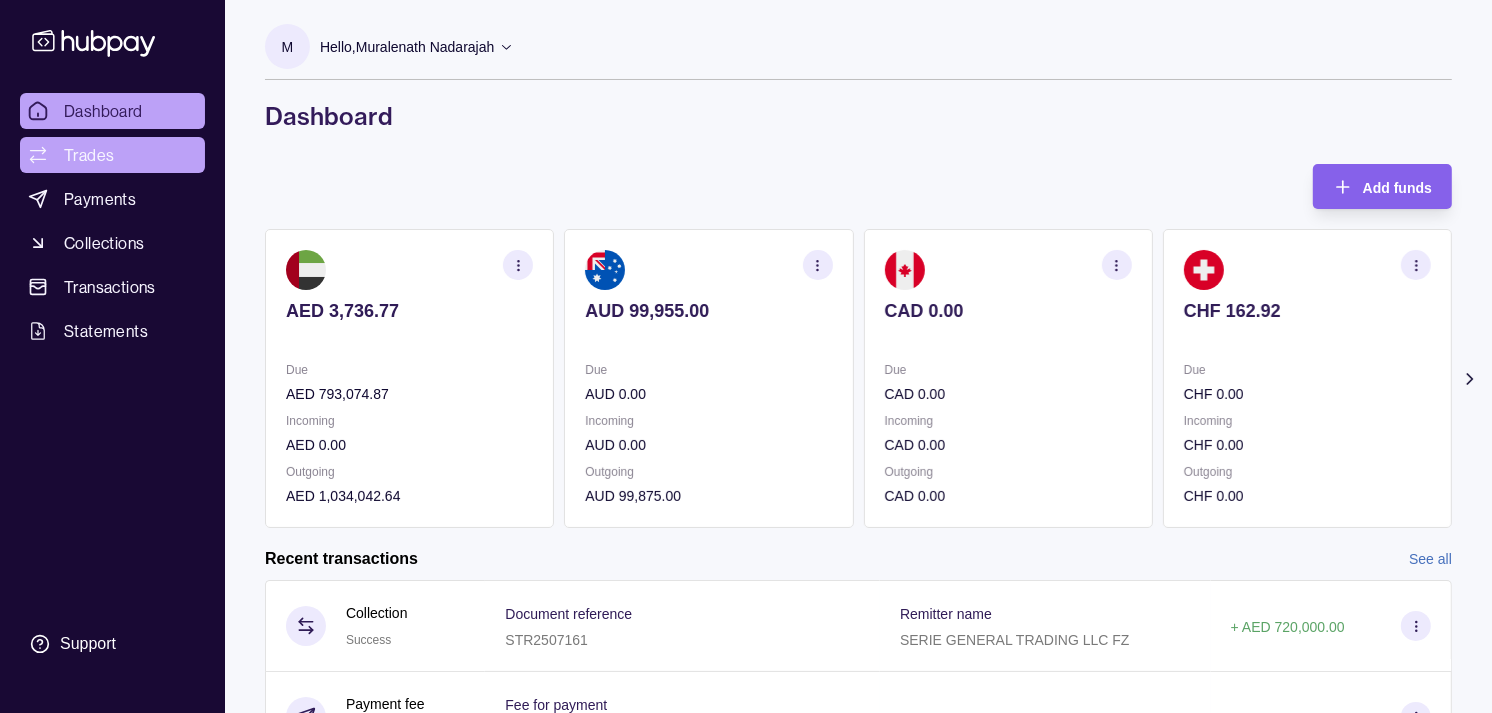 click on "Trades" at bounding box center [89, 155] 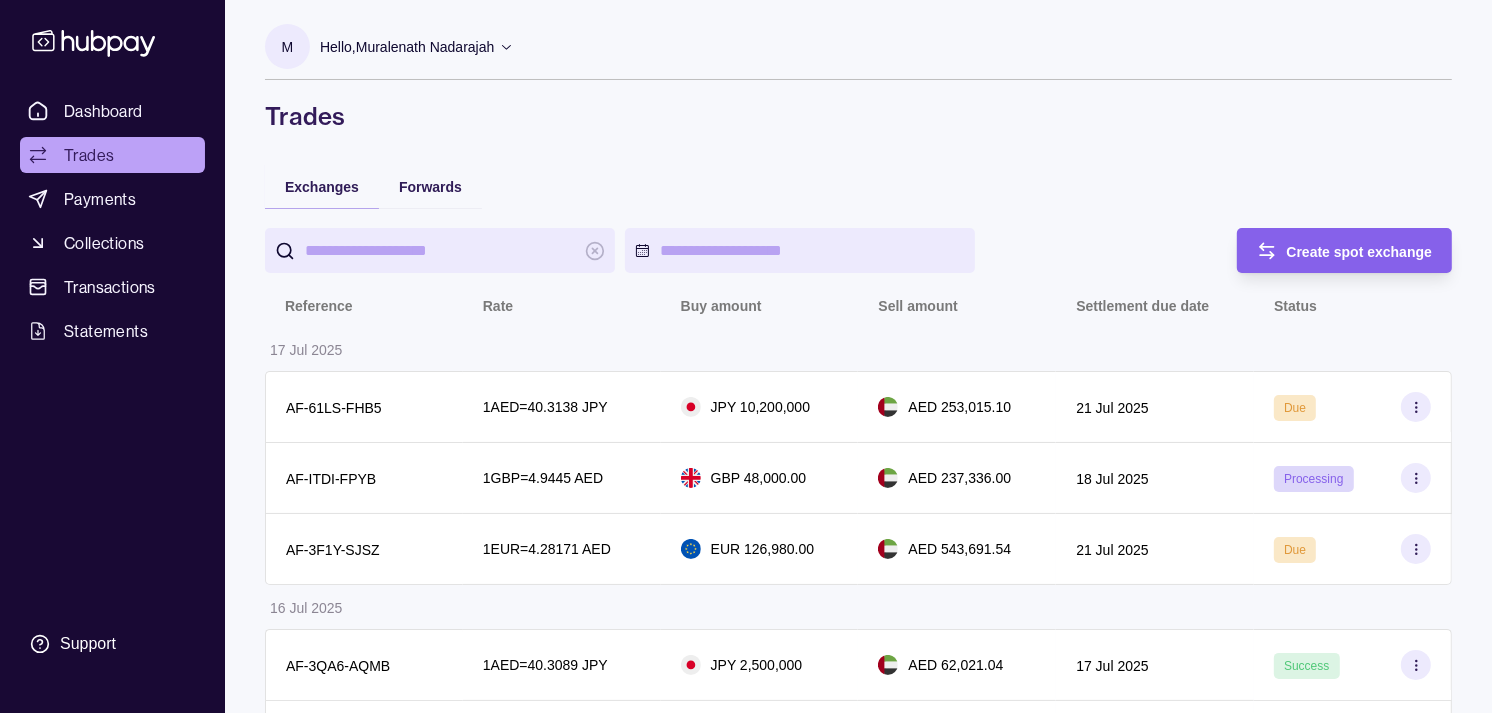 drag, startPoint x: 1338, startPoint y: 246, endPoint x: 1251, endPoint y: 261, distance: 88.28363 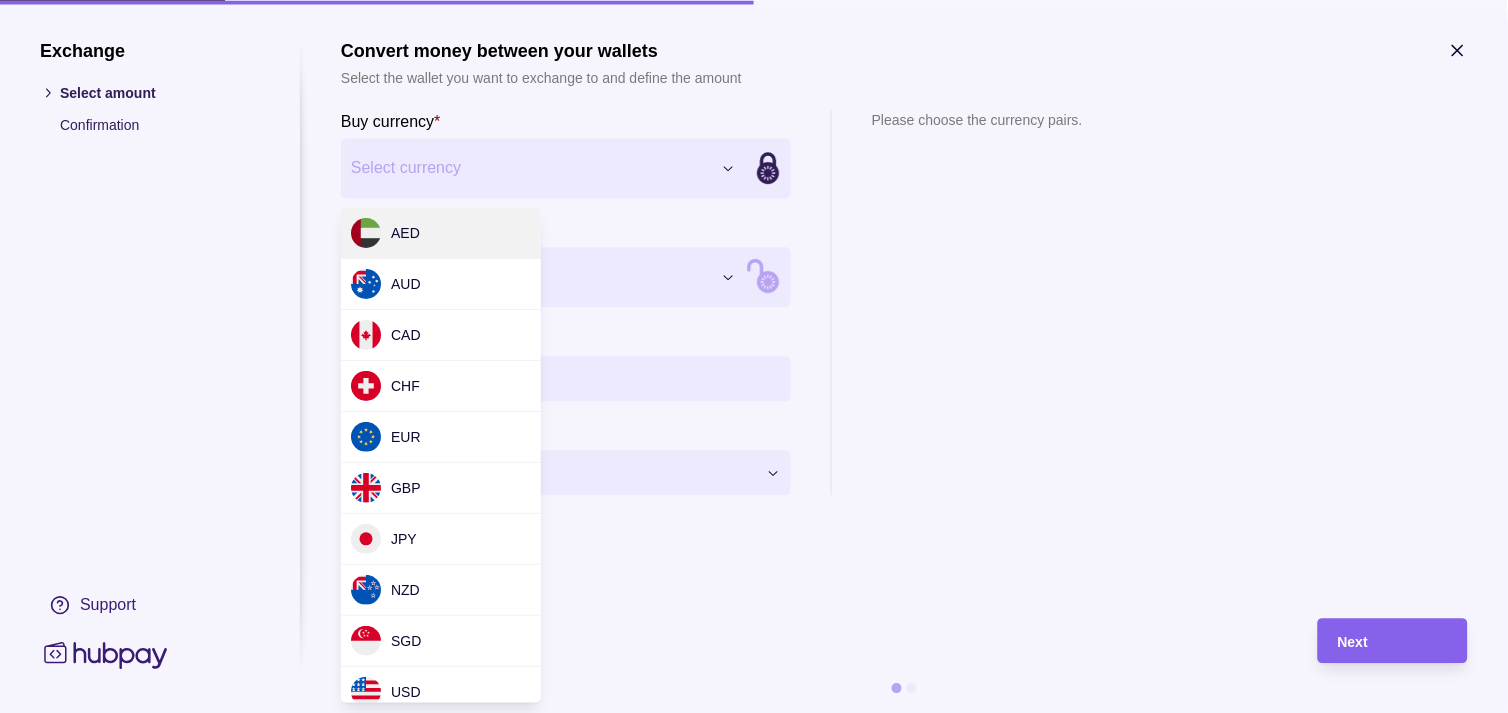 click on "Dashboard Trades Payments Collections Transactions Statements Support M Hello, [FIRST] [LAST] Strides Trading LLC Account Terms and conditions Privacy policy Sign out Trades Exchanges Forwards Create spot exchange Reference Rate Buy amount Sell amount Settlement due date Status 17 Jul 2025 AF-61LS-FHB5 1 AED = 40.3138 JPY JPY 10,200,000 AED 253,015.10 21 Jul 2025 Due AF-ITDI-FPYB 1 GBP = 4.9445 AED GBP 48,000.00 AED 237,336.00 18 Jul 2025 Processing AF-3F1Y-SJSZ 1 EUR = 4.28171 AED EUR 126,980.00 AED 543,691.54 21 Jul 2025 Due 16 Jul 2025 AF-3QA6-AQMB 1 AED = 40.3089 JPY JPY 2,500,000 AED 62,021.04 17 Jul 2025 Success AF-X7SV-PQAX 1 GBP = 4.94708 AED GBP 9,131.00 AED 45,171.79 17 Jul 2025 Success AF-CFV5-825P 1 GBP = 4.94893 AED GBP 49,930.00 AED 247,100.07 18 Jul 2025 Success AF-JZU4-RLF4 1 AUD = 2.40736 AED AUD 99,875.00 AED 240,435.08 18 Jul 2025 Success AF-X9WA-UTO7 1 AUD = 2.40662 AED AUD 109,885.00 AED 264,451.44 17 Jul 2025 Success AF-2VOA-YGKC 1 AED =" at bounding box center [754, 973] 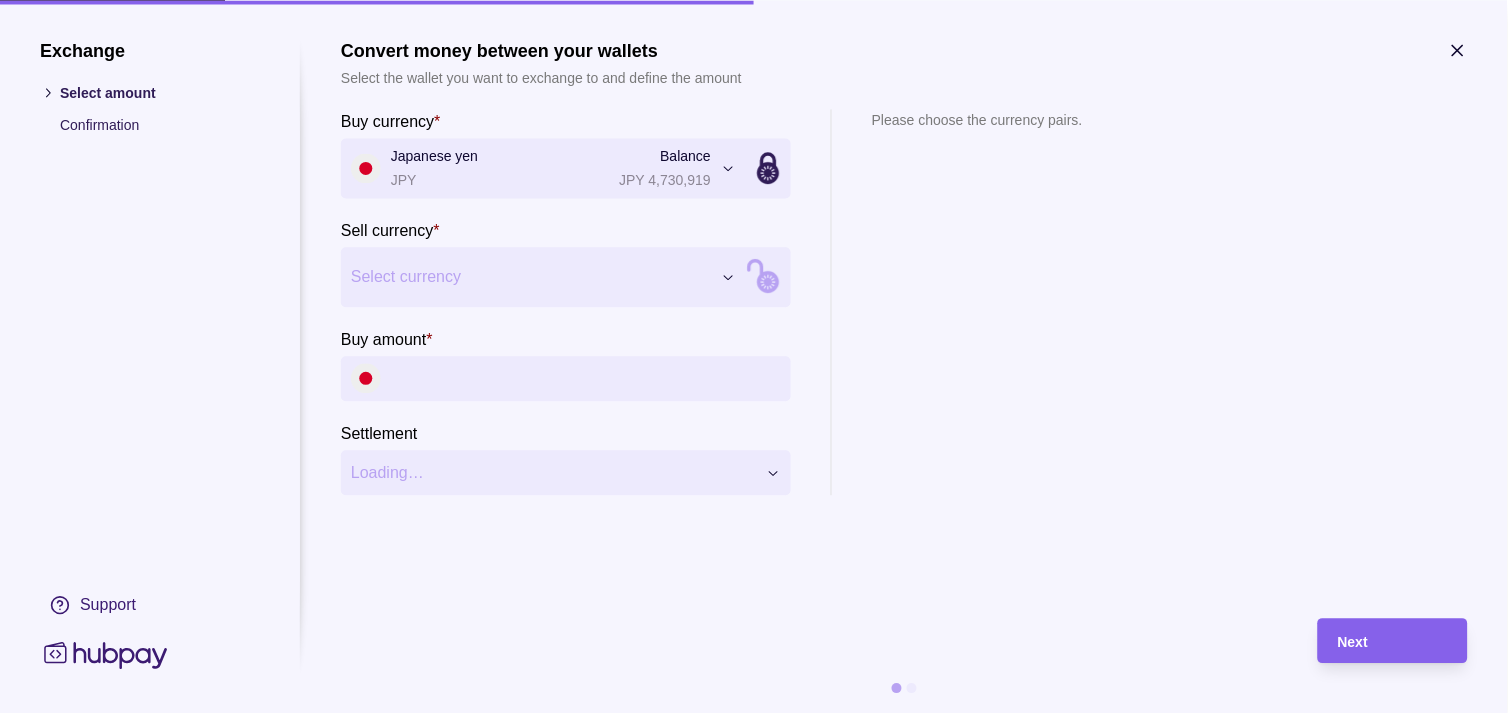 click on "Select currency" at bounding box center [531, 277] 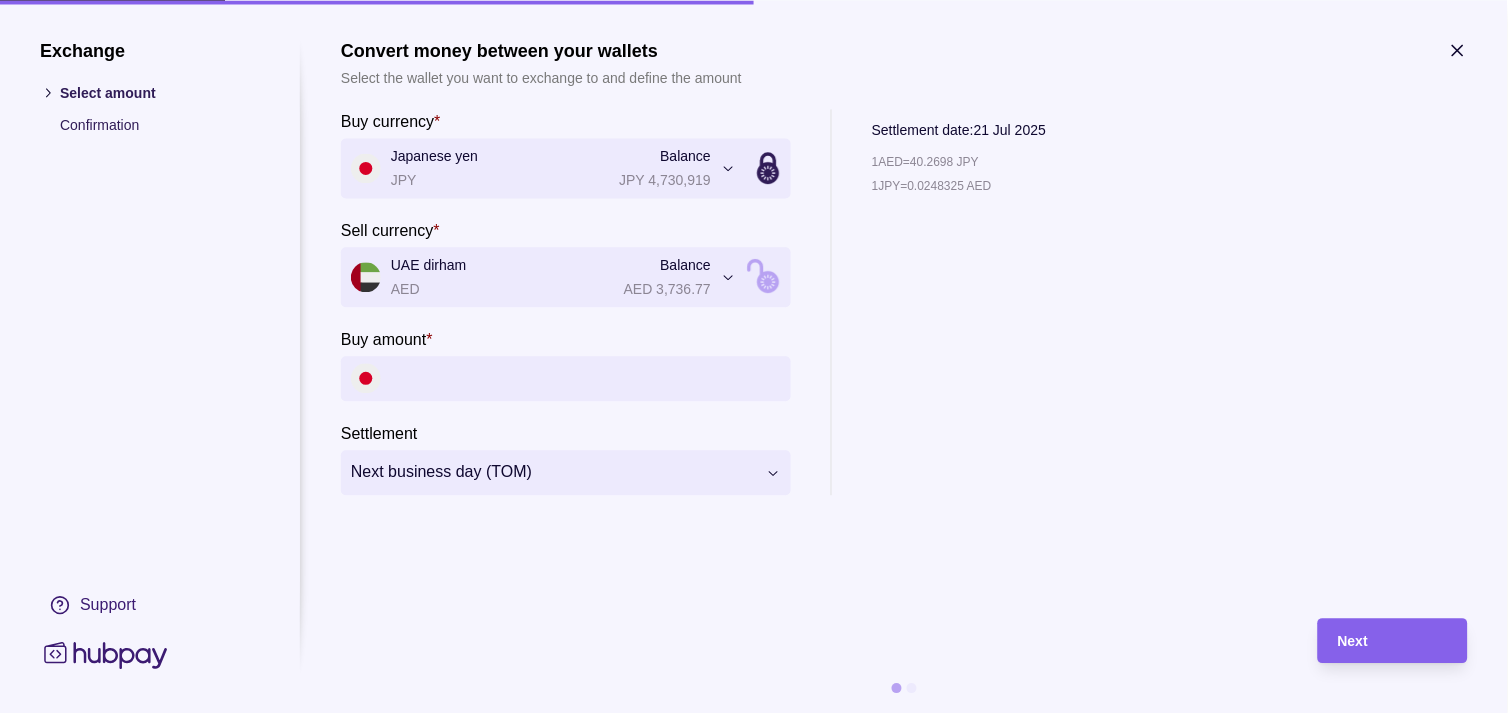 click on "Buy amount  *" at bounding box center (586, 378) 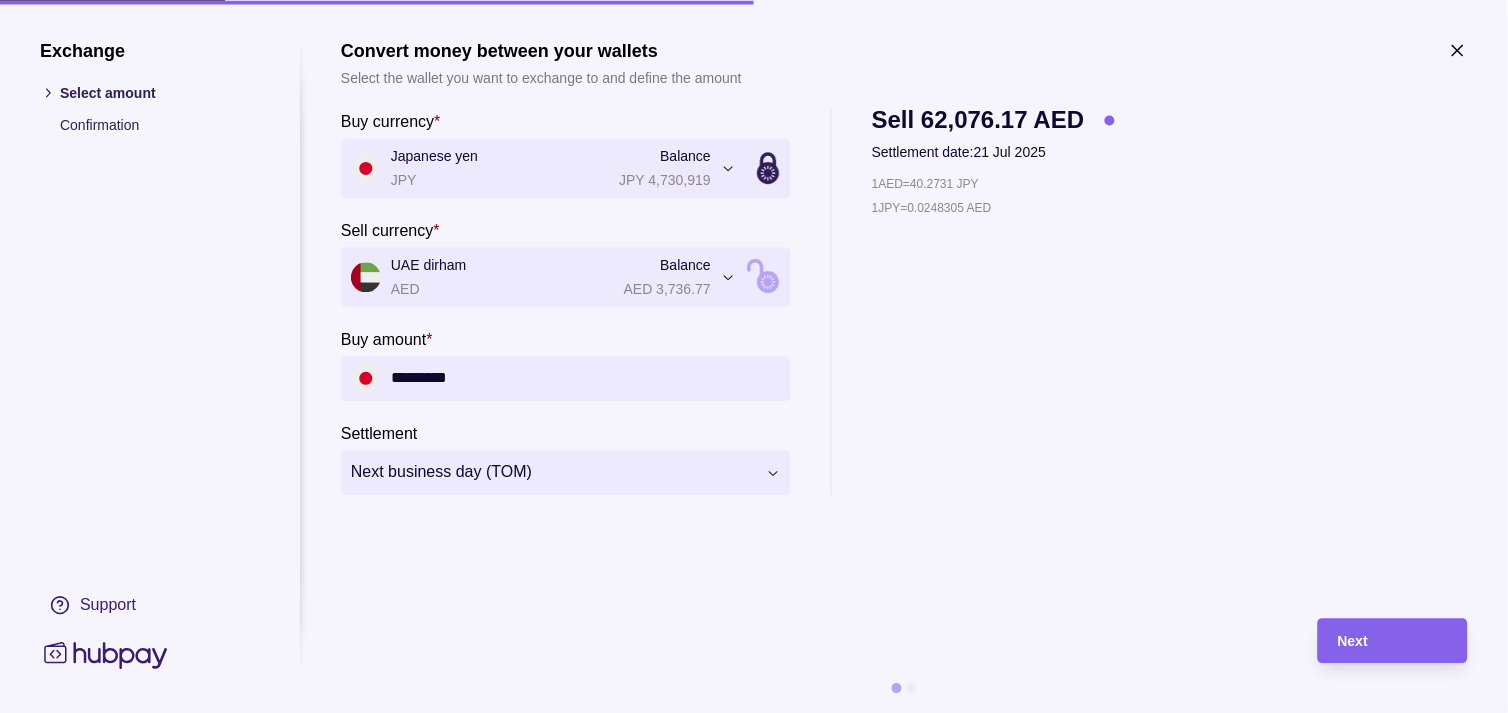 type on "*********" 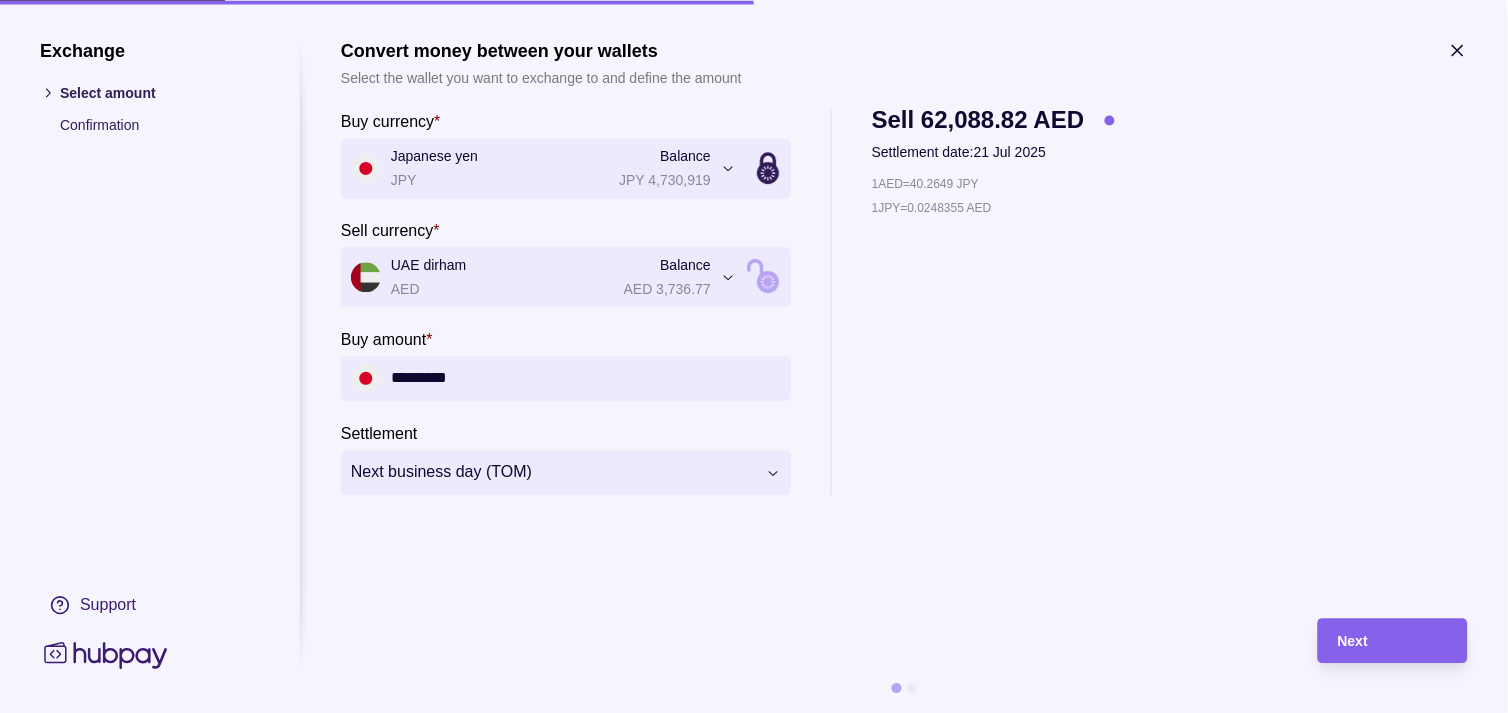 click 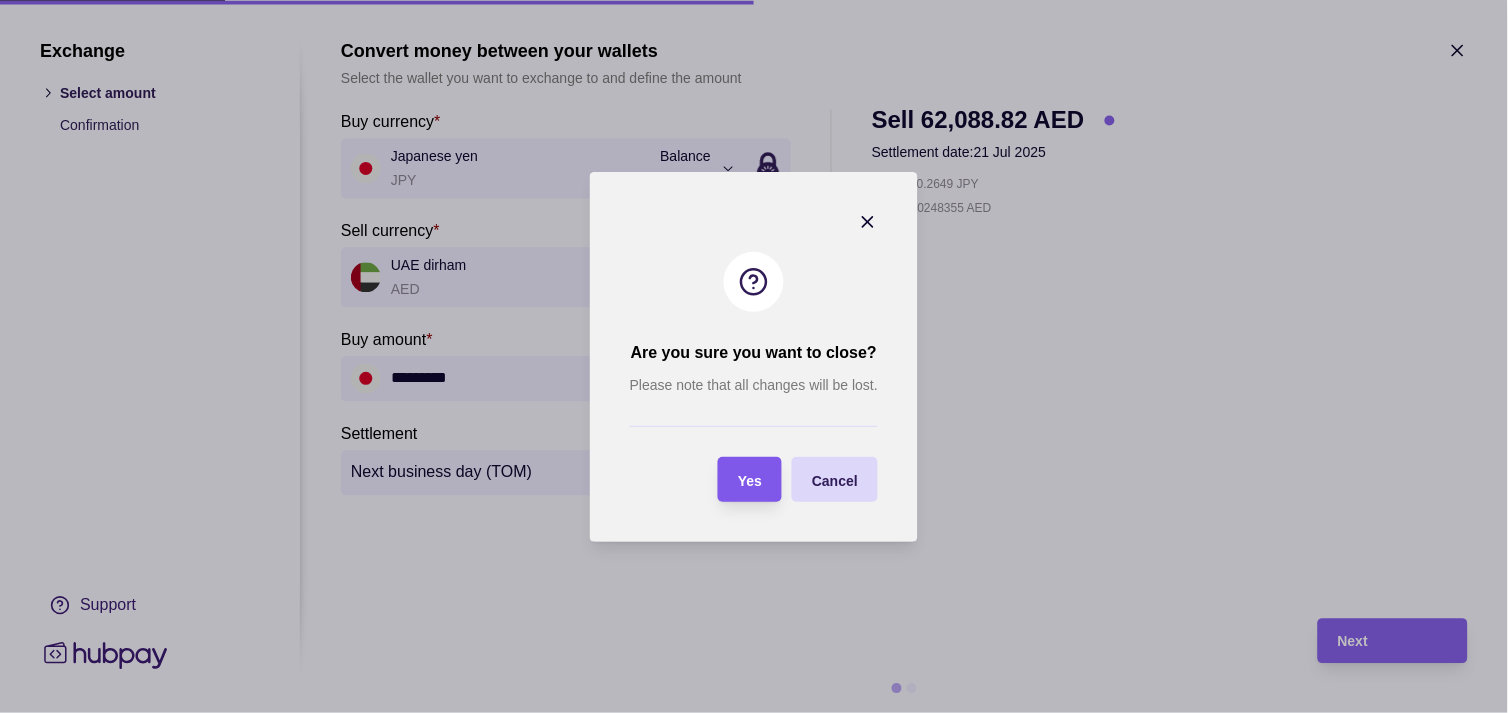 click on "Yes" at bounding box center (735, 479) 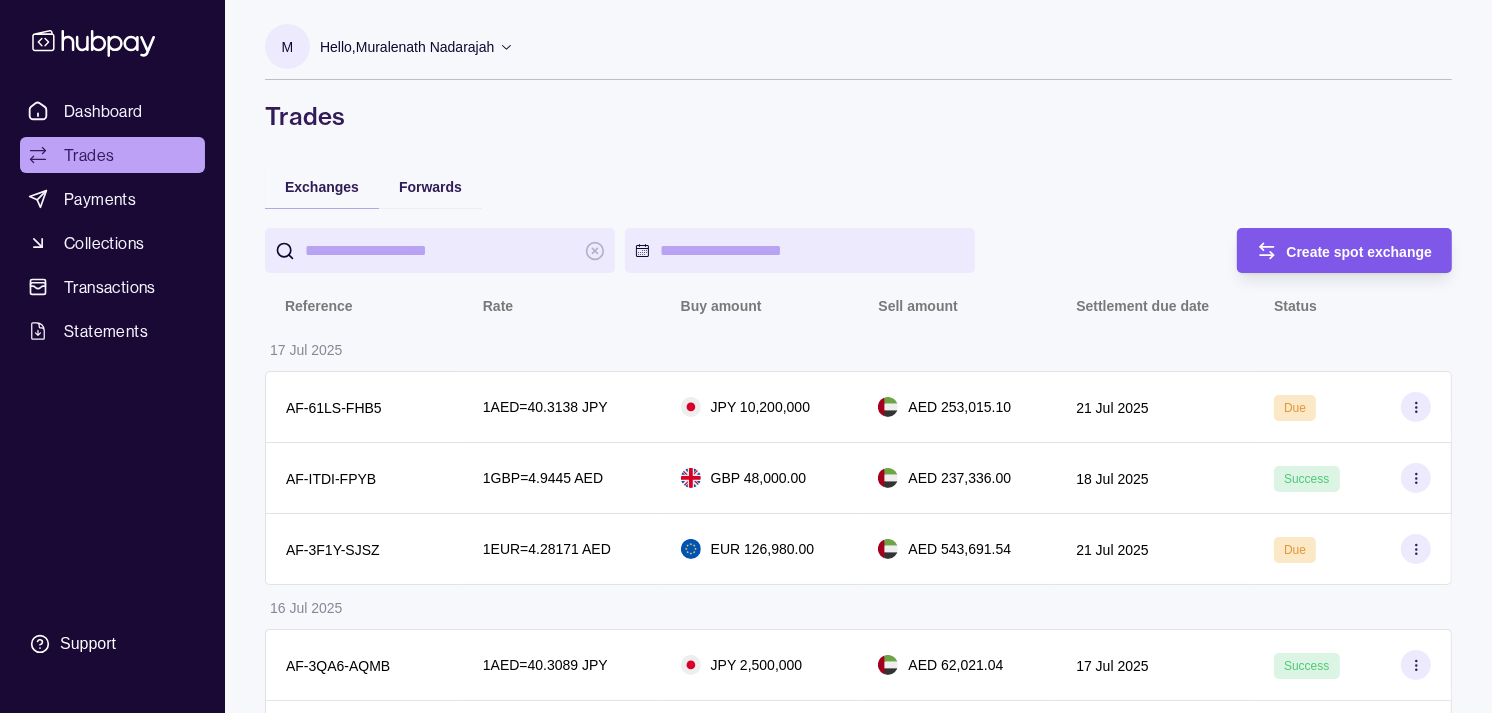 click on "Create spot exchange" at bounding box center (1360, 252) 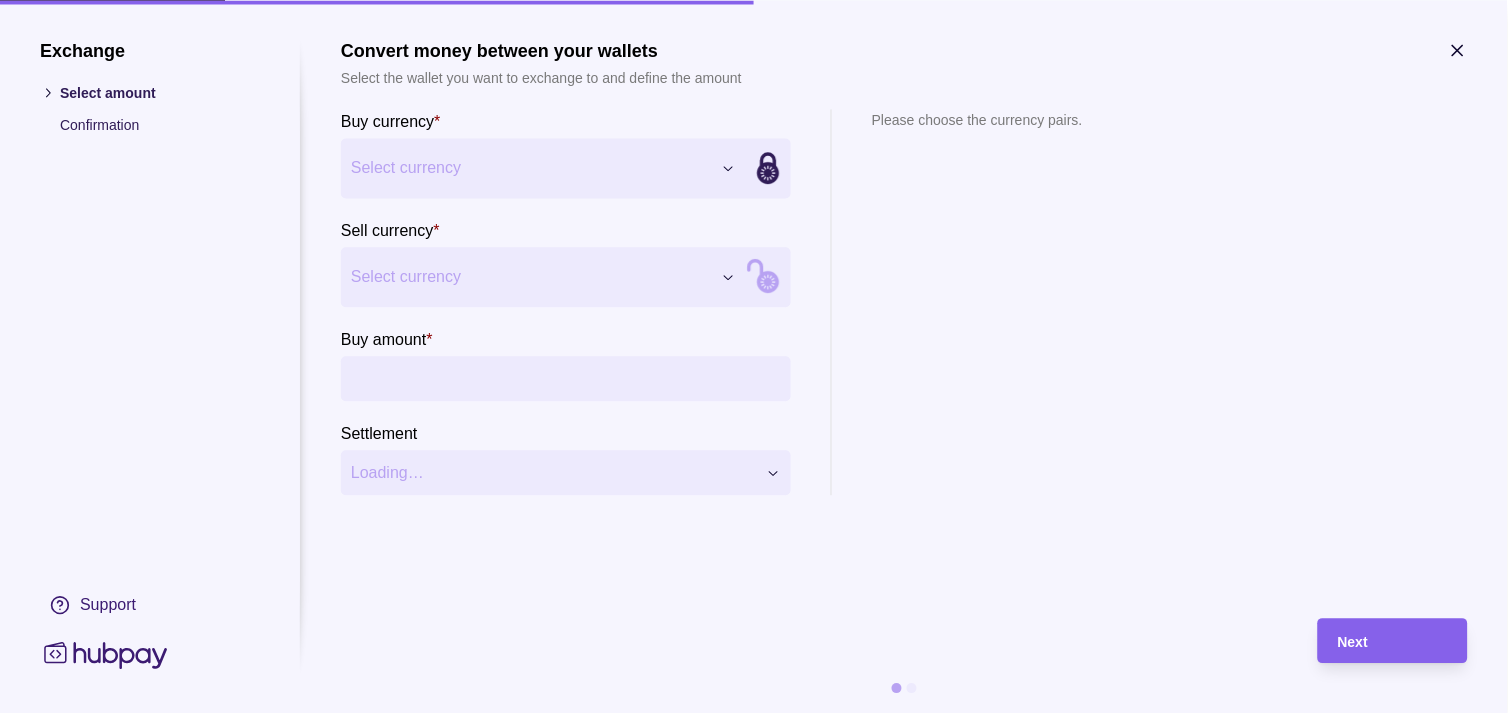 click on "Dashboard Trades Payments Collections Transactions Statements Support M Hello, [FIRST] [LAST] Strides Trading LLC Account Terms and conditions Privacy policy Sign out Trades Exchanges Forwards Create spot exchange Reference Rate Buy amount Sell amount Settlement due date Status 17 Jul 2025 AF-61LS-FHB5 1 AED = 40.3138 JPY JPY 10,200,000 AED 253,015.10 21 Jul 2025 Due AF-ITDI-FPYB 1 GBP = 4.9445 AED GBP 48,000.00 AED 237,336.00 18 Jul 2025 Success AF-3F1Y-SJSZ 1 EUR = 4.28171 AED EUR 126,980.00 AED 543,691.54 21 Jul 2025 Due 16 Jul 2025 AF-3QA6-AQMB 1 AED = 40.3089 JPY JPY 2,500,000 AED 62,021.04 17 Jul 2025 Success AF-X7SV-PQAX 1 GBP = 4.94708 AED GBP 9,131.00 AED 45,171.79 17 Jul 2025 Success AF-CFV5-825P 1 GBP = 4.94893 AED GBP 49,930.00 AED 247,100.07 18 Jul 2025 Success AF-JZU4-RLF4 1 AUD = 2.40736 AED AUD 99,875.00 AED 240,435.08 18 Jul 2025 Success AF-X9WA-UTO7 1 AUD = 2.40662 AED AUD 109,885.00 AED 264,451.44 17 Jul 2025 Success AF-2VOA-YGKC 1 AED =" at bounding box center (754, 973) 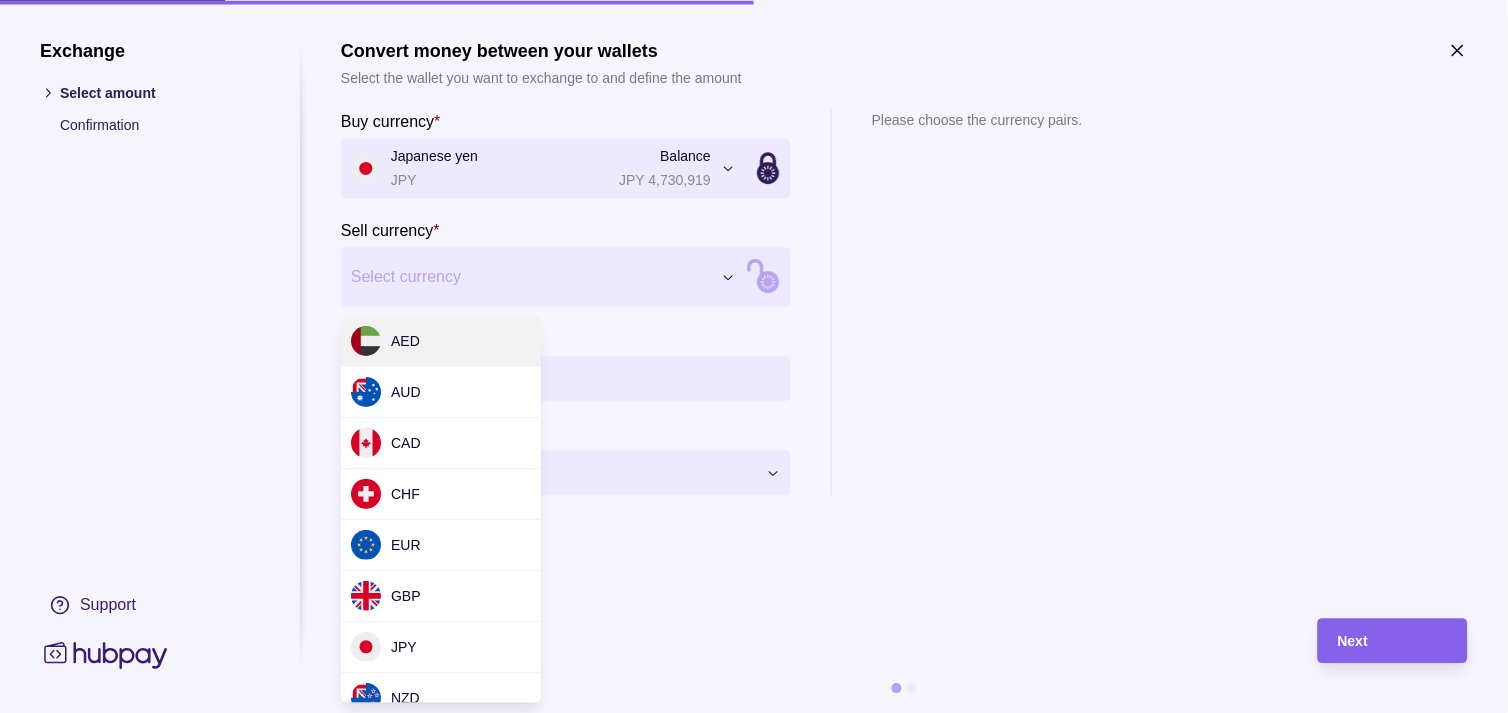 click on "Dashboard Trades Payments Collections Transactions Statements Support M Hello, [FIRST] [LAST] Strides Trading LLC Account Terms and conditions Privacy policy Sign out Trades Exchanges Forwards Create spot exchange Reference Rate Buy amount Sell amount Settlement due date Status 17 Jul 2025 AF-61LS-FHB5 1 AED = 40.3138 JPY JPY 10,200,000 AED 253,015.10 21 Jul 2025 Due AF-ITDI-FPYB 1 GBP = 4.9445 AED GBP 48,000.00 AED 237,336.00 18 Jul 2025 Success AF-3F1Y-SJSZ 1 EUR = 4.28171 AED EUR 126,980.00 AED 543,691.54 21 Jul 2025 Due 16 Jul 2025 AF-3QA6-AQMB 1 AED = 40.3089 JPY JPY 2,500,000 AED 62,021.04 17 Jul 2025 Success AF-X7SV-PQAX 1 GBP = 4.94708 AED GBP 9,131.00 AED 45,171.79 17 Jul 2025 Success AF-CFV5-825P 1 GBP = 4.94893 AED GBP 49,930.00 AED 247,100.07 18 Jul 2025 Success AF-JZU4-RLF4 1 AUD = 2.40736 AED AUD 99,875.00 AED 240,435.08 18 Jul 2025 Success AF-X9WA-UTO7 1 AUD = 2.40662 AED AUD 109,885.00 AED 264,451.44 17 Jul 2025 Success AF-2VOA-YGKC 1 AED =" at bounding box center (754, 973) 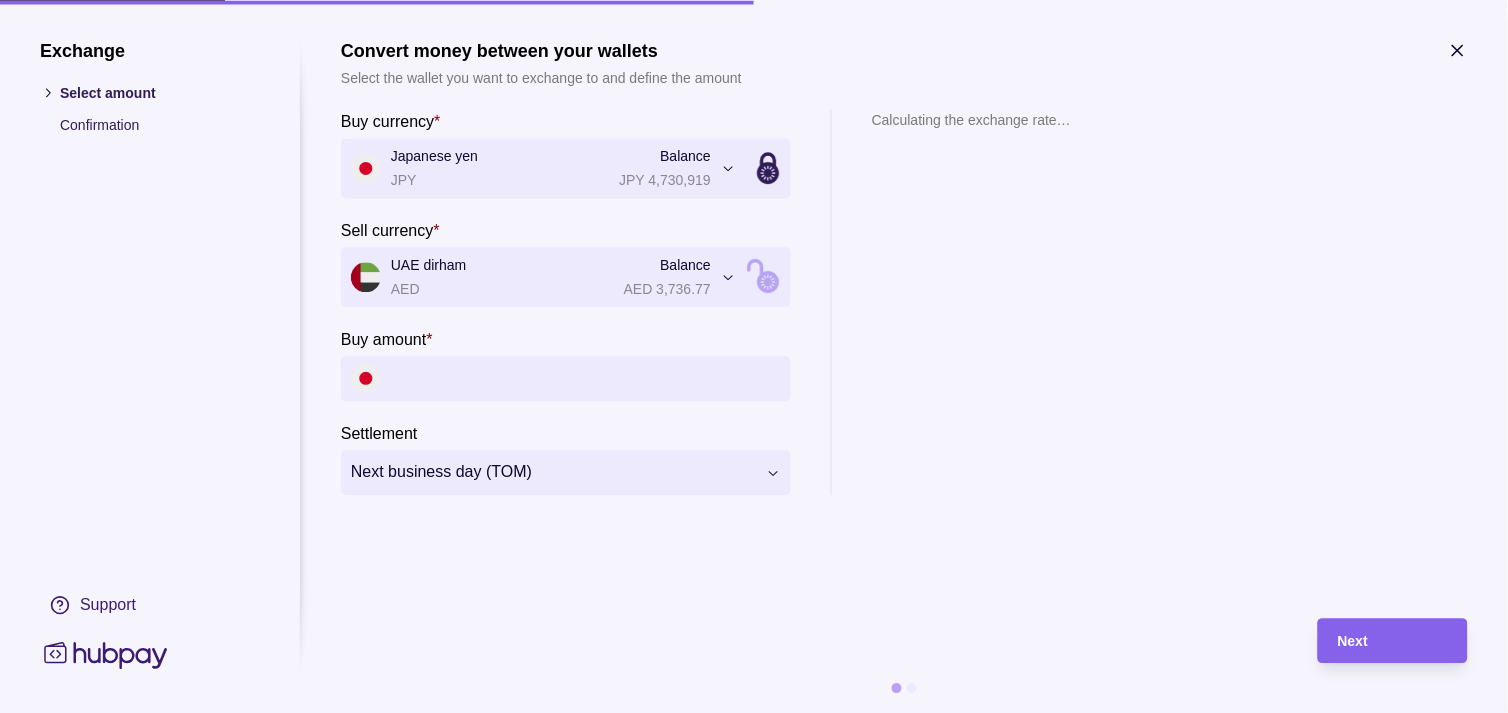 click on "Buy amount  *" at bounding box center (586, 378) 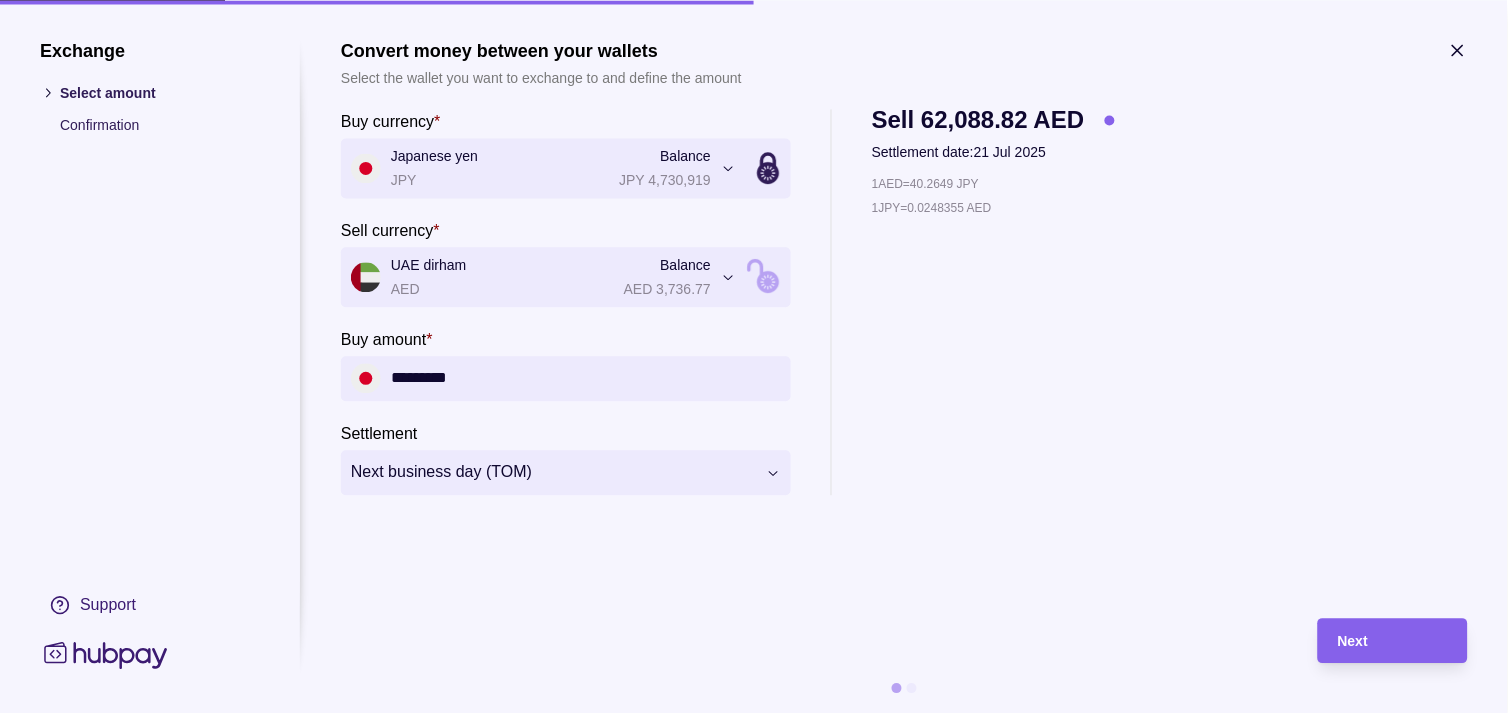 type on "*********" 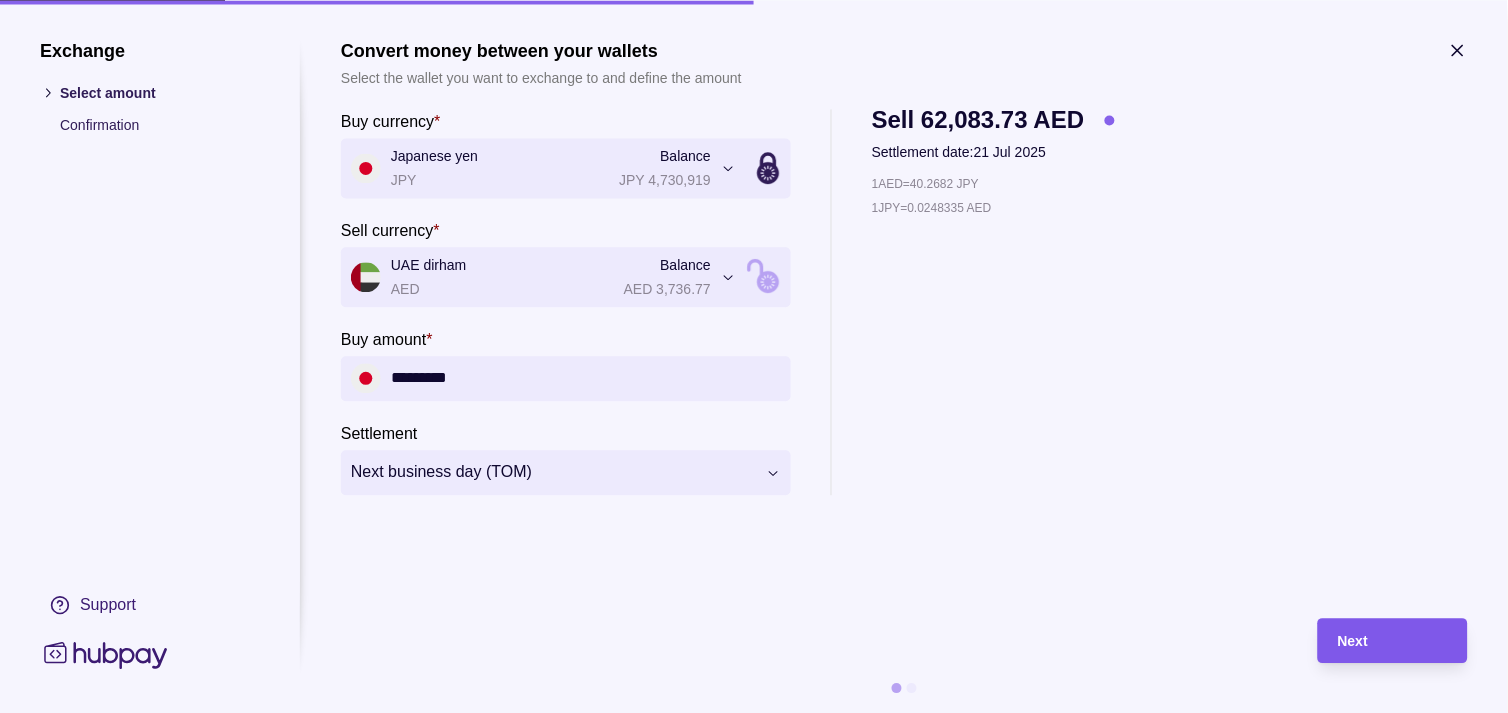 click on "Next" at bounding box center (1393, 641) 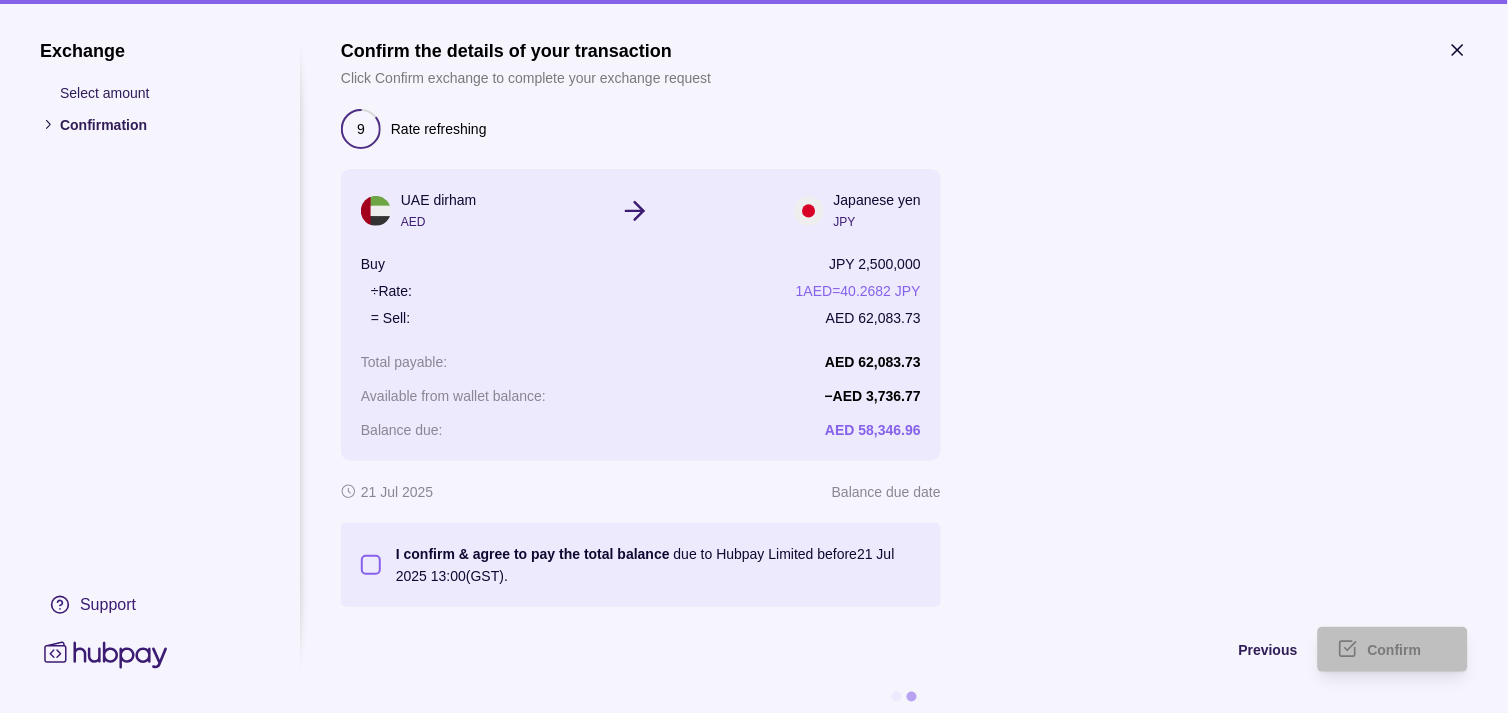 click on "I confirm & agree to pay the total balance due to Hubpay Limited before 21 Jul 2025 13:00 (GST)." at bounding box center [371, 565] 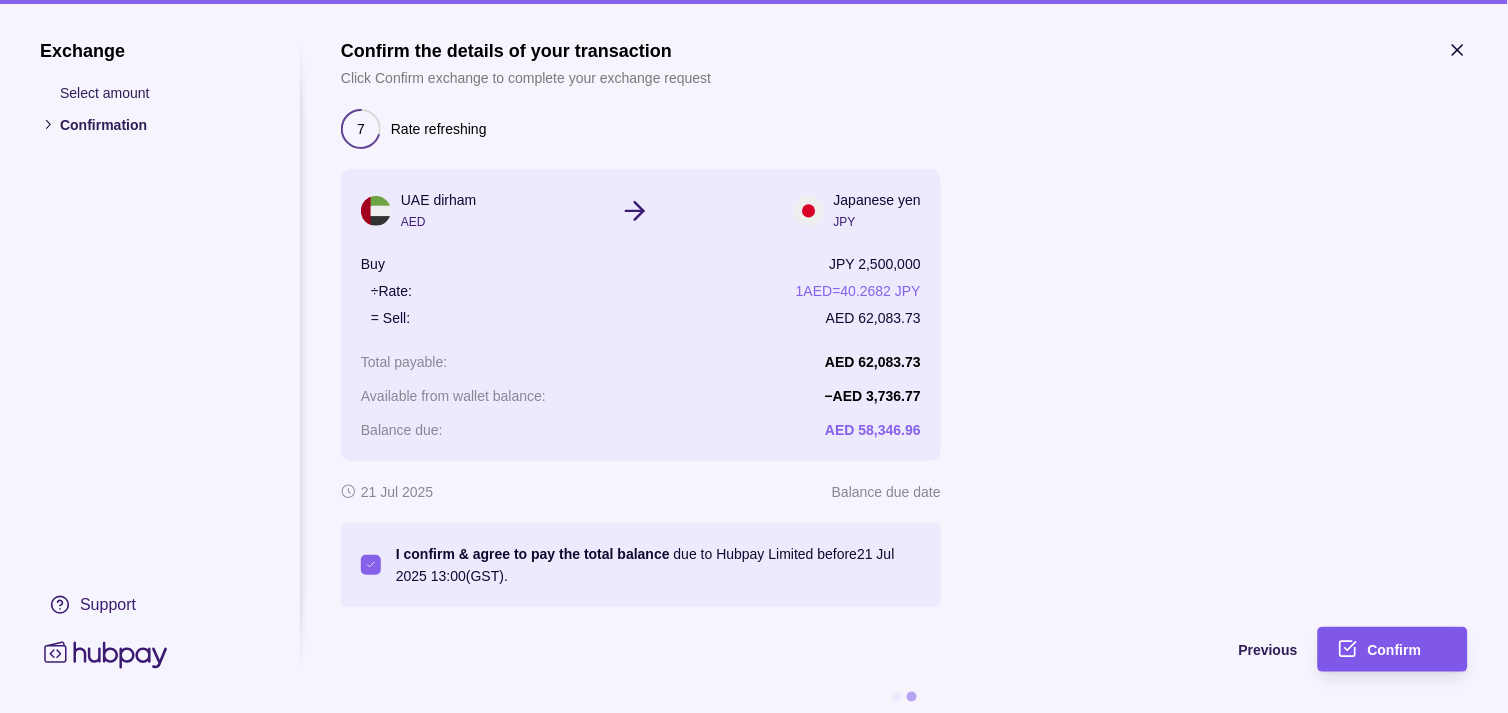 click on "Confirm" at bounding box center (1408, 650) 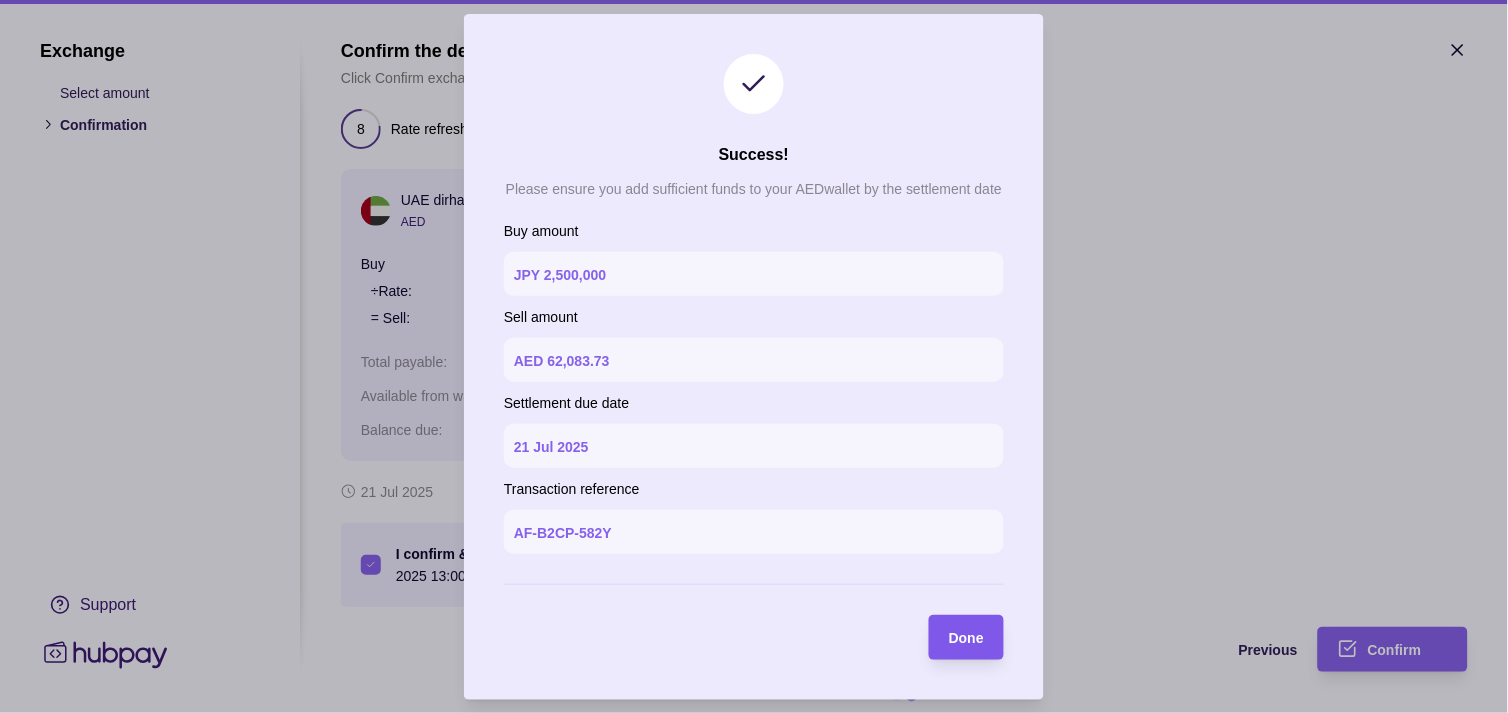 click on "Done" at bounding box center [966, 637] 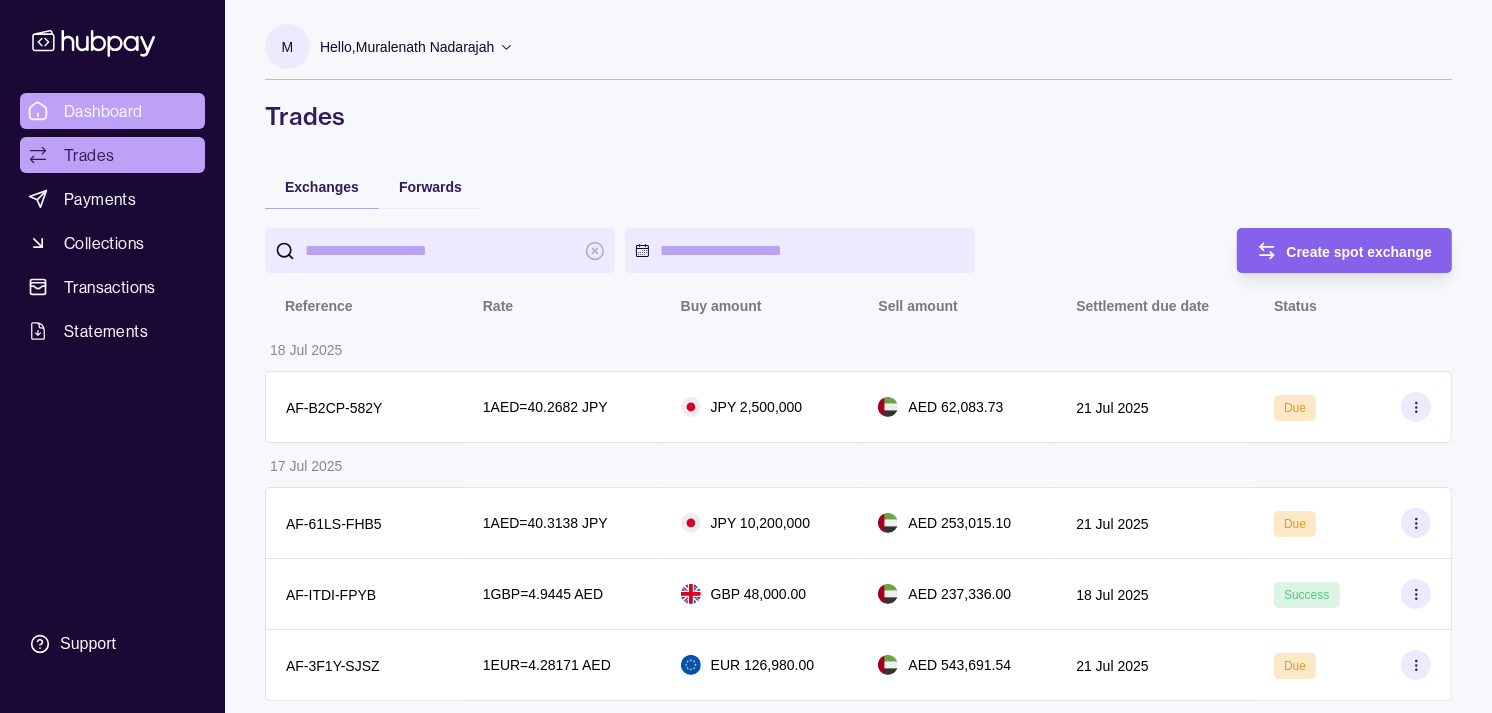 click on "Dashboard" at bounding box center (103, 111) 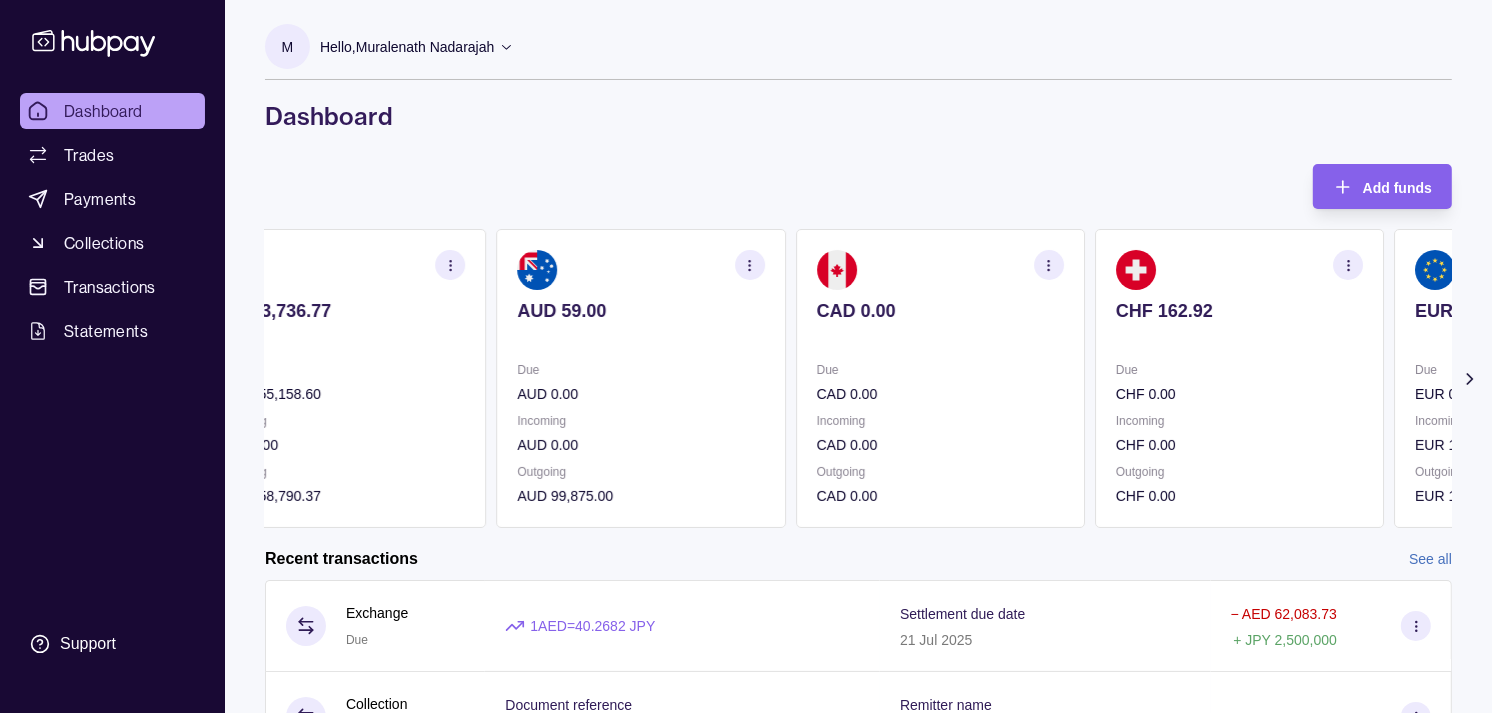 click on "Due" at bounding box center (1239, 370) 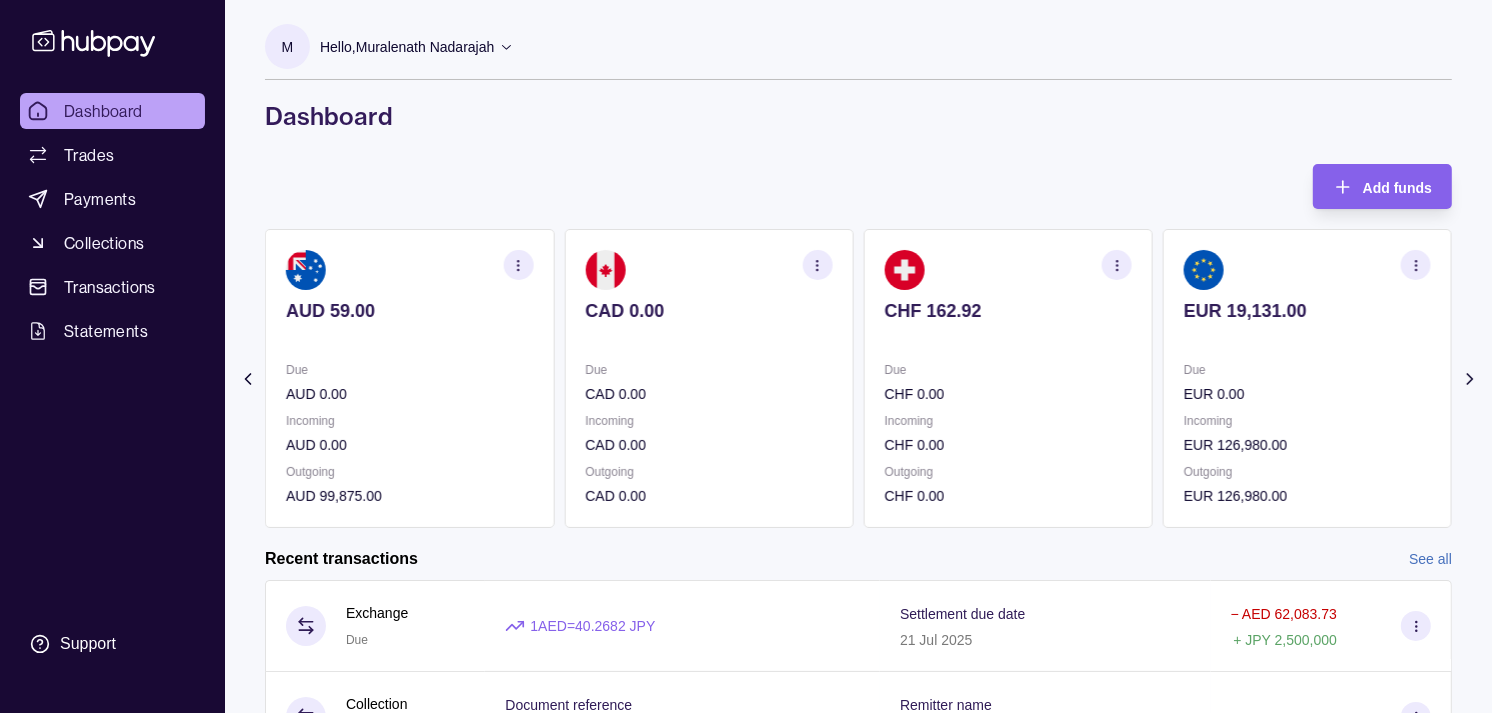 click on "Due" at bounding box center [1307, 370] 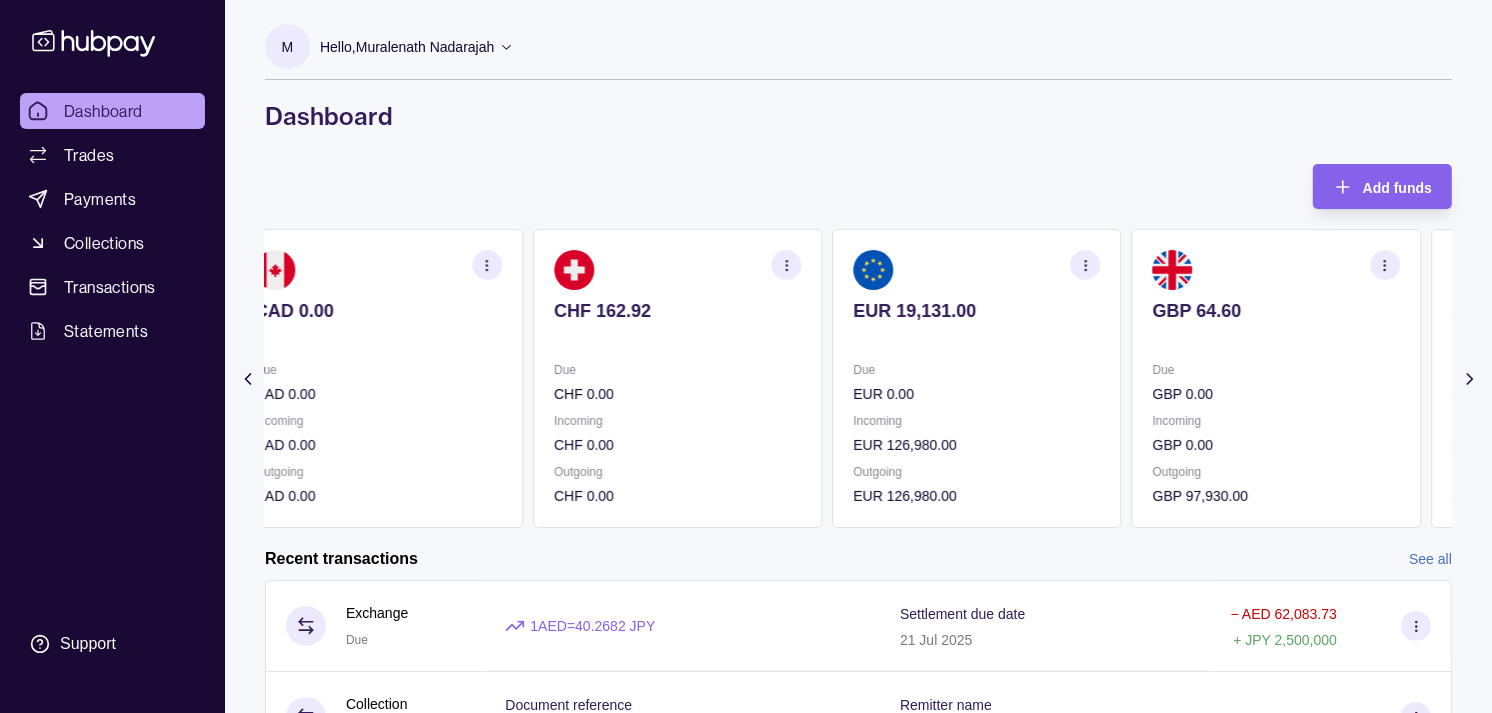 click on "Due" at bounding box center [1276, 370] 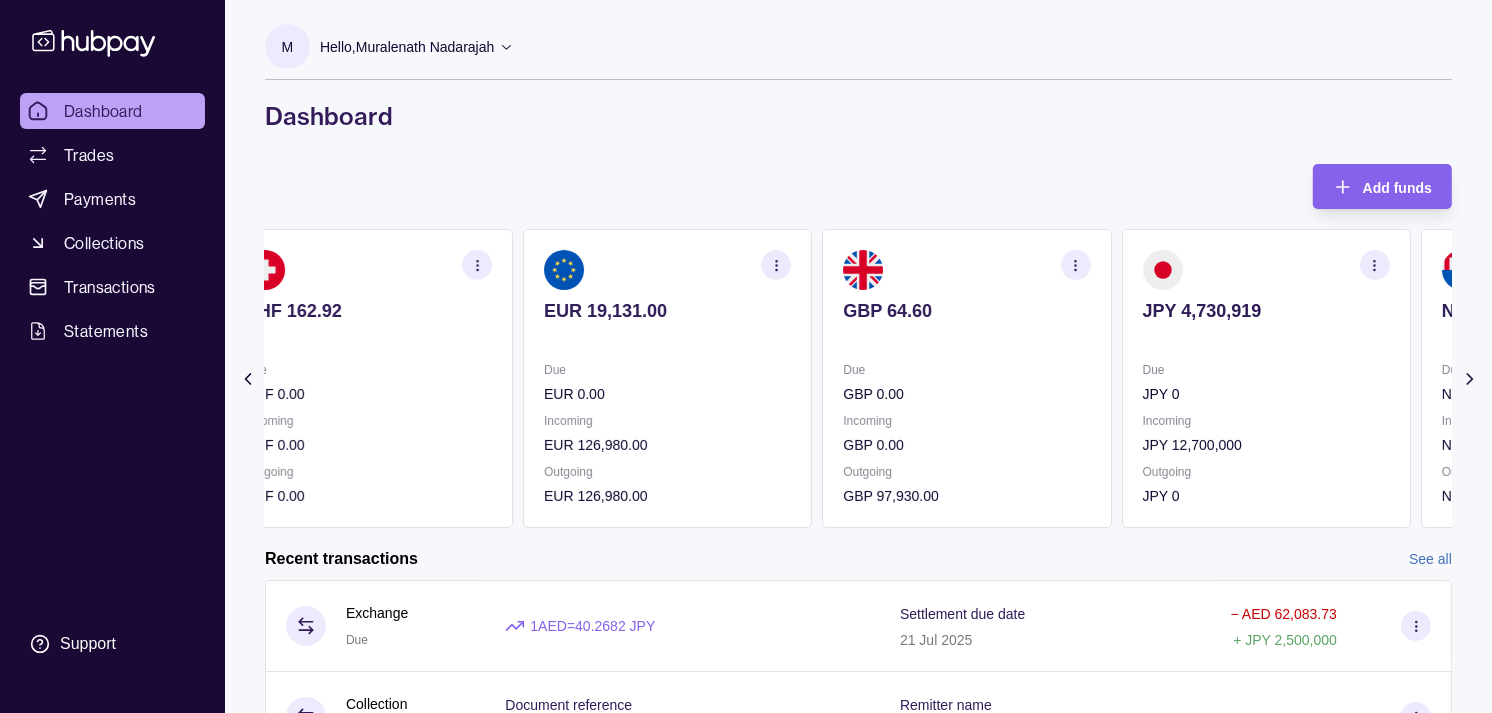 click on "JPY 4,730,919                                                                                                               Due JPY 0 Incoming JPY 12,700,000 Outgoing JPY 0" at bounding box center (1266, 378) 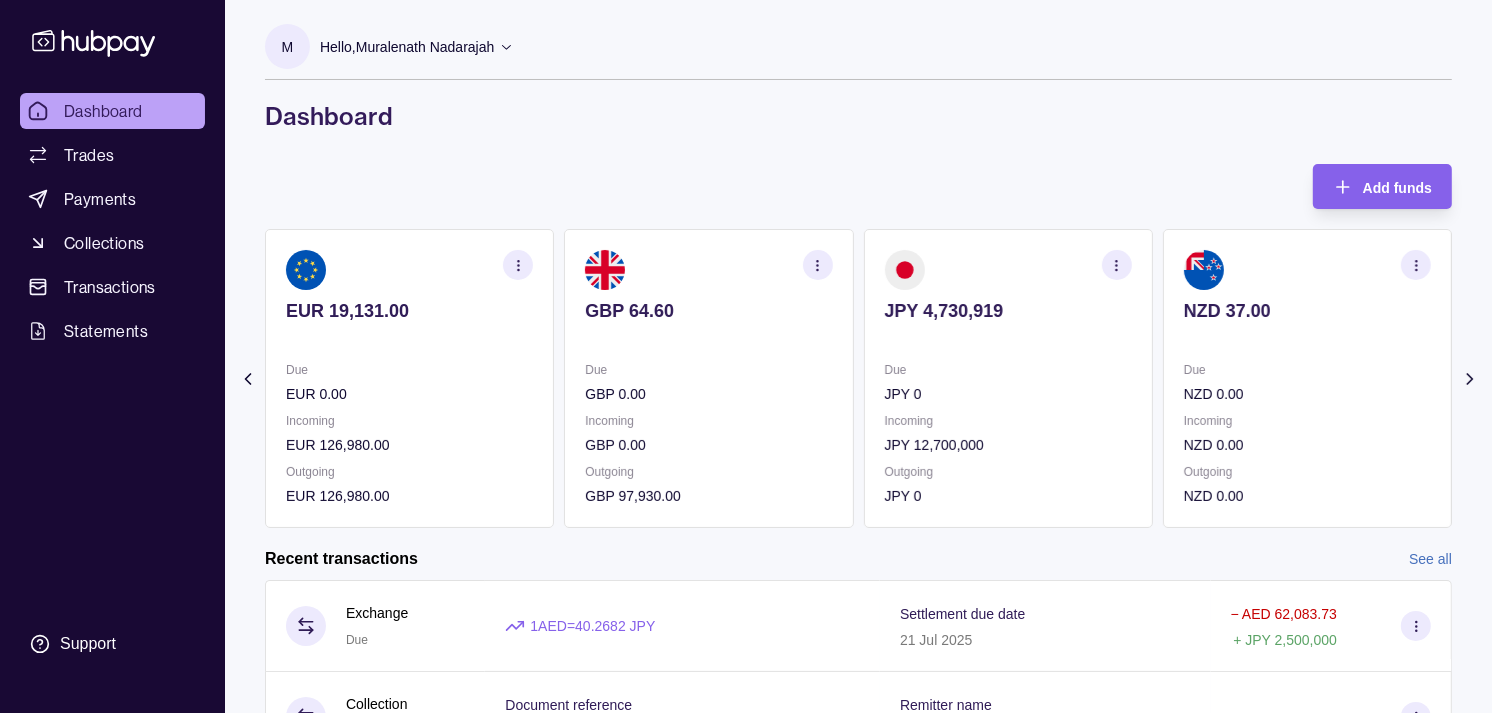 click on "GBP 0.00" at bounding box center (708, 394) 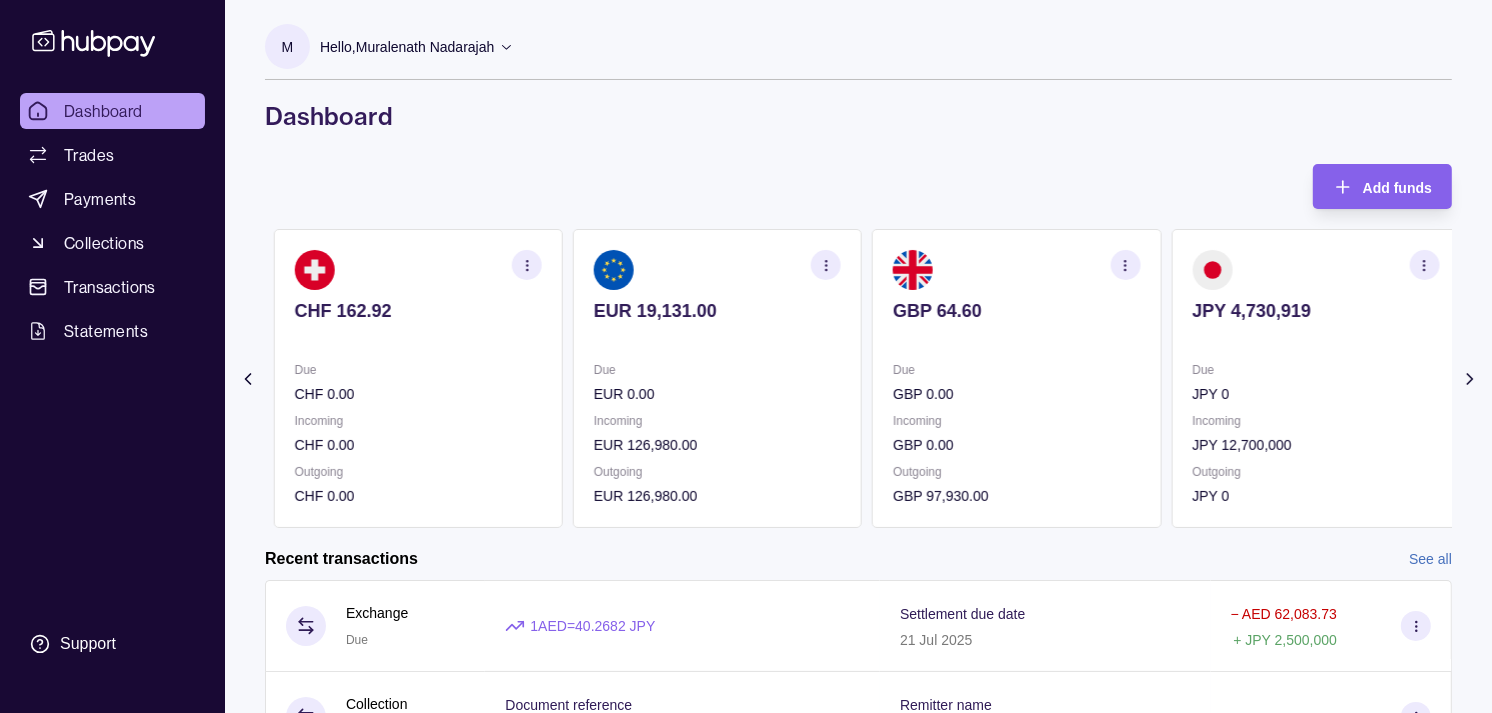 click on "EUR 0.00" at bounding box center (717, 394) 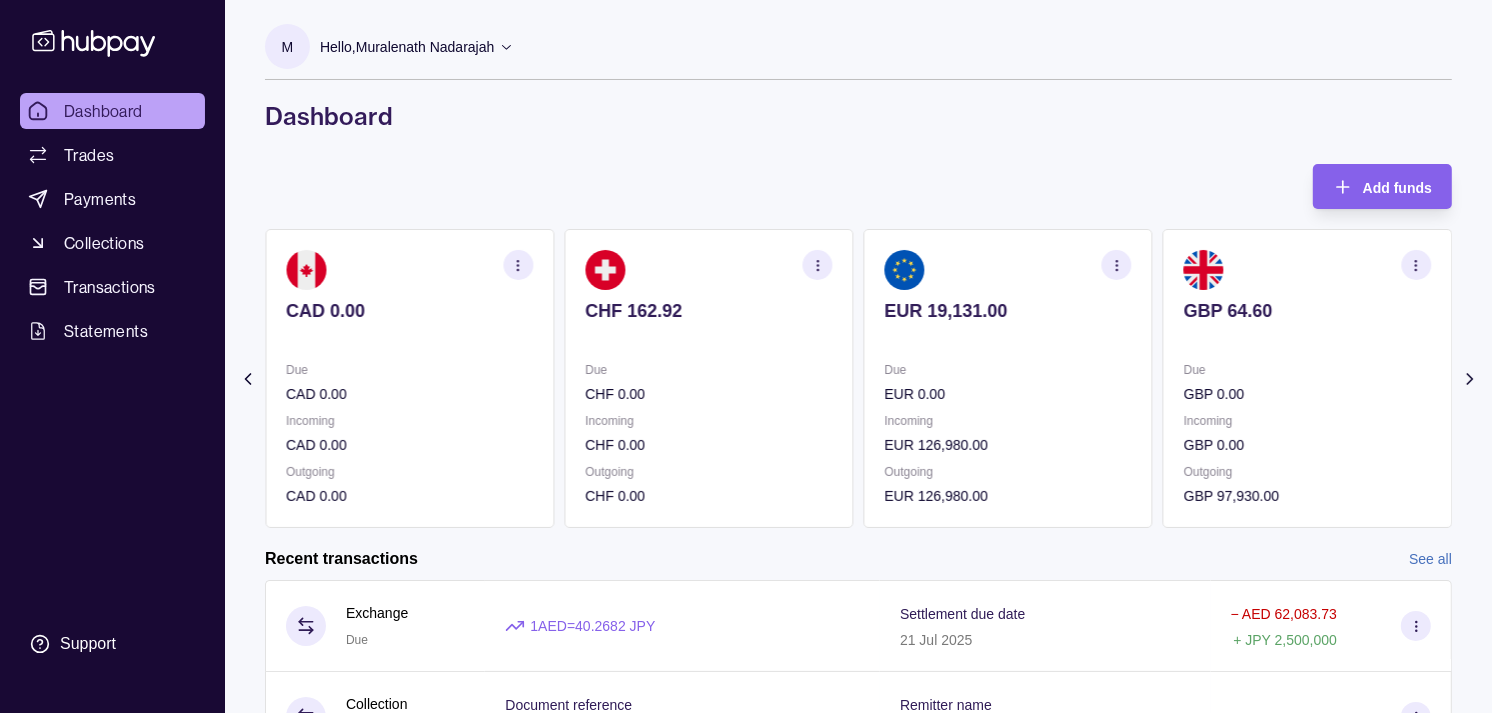 click on "CHF 0.00" at bounding box center [708, 394] 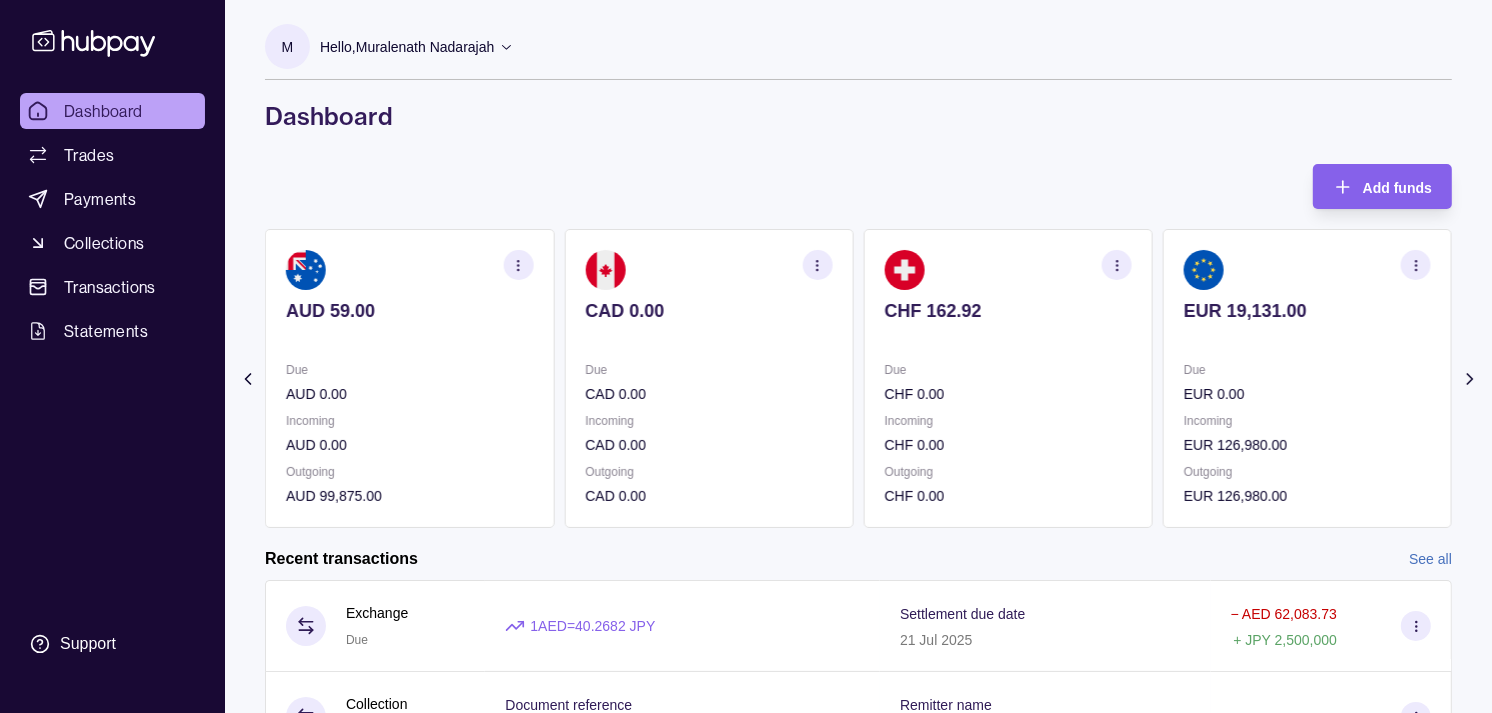 click 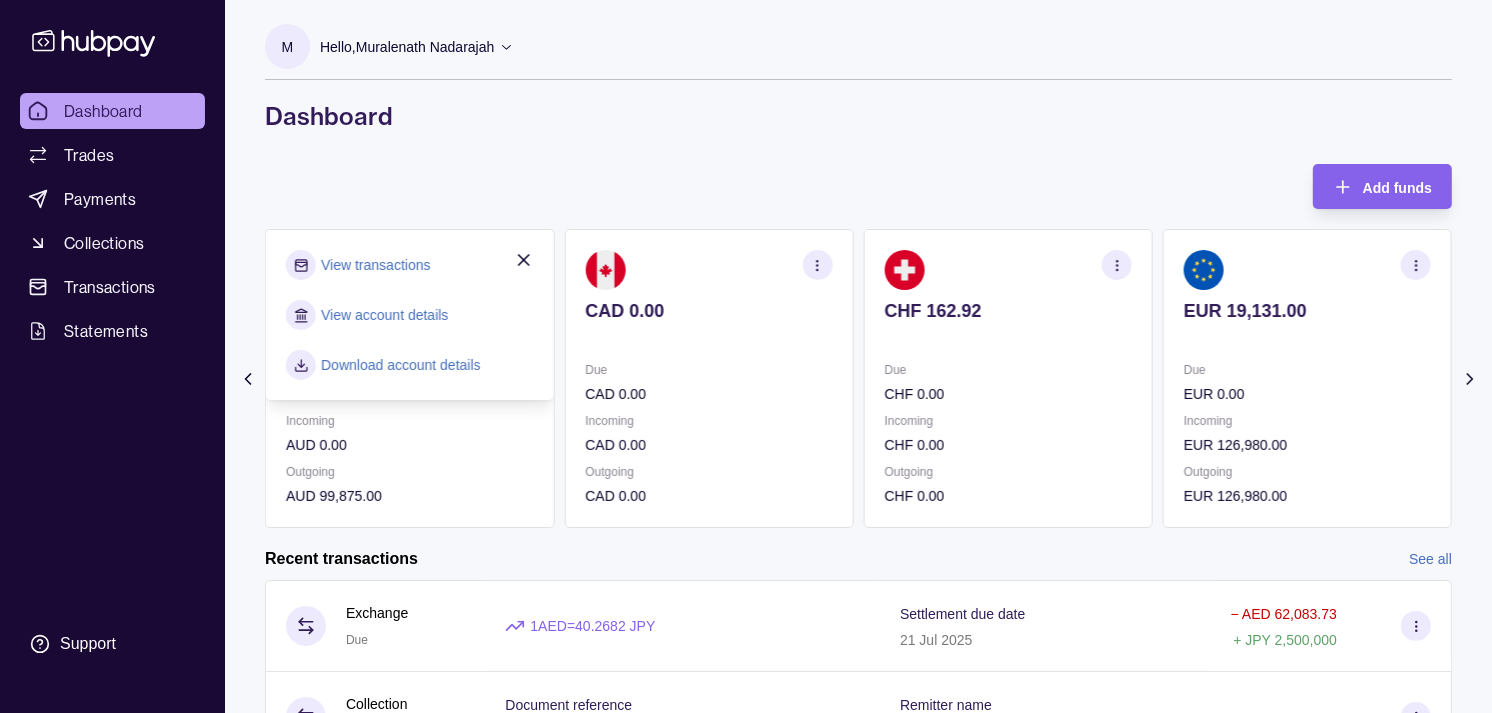 click on "View transactions" at bounding box center [409, 265] 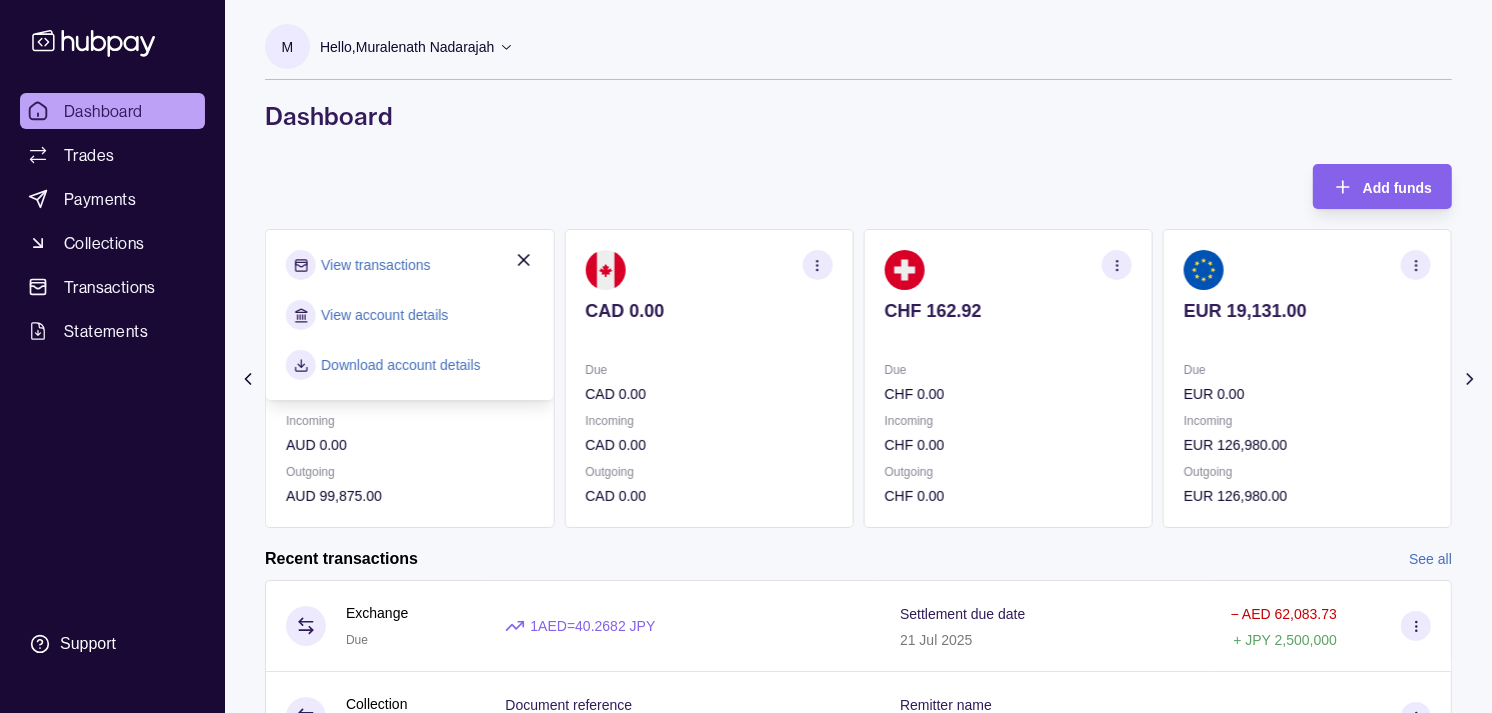 click on "View transactions" at bounding box center [375, 265] 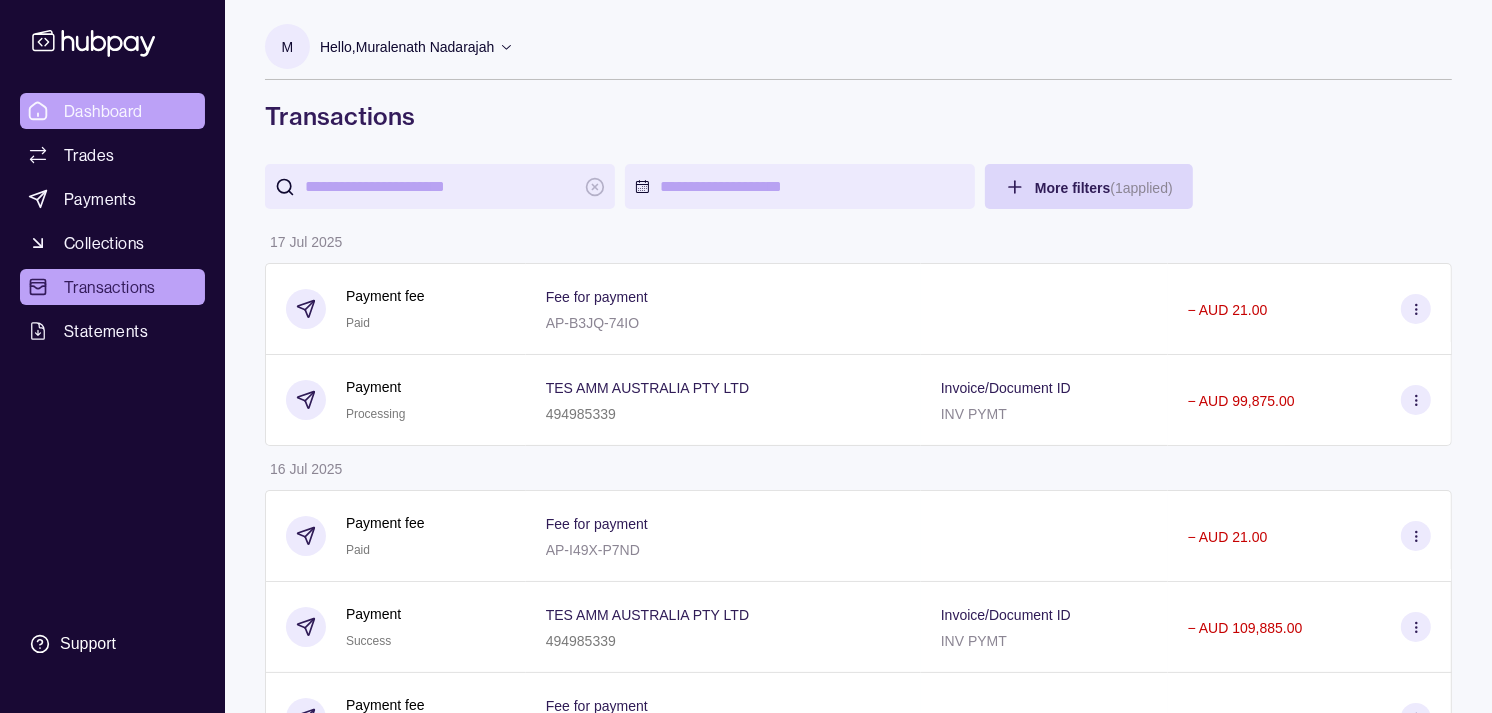 click on "Dashboard" at bounding box center (103, 111) 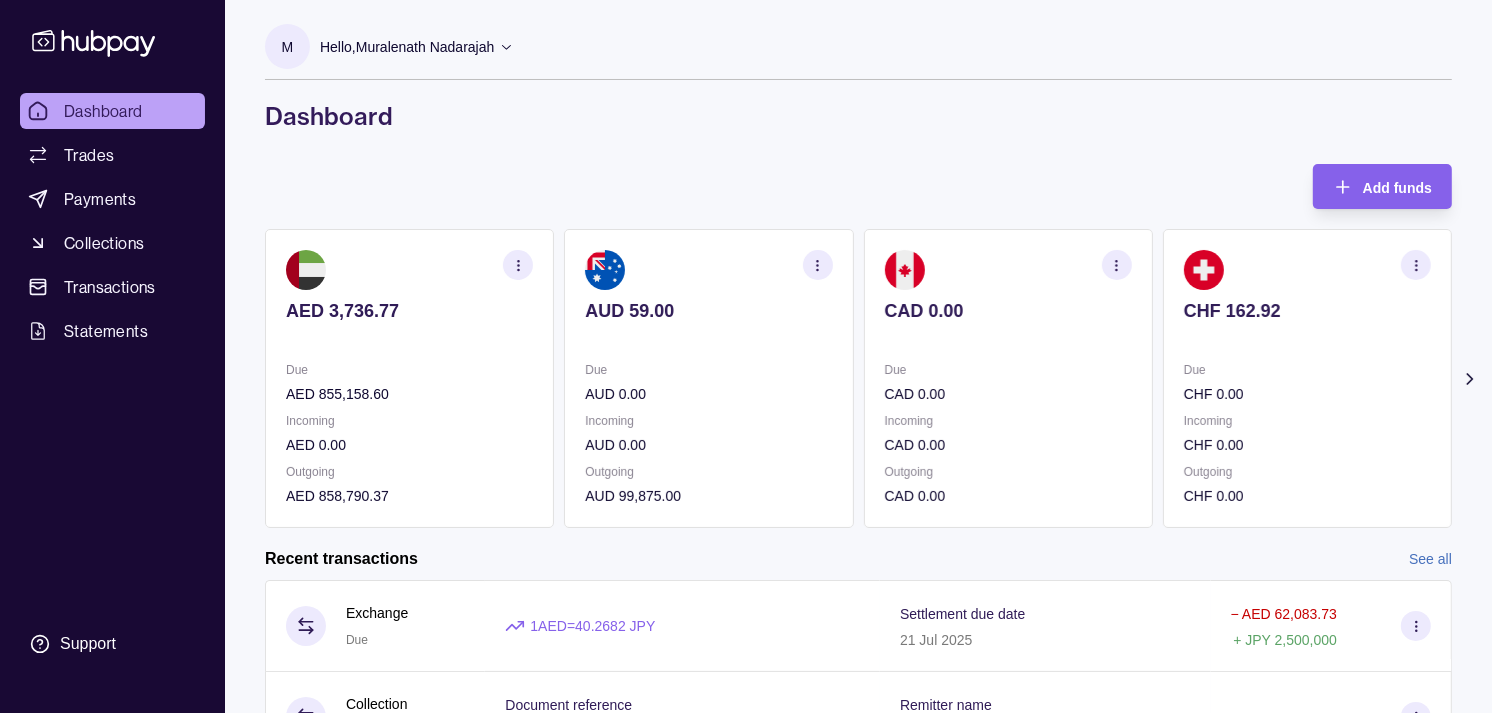 click on "CHF 162.92                                                                                                               Due CHF 0.00 Incoming CHF 0.00 Outgoing CHF 0.00" at bounding box center (1307, 378) 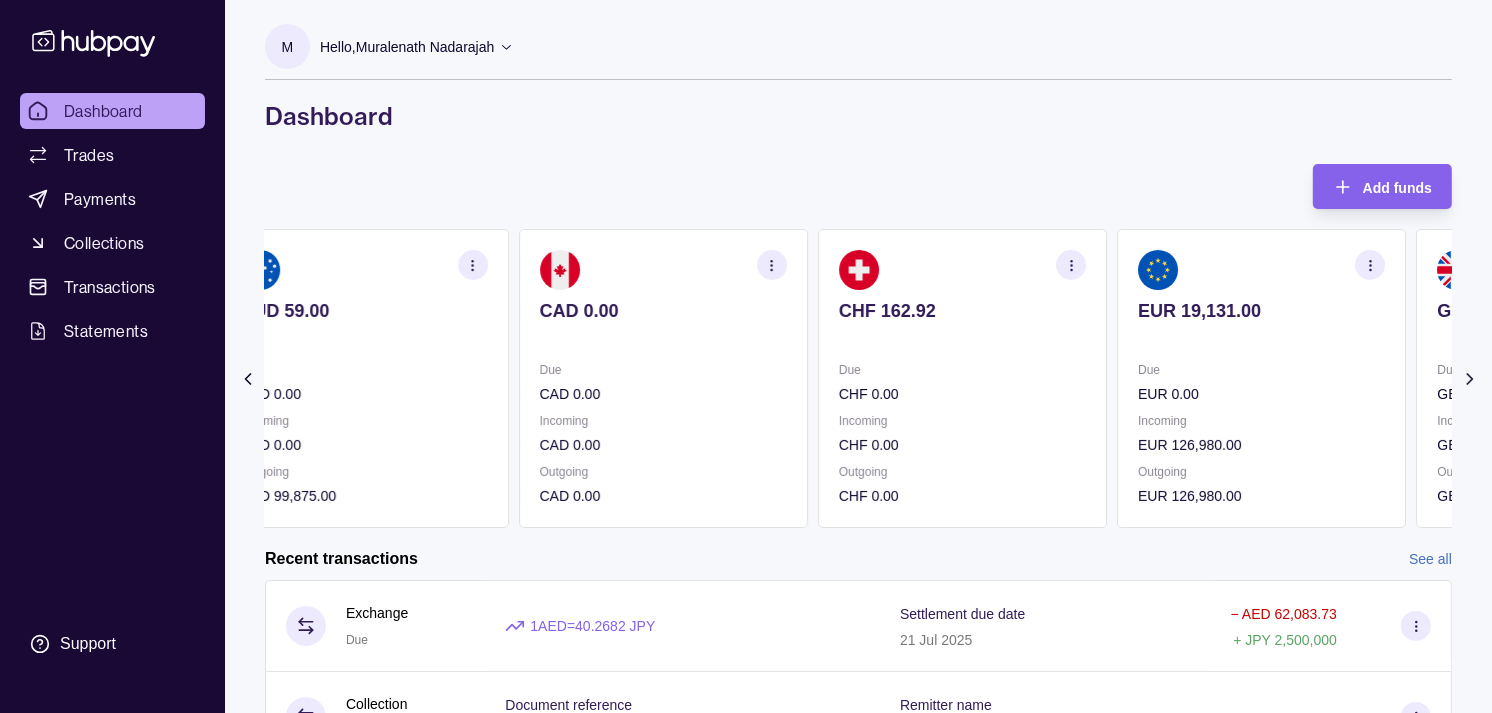 click on "EUR 19,131.00" at bounding box center (1261, 324) 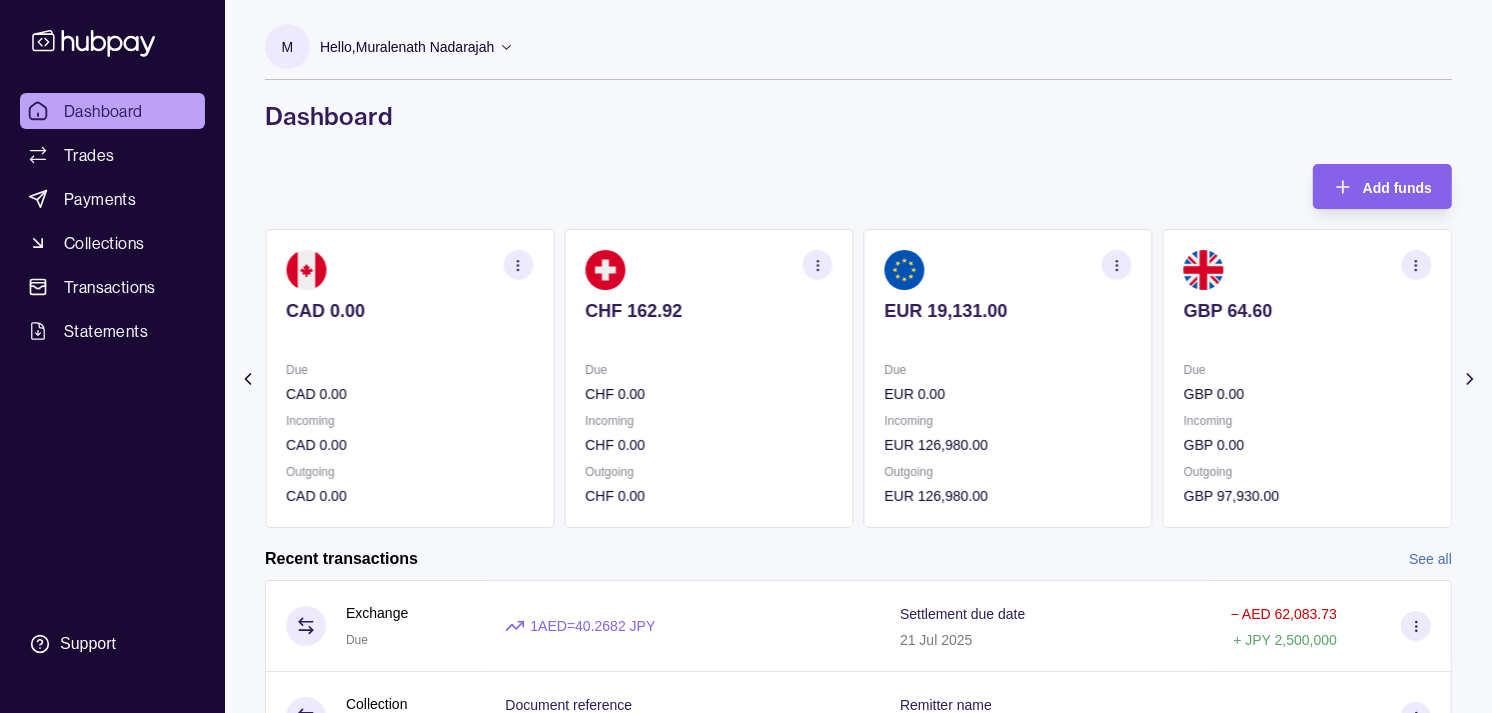 click on "GBP 64.60                                                                                                               Due GBP 0.00 Incoming GBP 0.00 Outgoing GBP 97,930.00" at bounding box center (1307, 378) 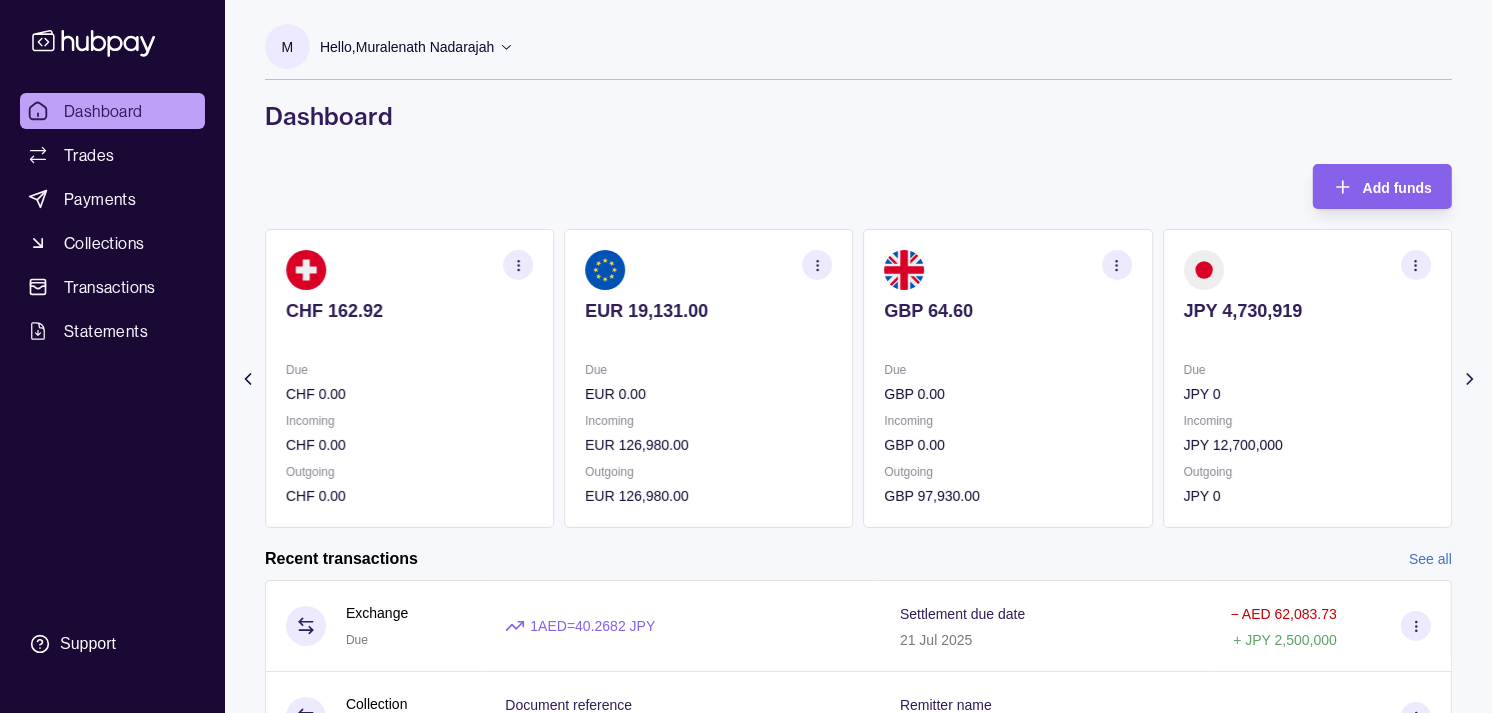 click on "GBP 64.60                                                                                                               Due GBP 0.00 Incoming GBP 0.00 Outgoing GBP 97,930.00" at bounding box center (1008, 378) 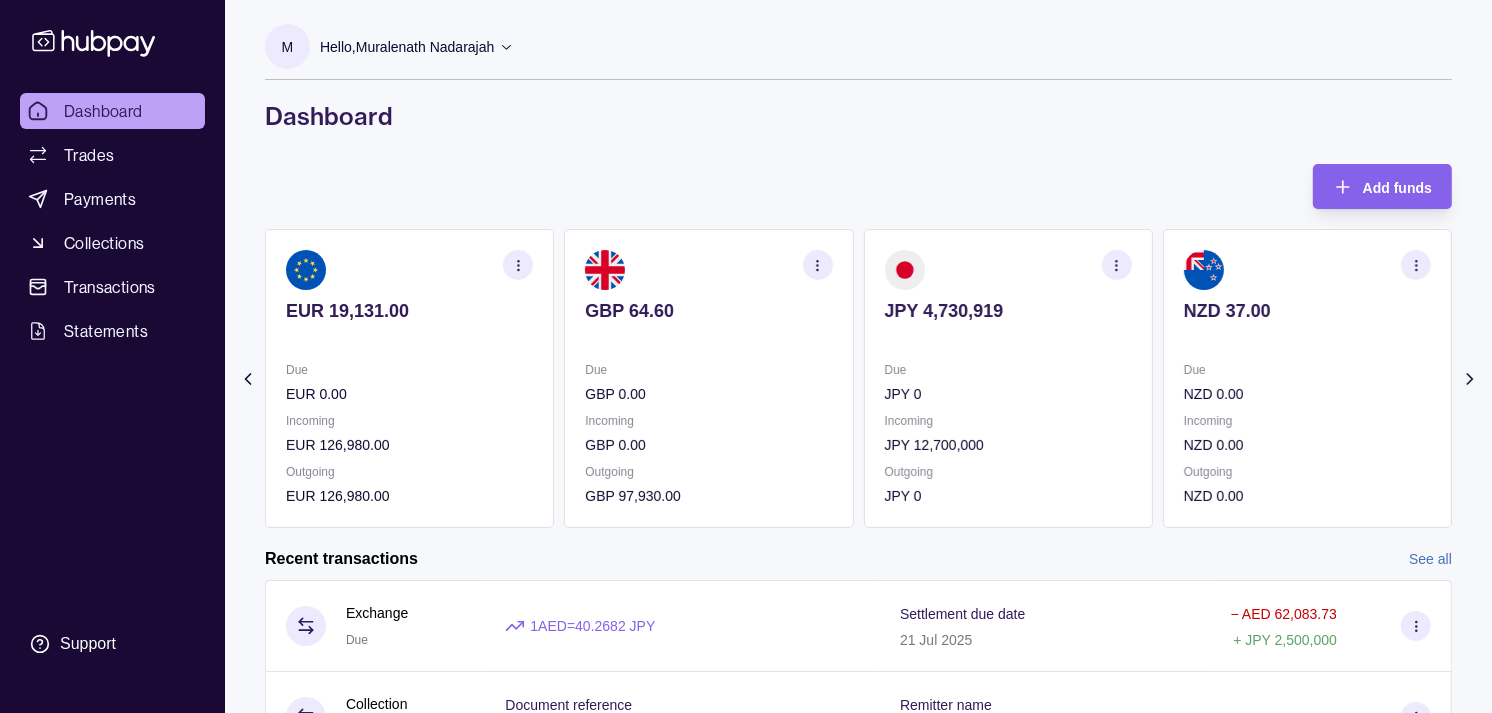 click on "JPY 4,730,919                                                                                                               Due JPY 0 Incoming JPY 12,700,000 Outgoing JPY 0" at bounding box center [1008, 378] 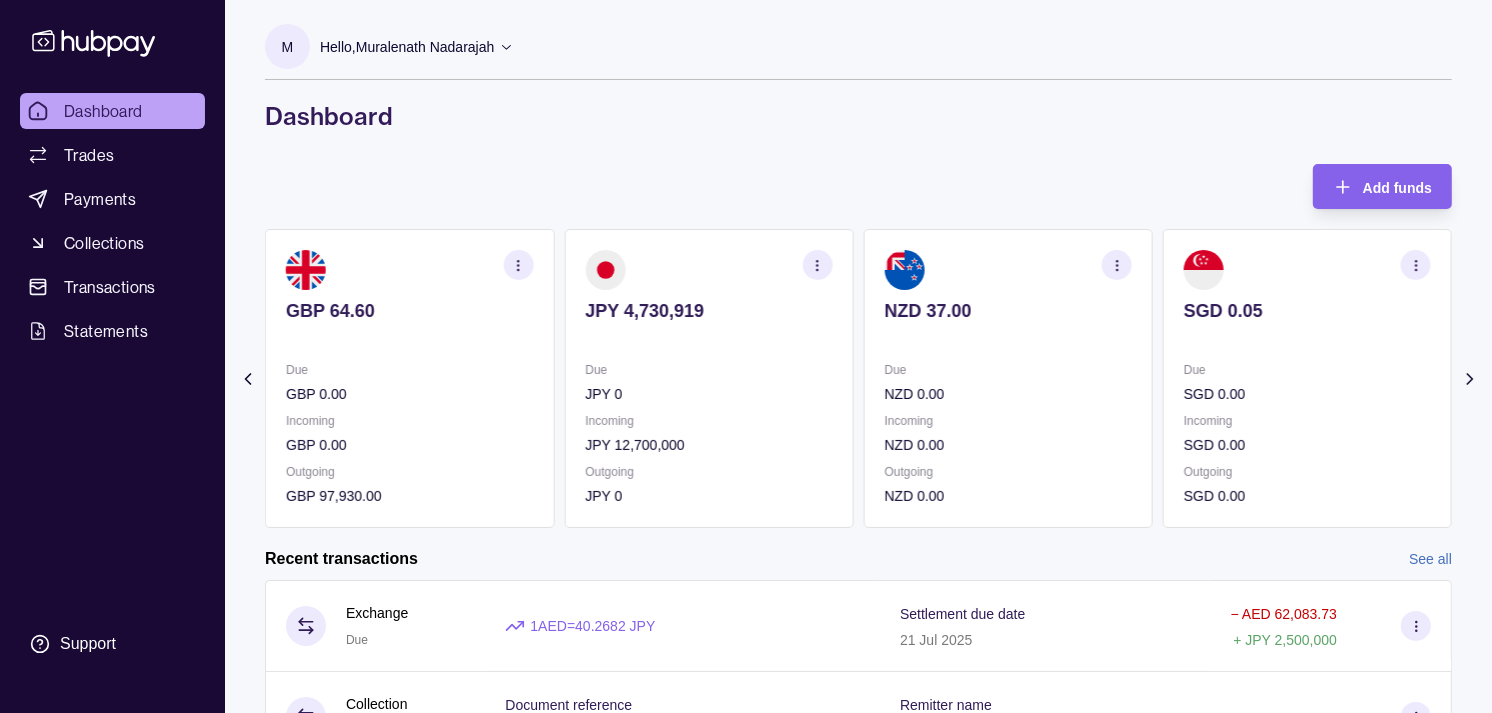 click on "NZD 37.00                                                                                                               Due NZD 0.00 Incoming NZD 0.00 Outgoing NZD 0.00" at bounding box center [1008, 378] 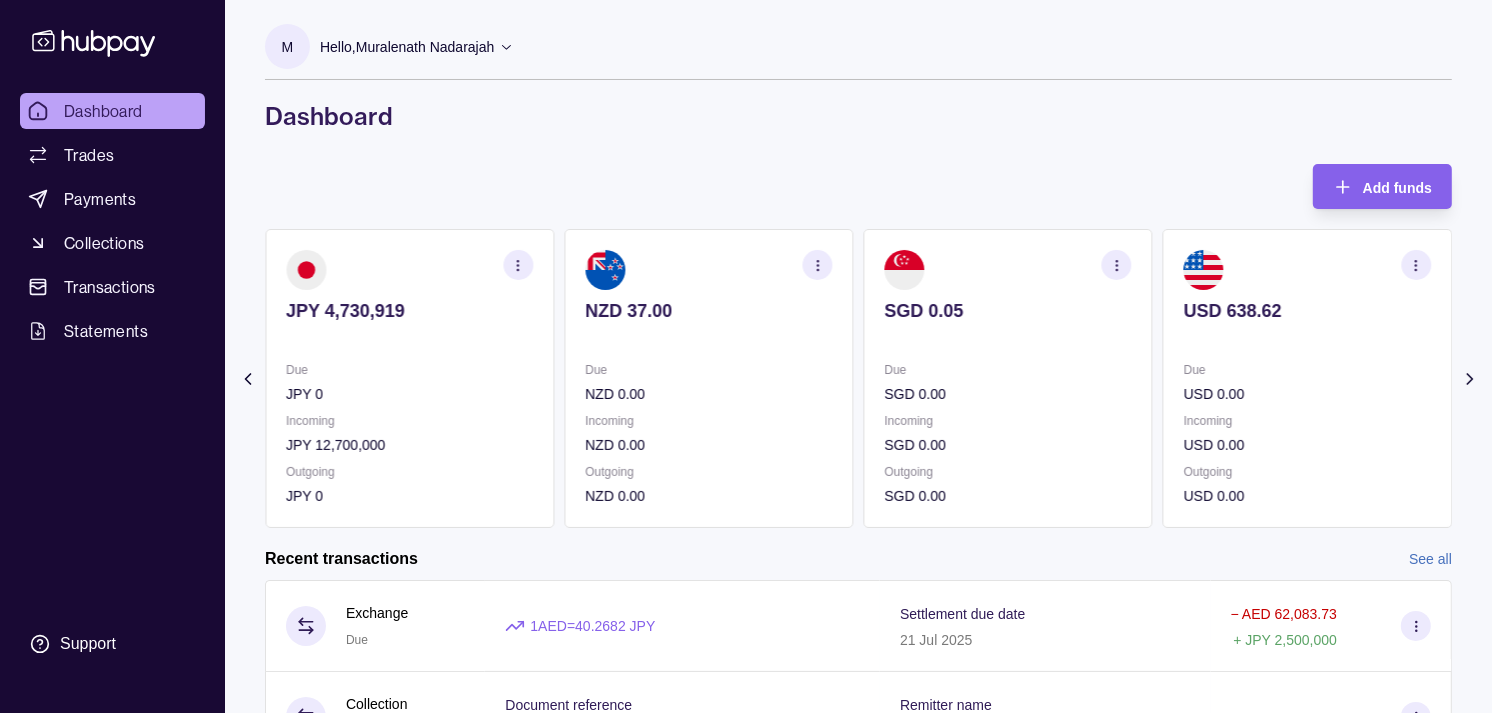 click on "Due" at bounding box center [1008, 370] 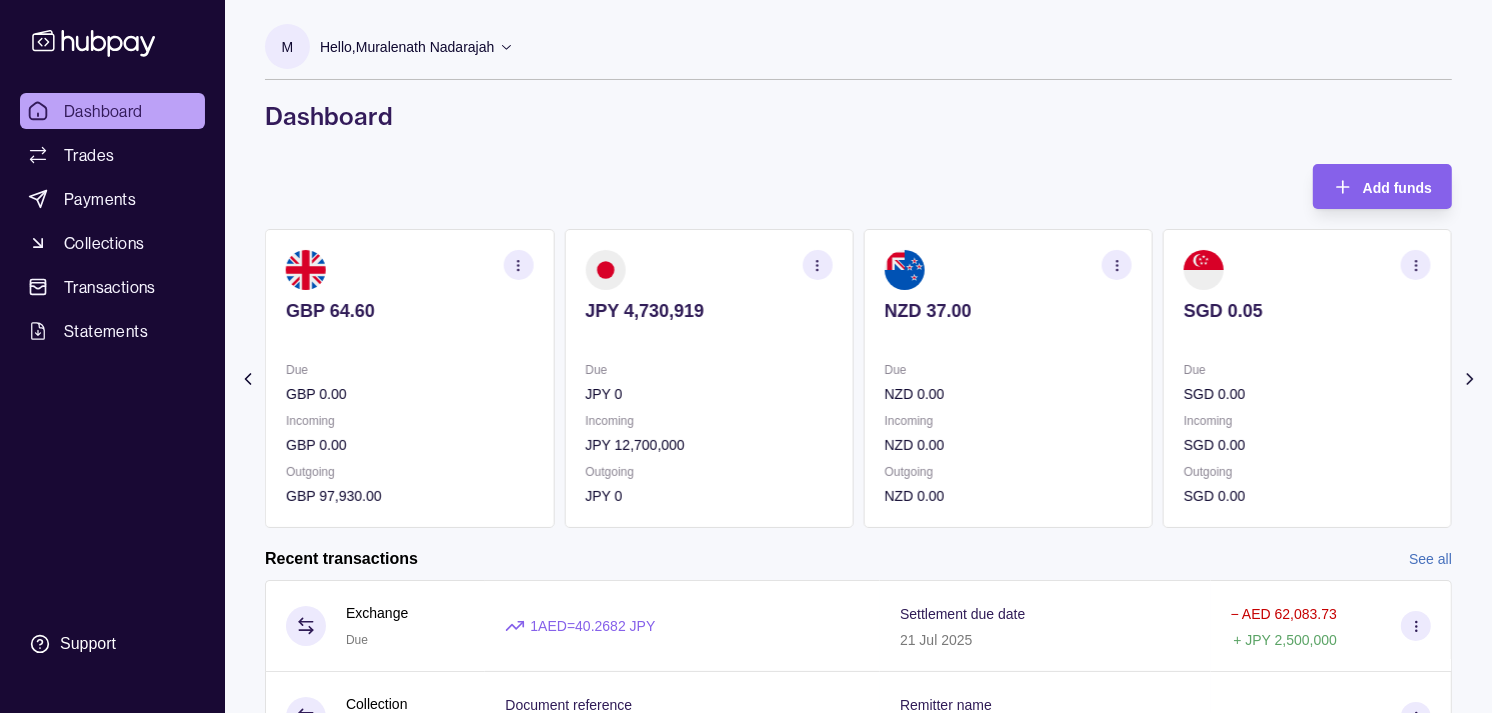 click 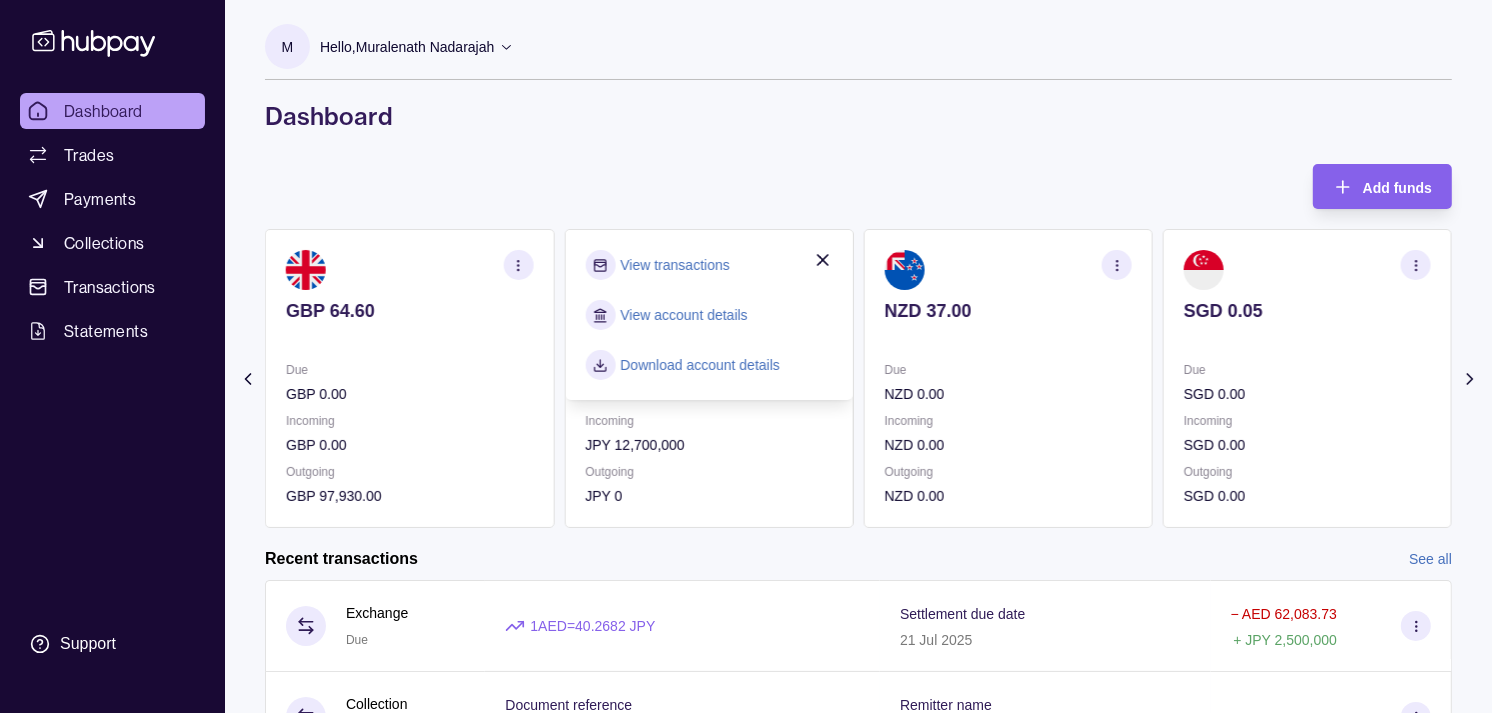 click on "View transactions" at bounding box center (674, 265) 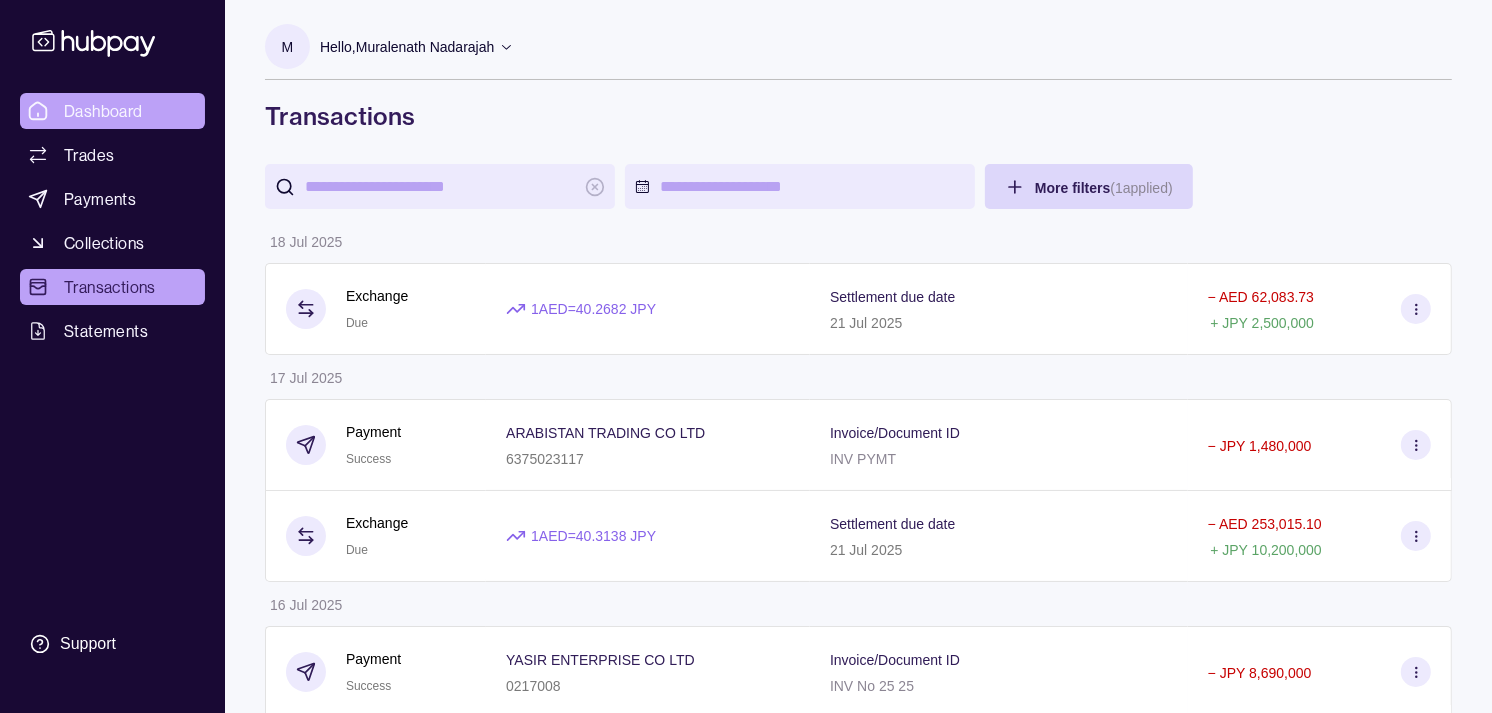 click on "Dashboard" at bounding box center (103, 111) 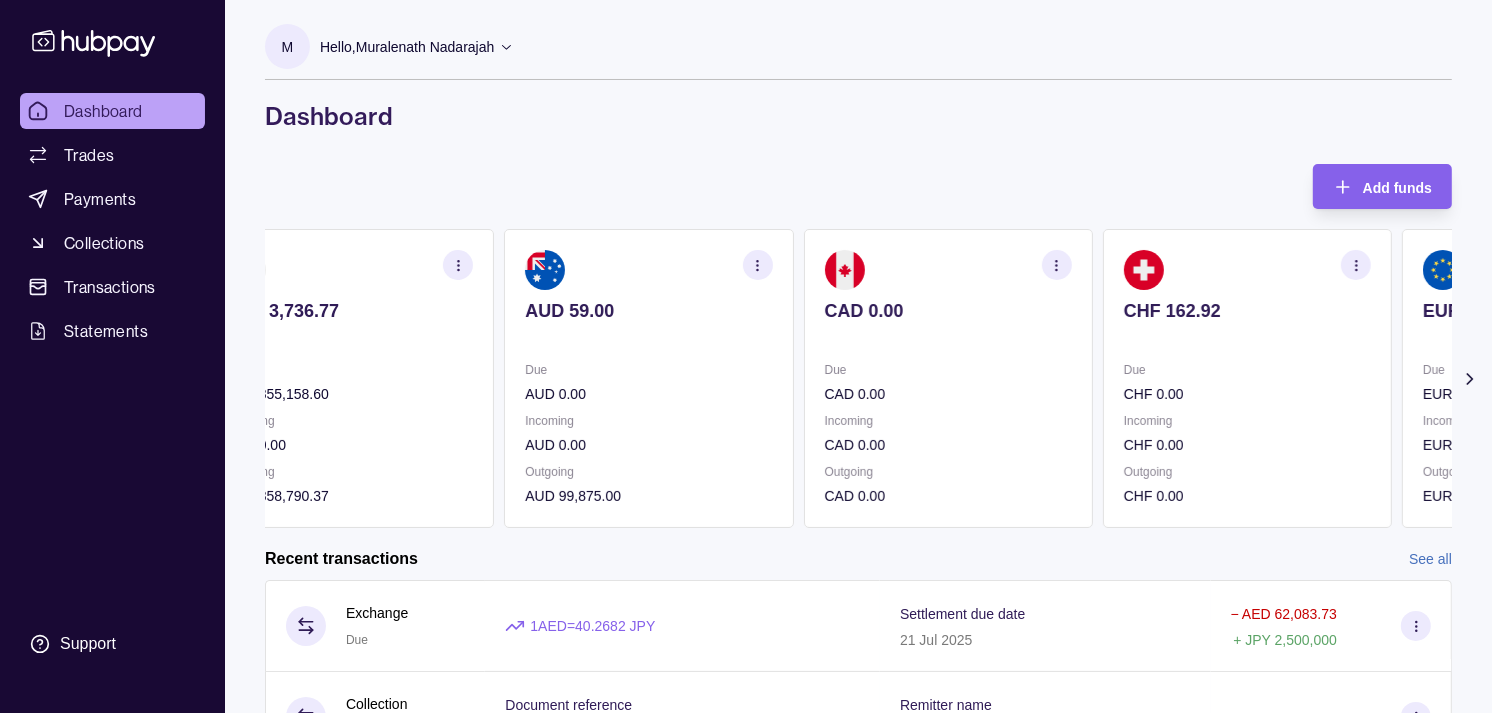 click on "CHF 162.92" at bounding box center (1247, 324) 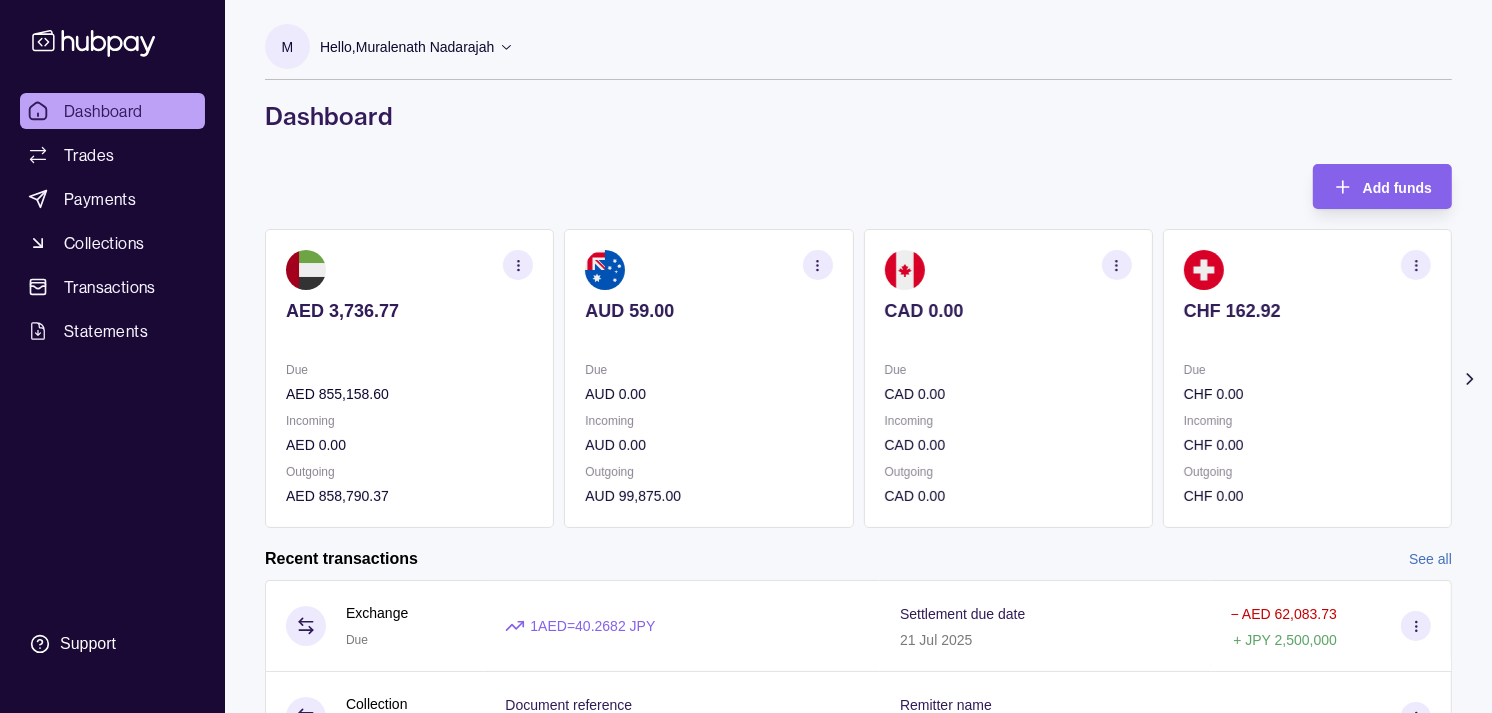 click at bounding box center (1307, 338) 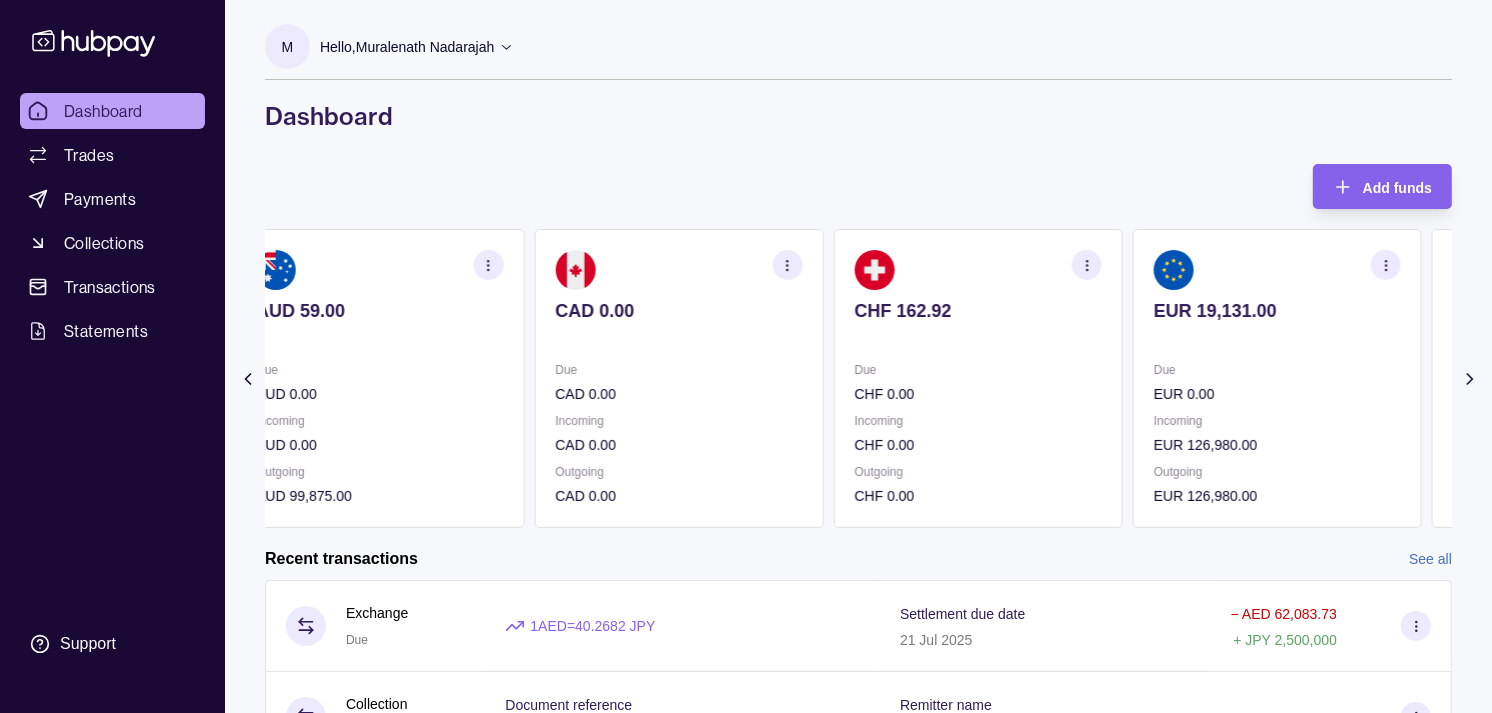 click on "EUR 19,131.00" at bounding box center [1277, 324] 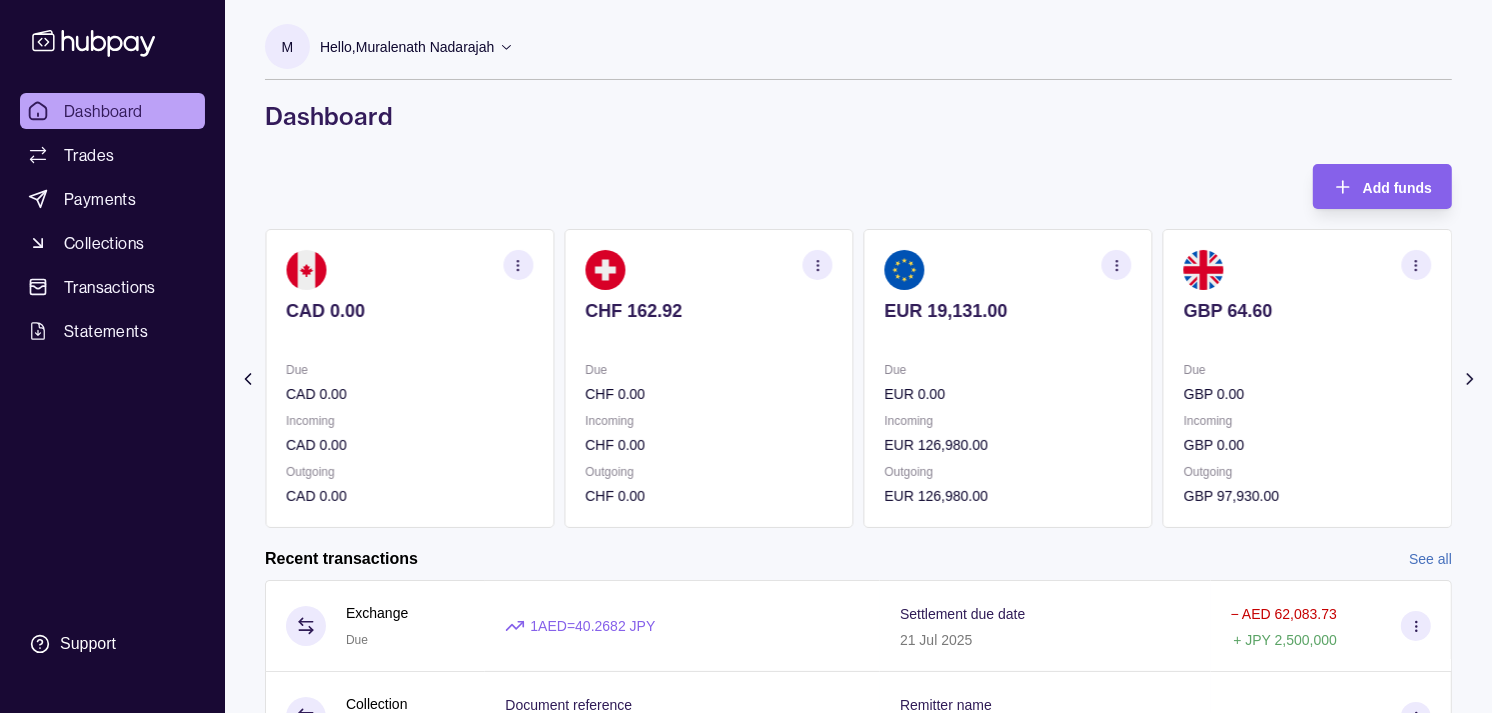 click on "GBP 64.60" at bounding box center (1307, 324) 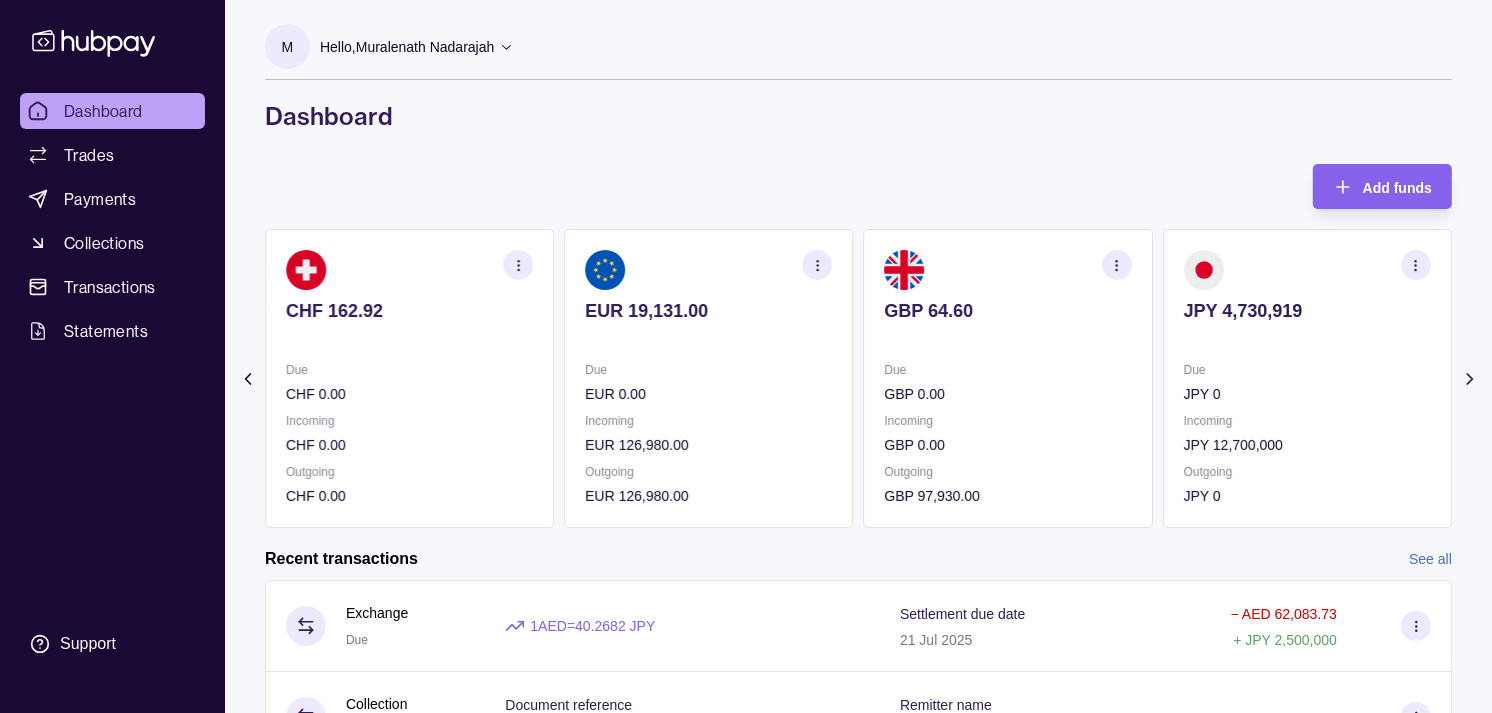 click on "JPY 4,730,919" at bounding box center [1307, 324] 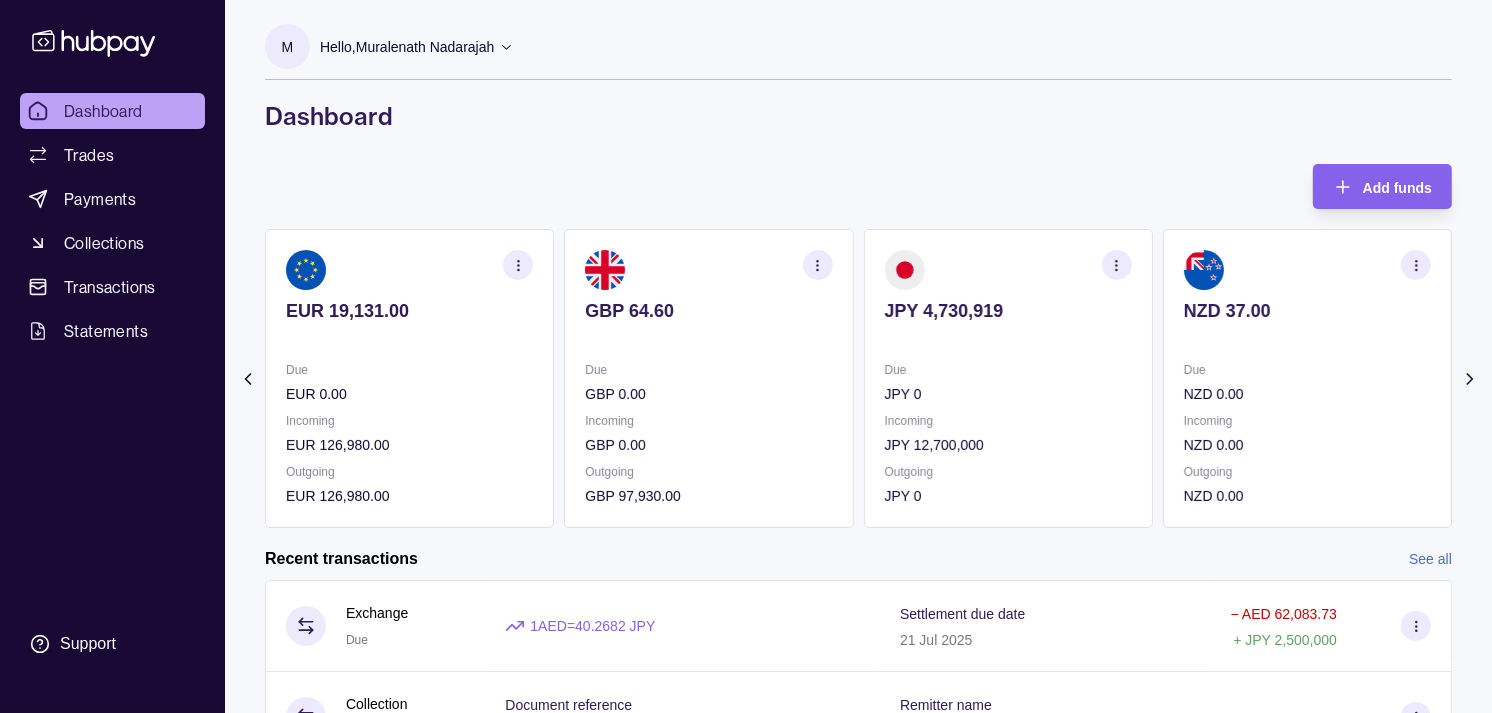 click on "NZD 37.00" at bounding box center (1307, 324) 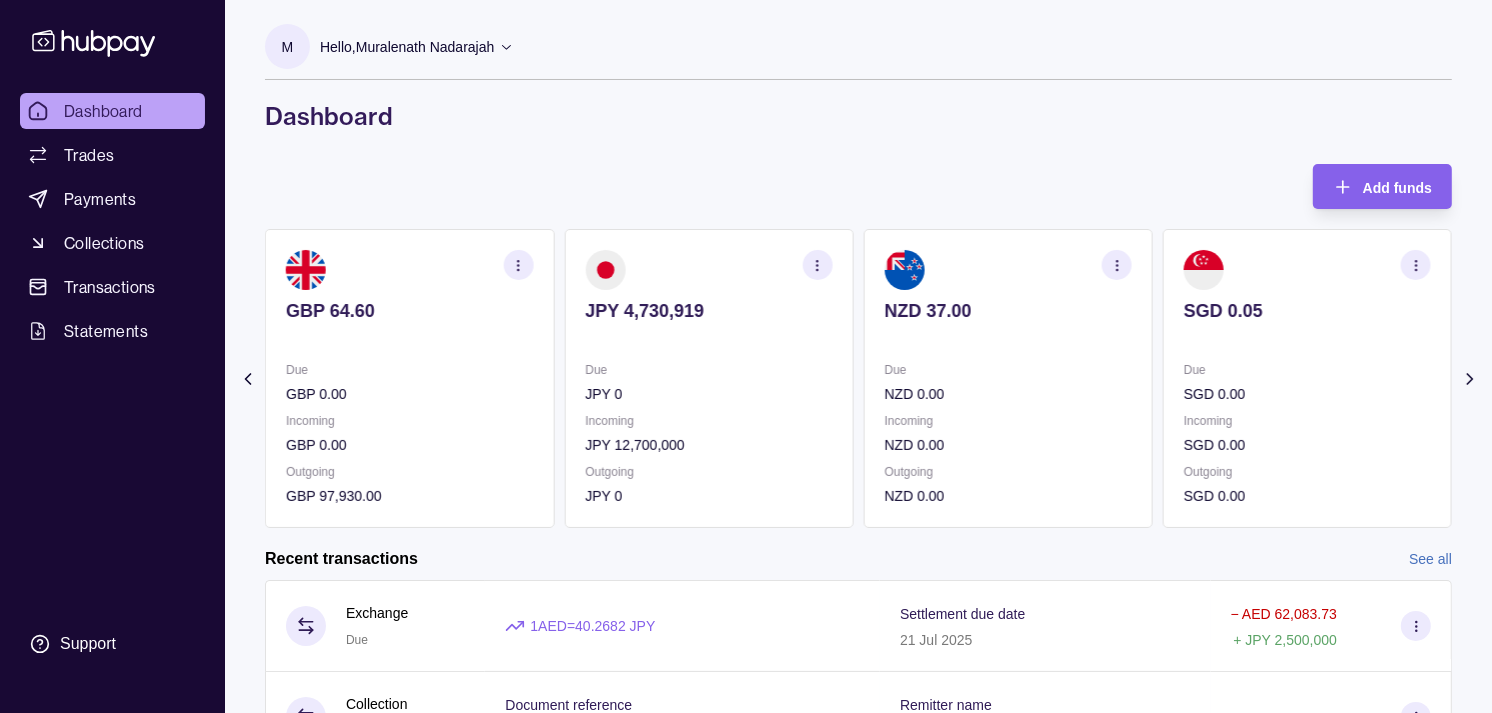 click at bounding box center [1307, 338] 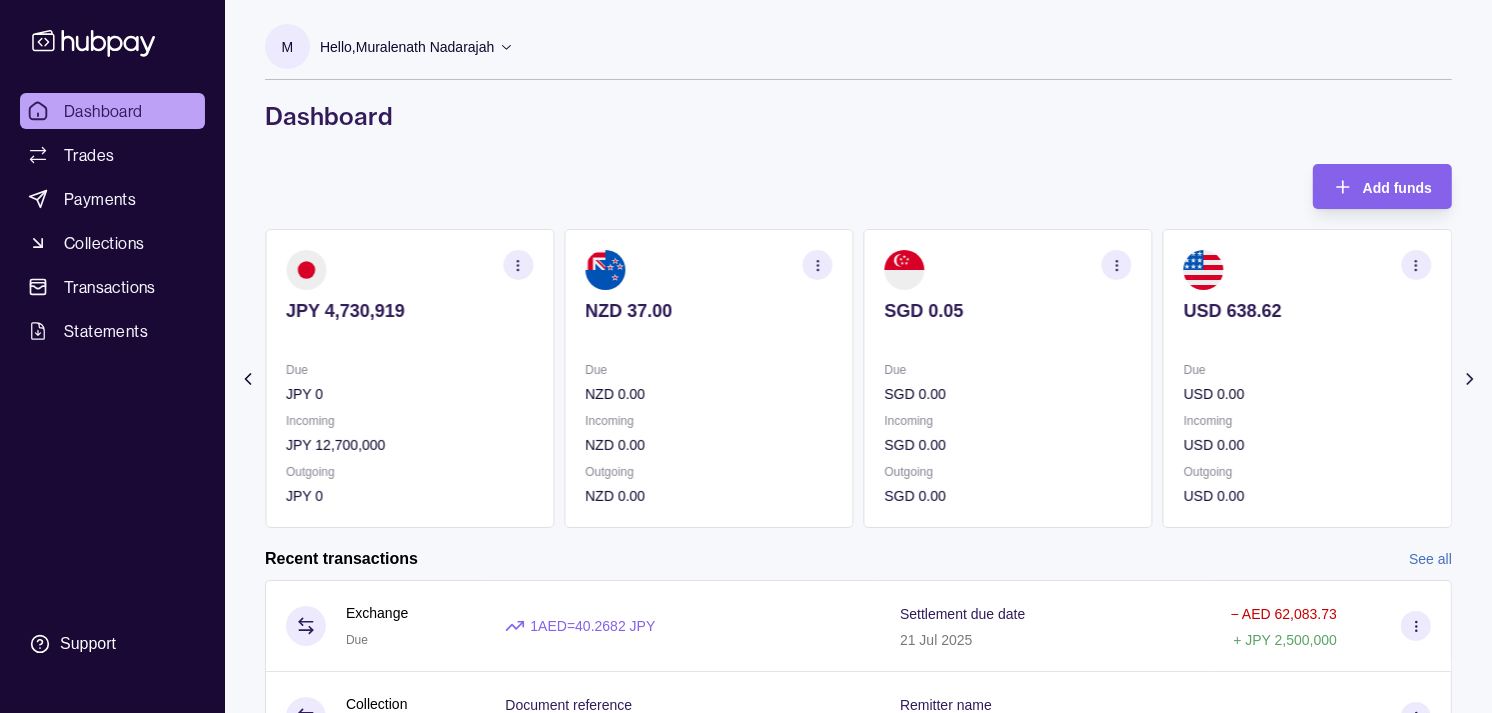 click at bounding box center [1307, 338] 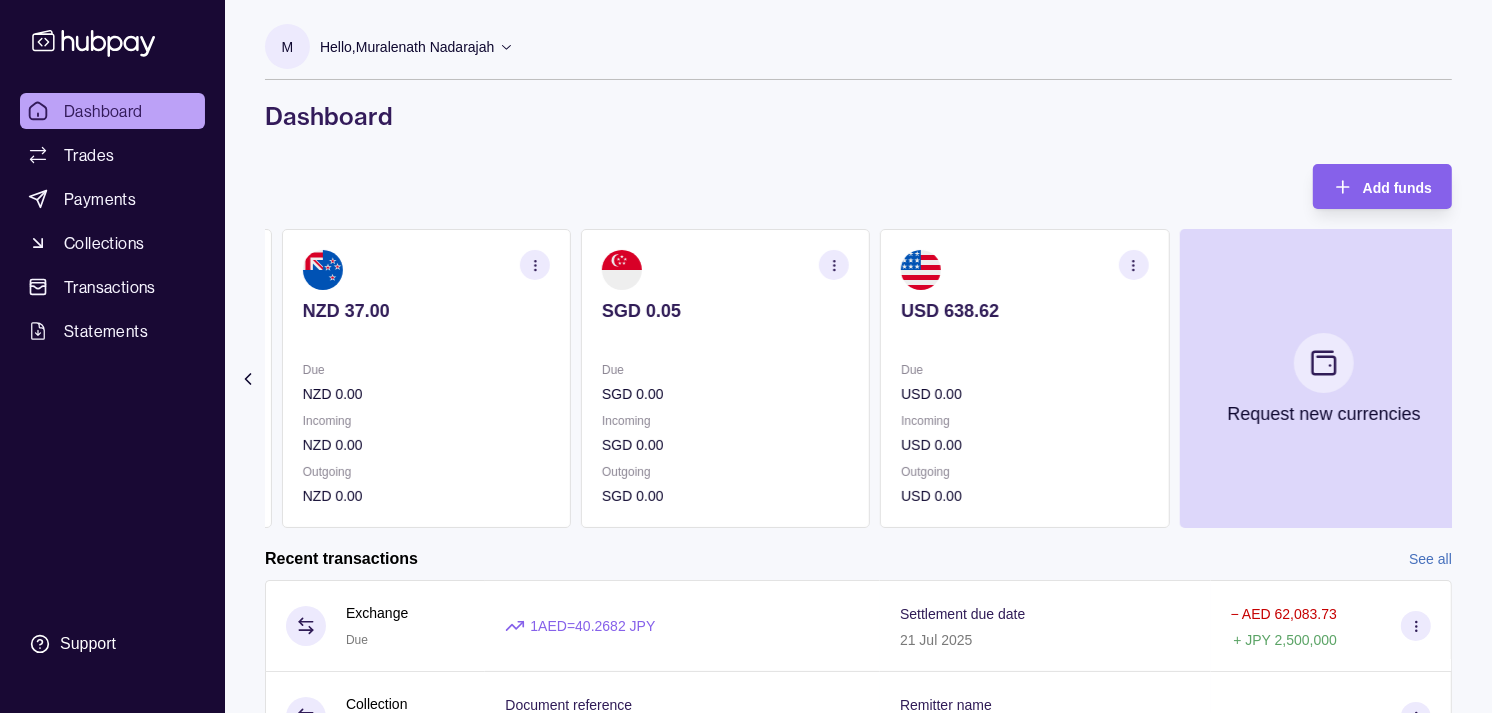 click at bounding box center [1024, 338] 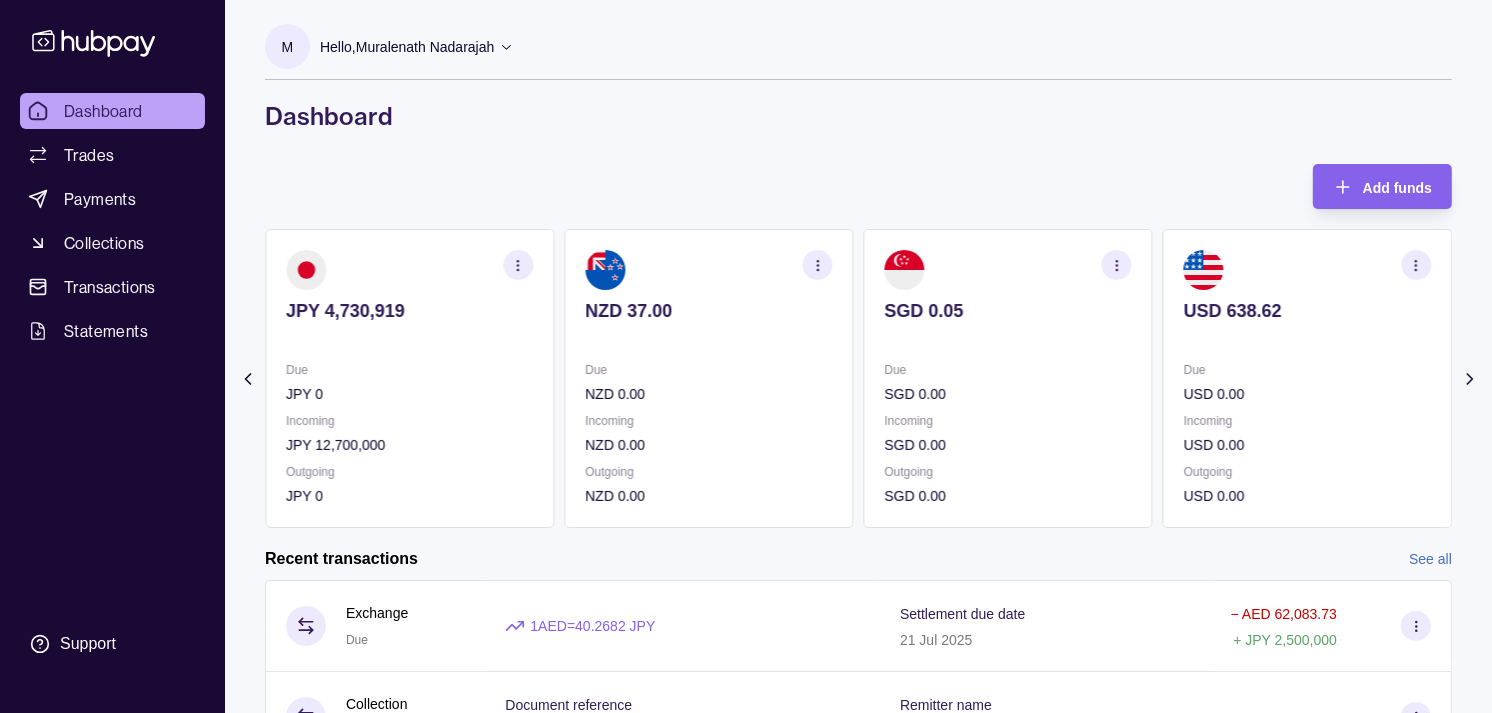 click on "SGD 0.05                                                                                                               Due SGD 0.00 Incoming SGD 0.00 Outgoing SGD 0.00" at bounding box center (1008, 378) 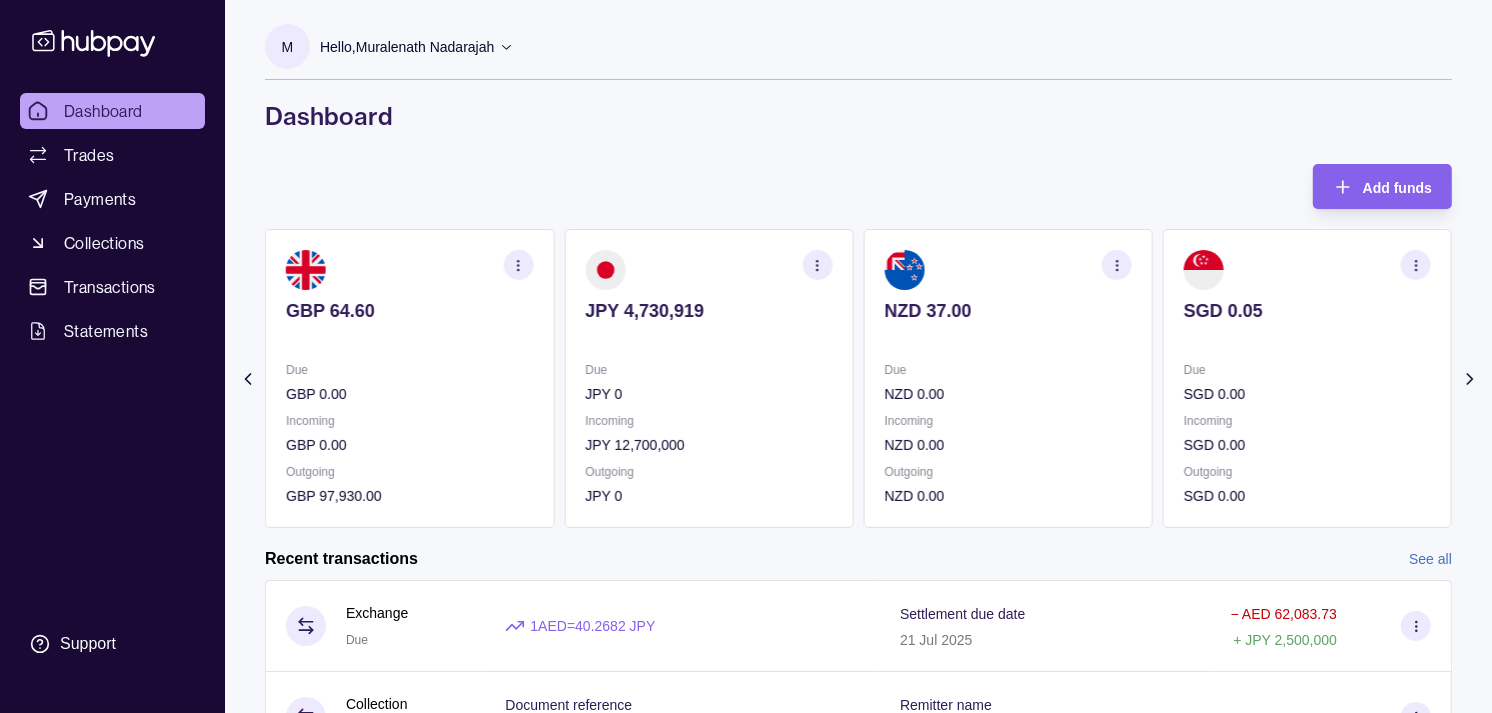 click on "JPY 0" at bounding box center [708, 394] 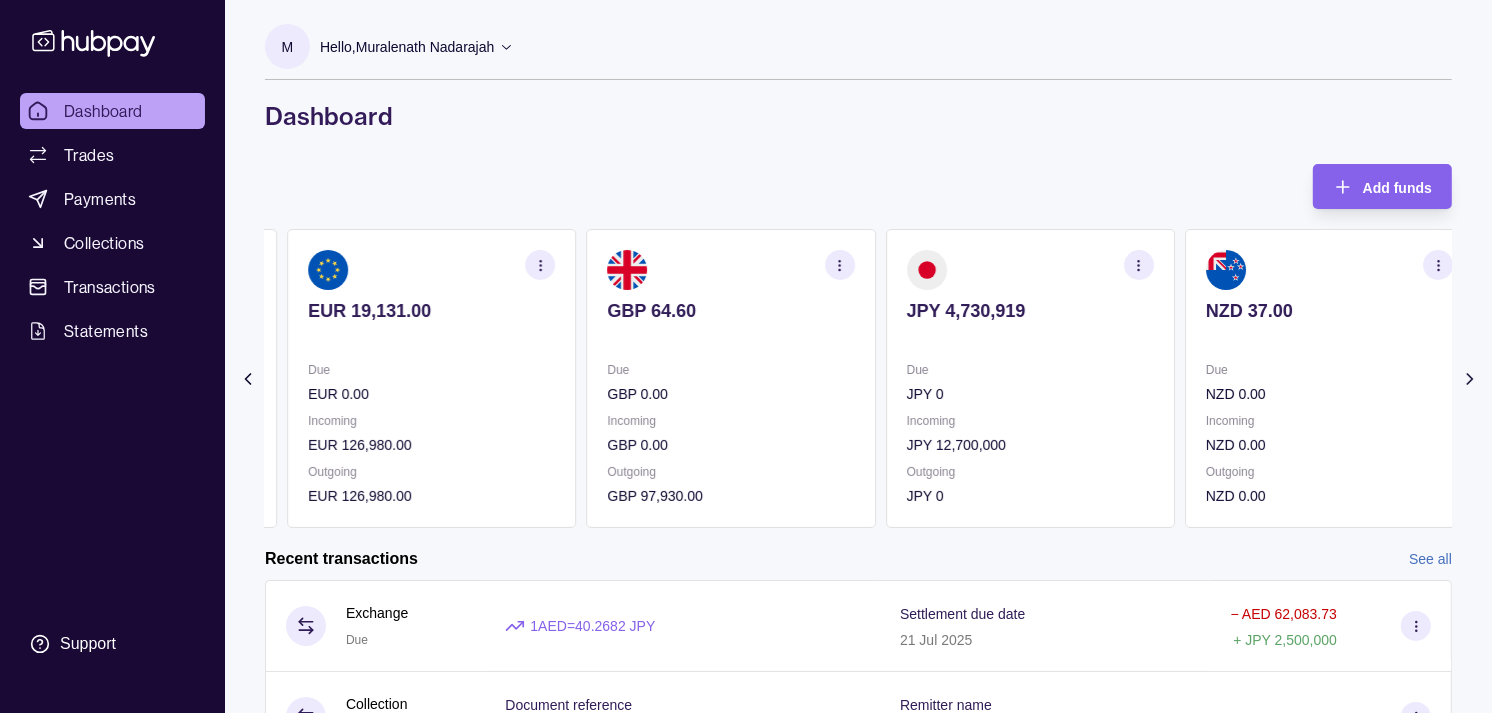 click on "Due" at bounding box center (730, 370) 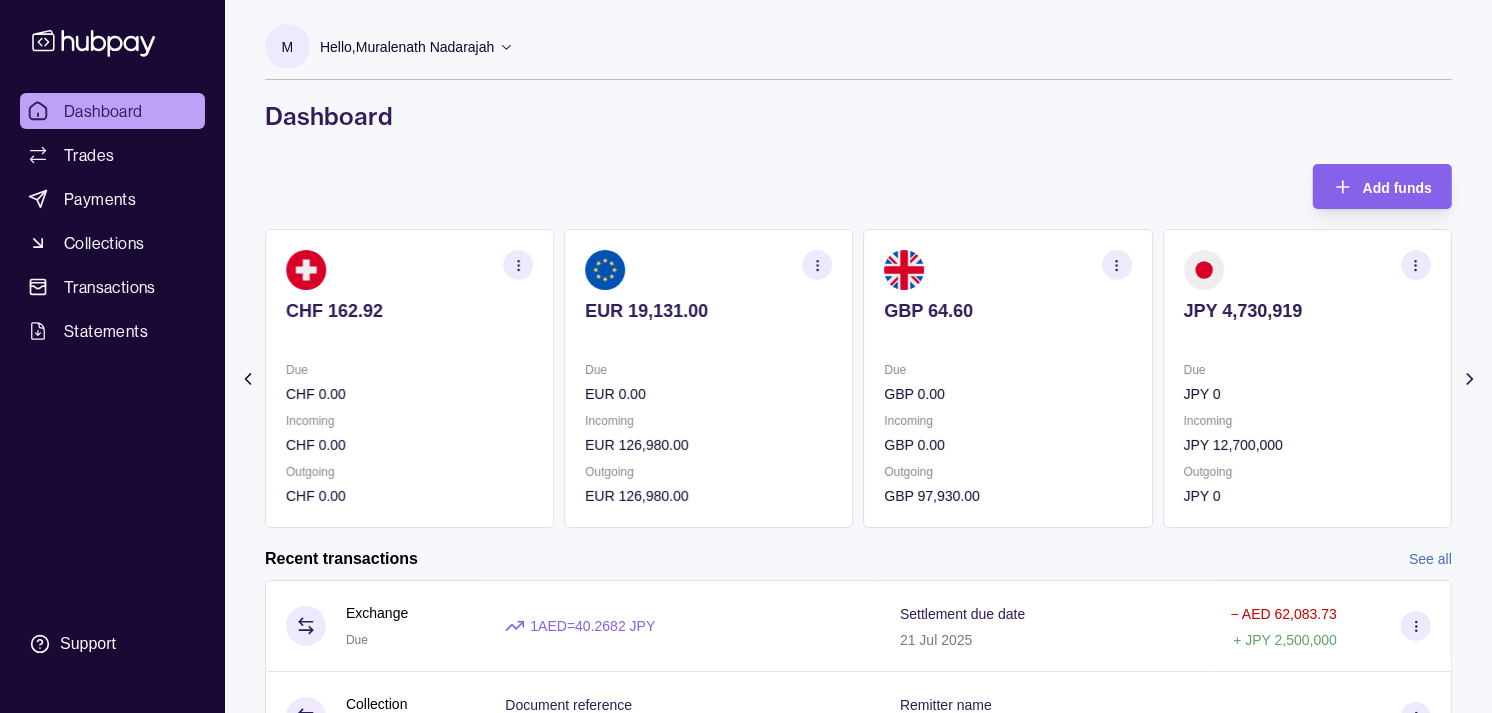 click on "Due EUR 0.00" at bounding box center (708, 382) 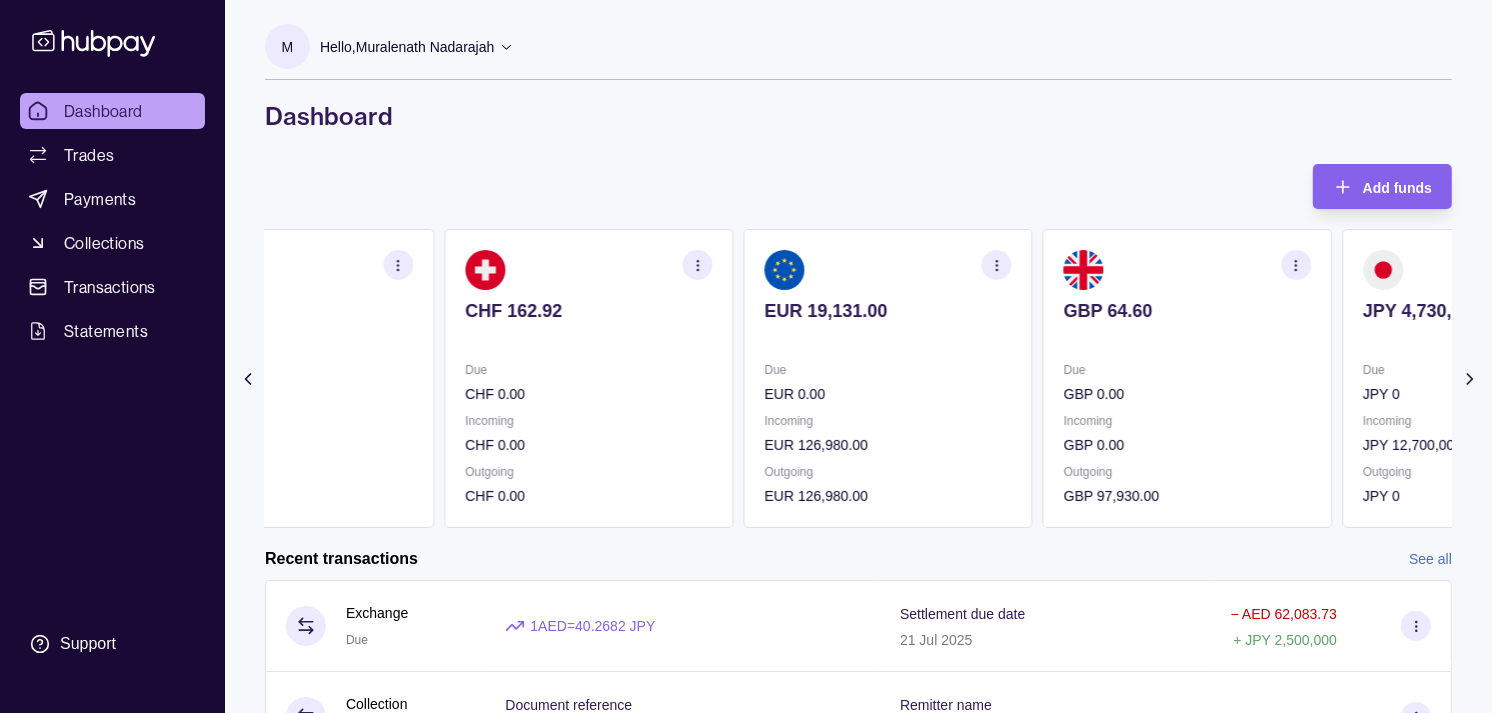 click on "GBP 64.60                                                                                                               Due GBP 0.00 Incoming GBP 0.00 Outgoing GBP 97,930.00" at bounding box center (1187, 378) 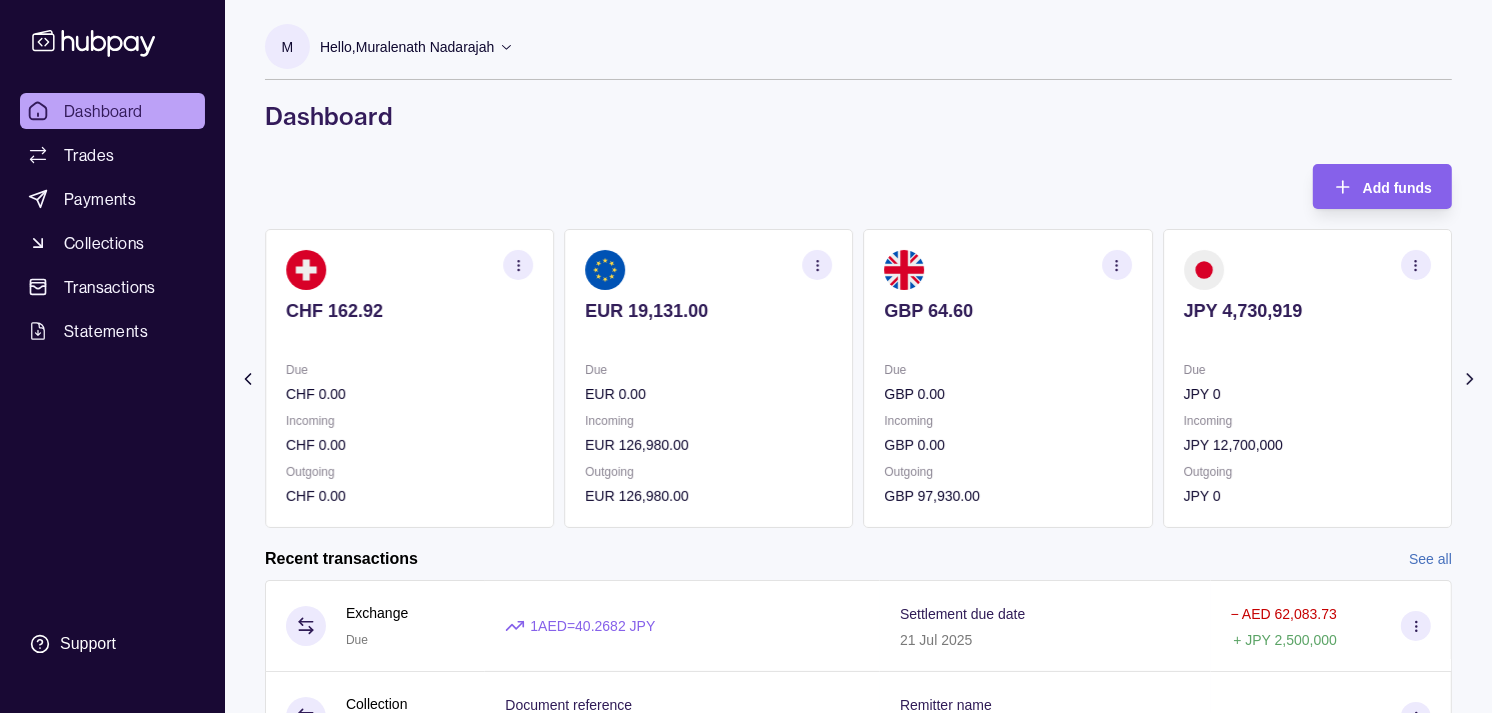 click on "GBP 64.60                                                                                                               Due GBP 0.00 Incoming GBP 0.00 Outgoing GBP 97,930.00" at bounding box center (1008, 378) 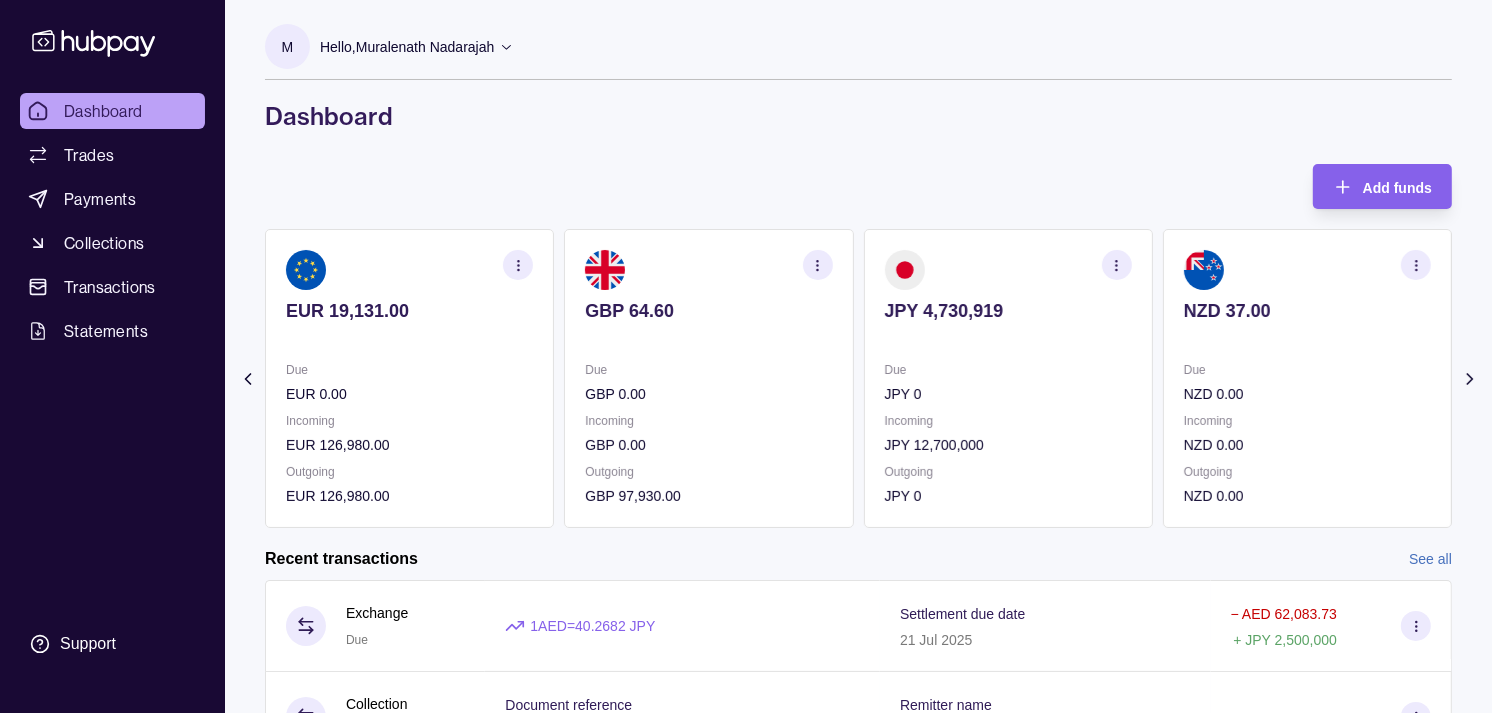 click 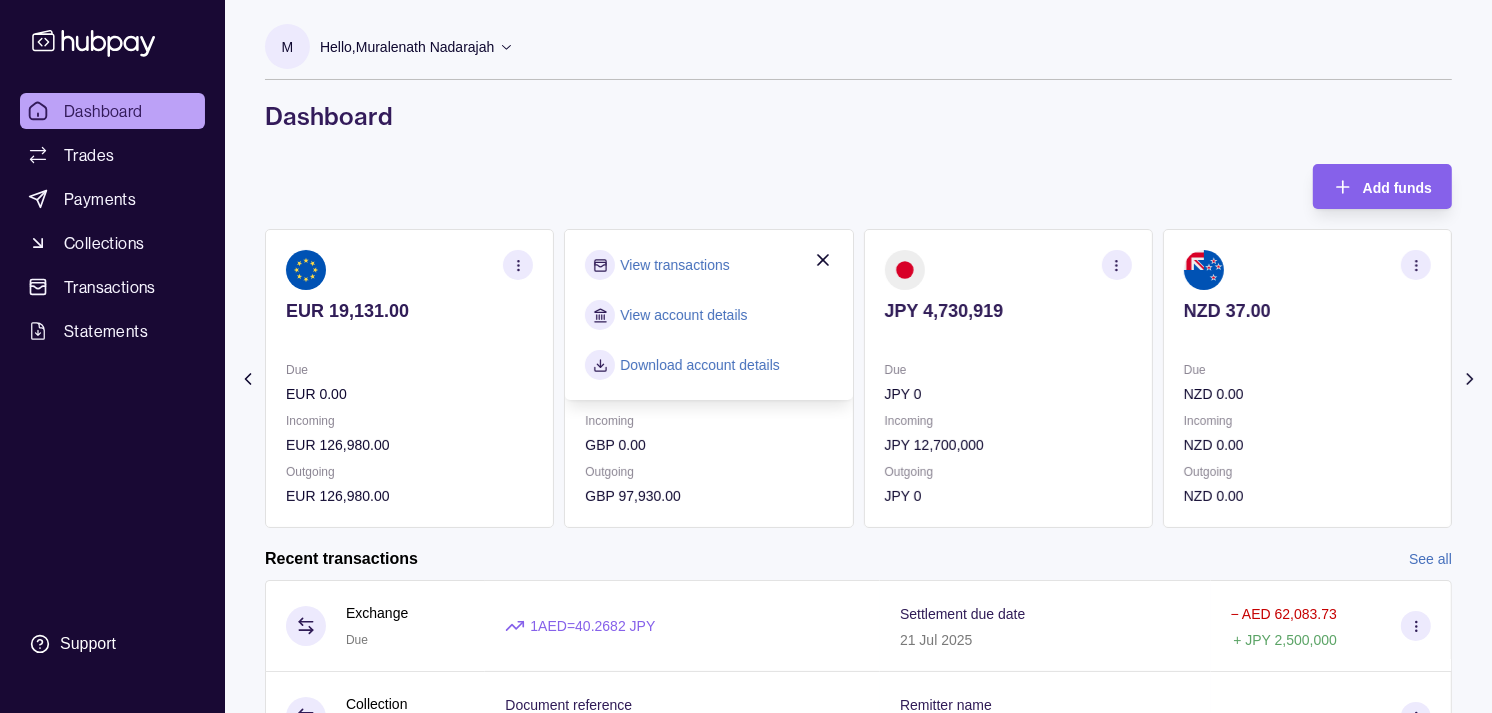 click on "View transactions" at bounding box center [674, 265] 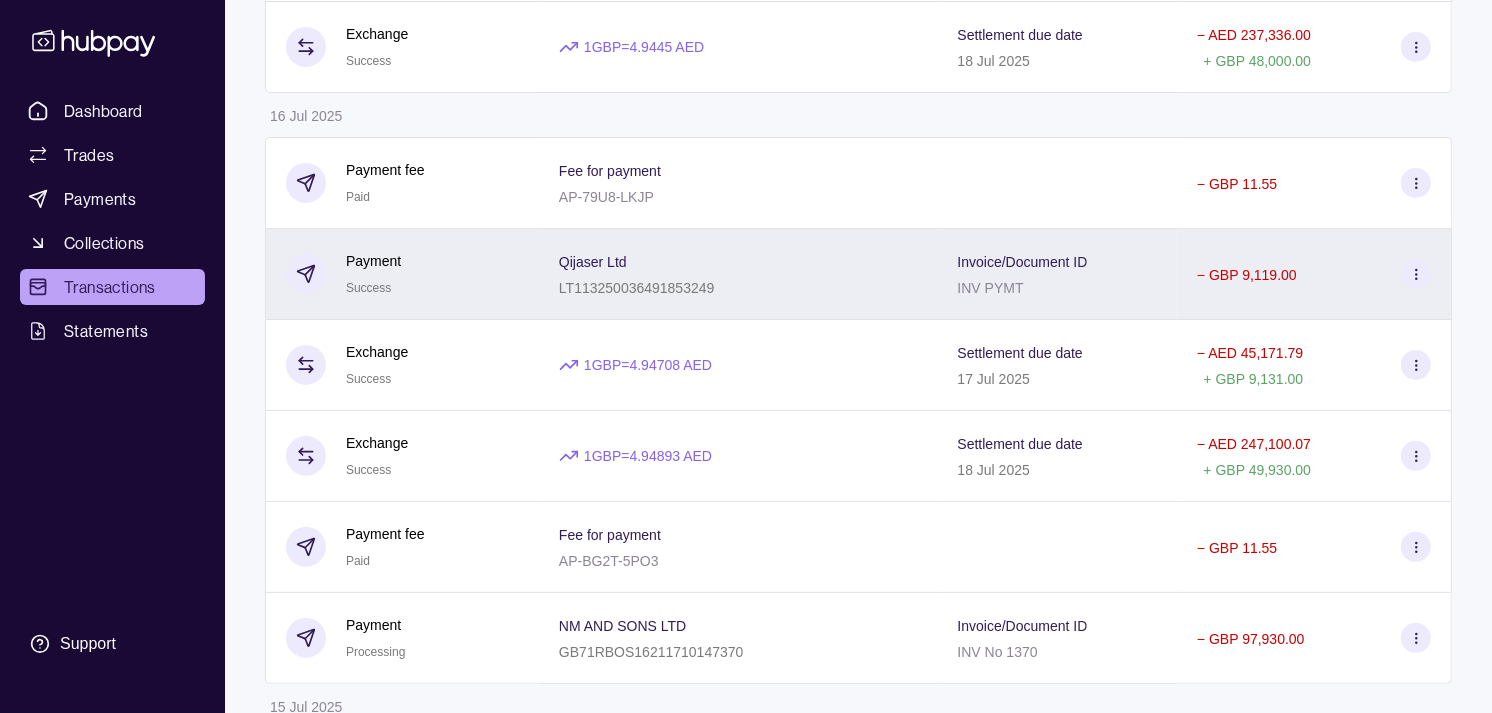 scroll, scrollTop: 0, scrollLeft: 0, axis: both 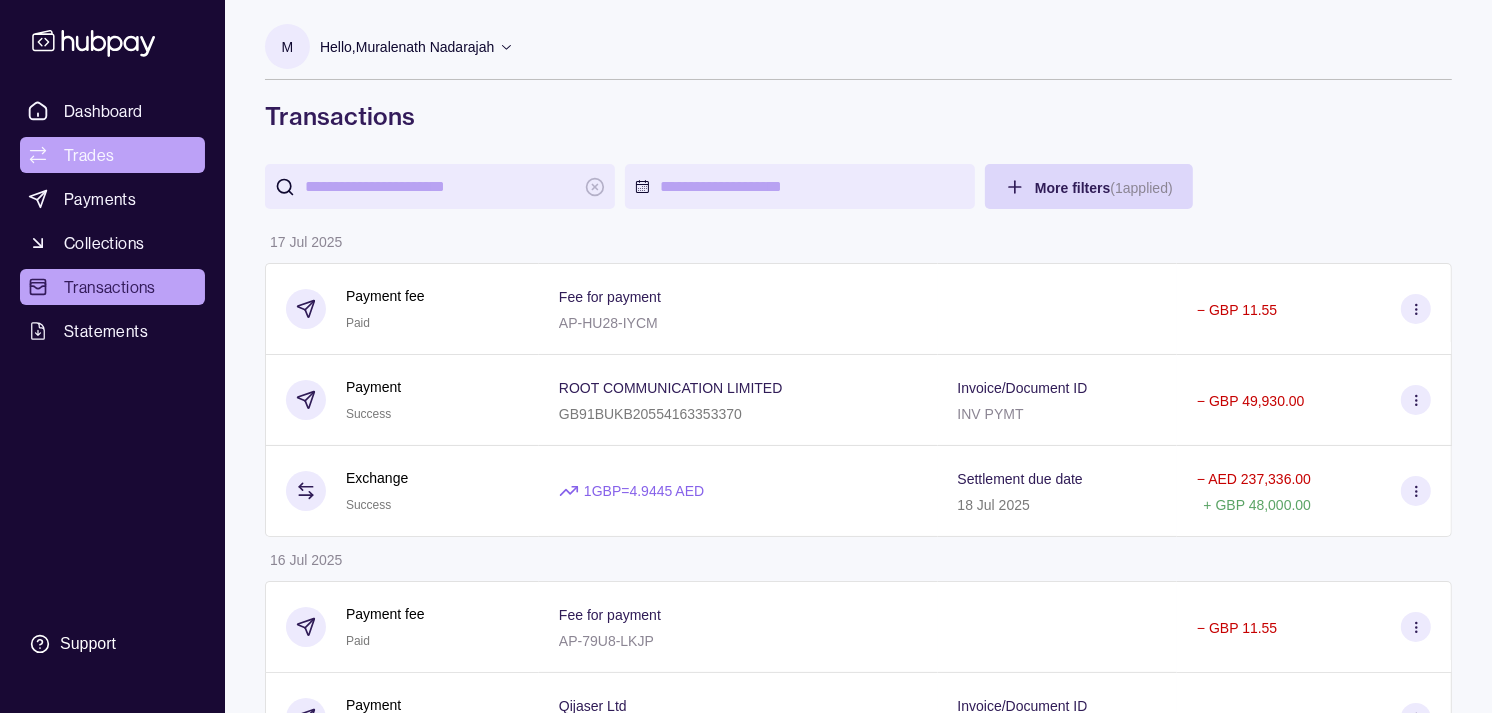 click on "Trades" at bounding box center [89, 155] 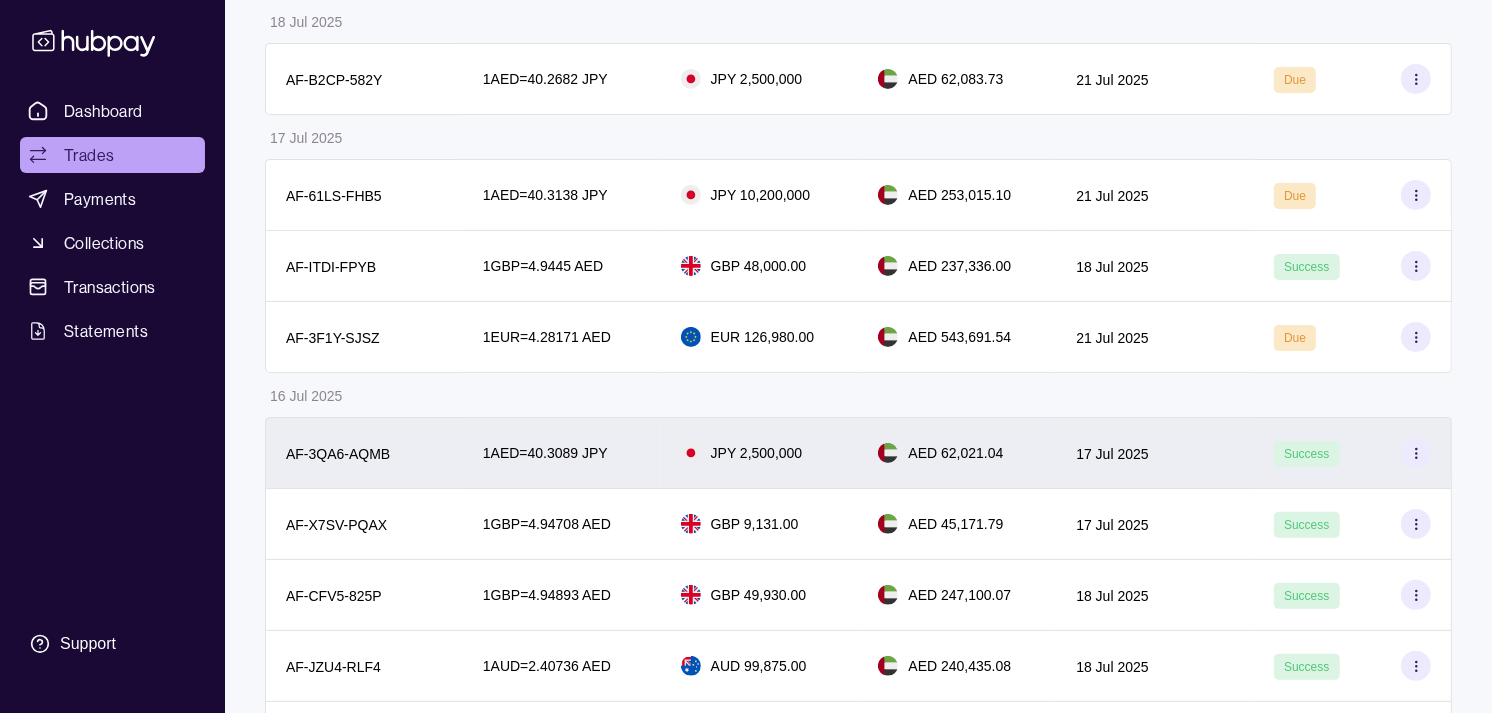 scroll, scrollTop: 222, scrollLeft: 0, axis: vertical 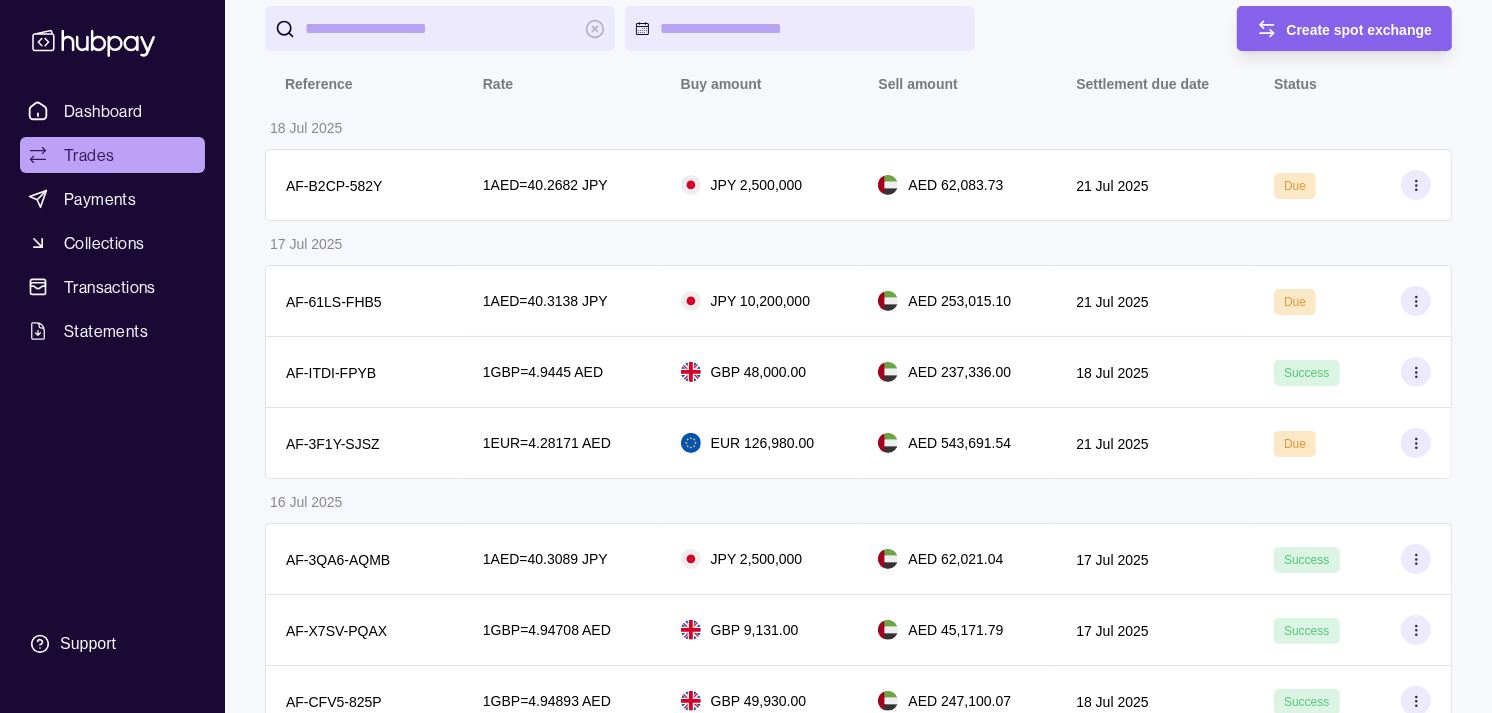 click on "Dashboard Trades Payments Collections Transactions Statements Support" at bounding box center [112, 356] 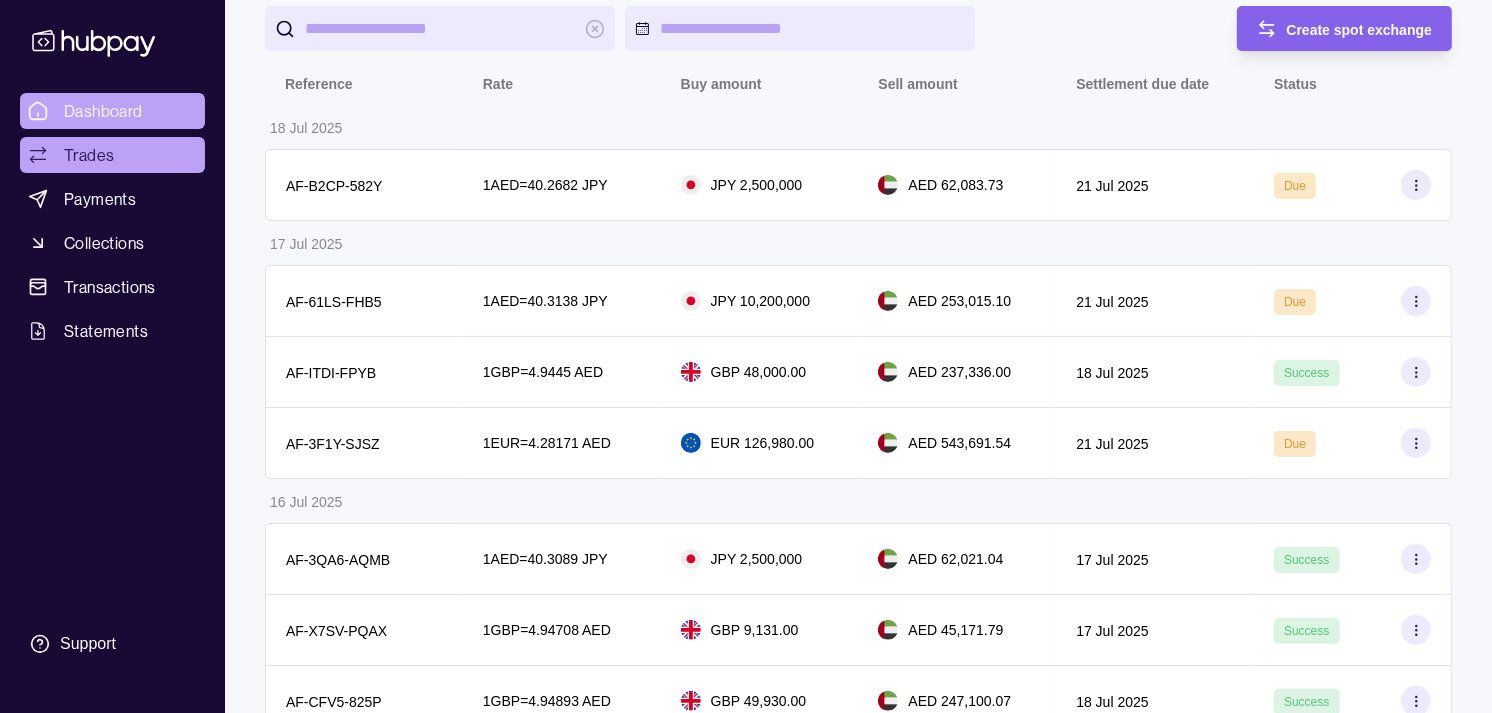 click on "Dashboard" at bounding box center [103, 111] 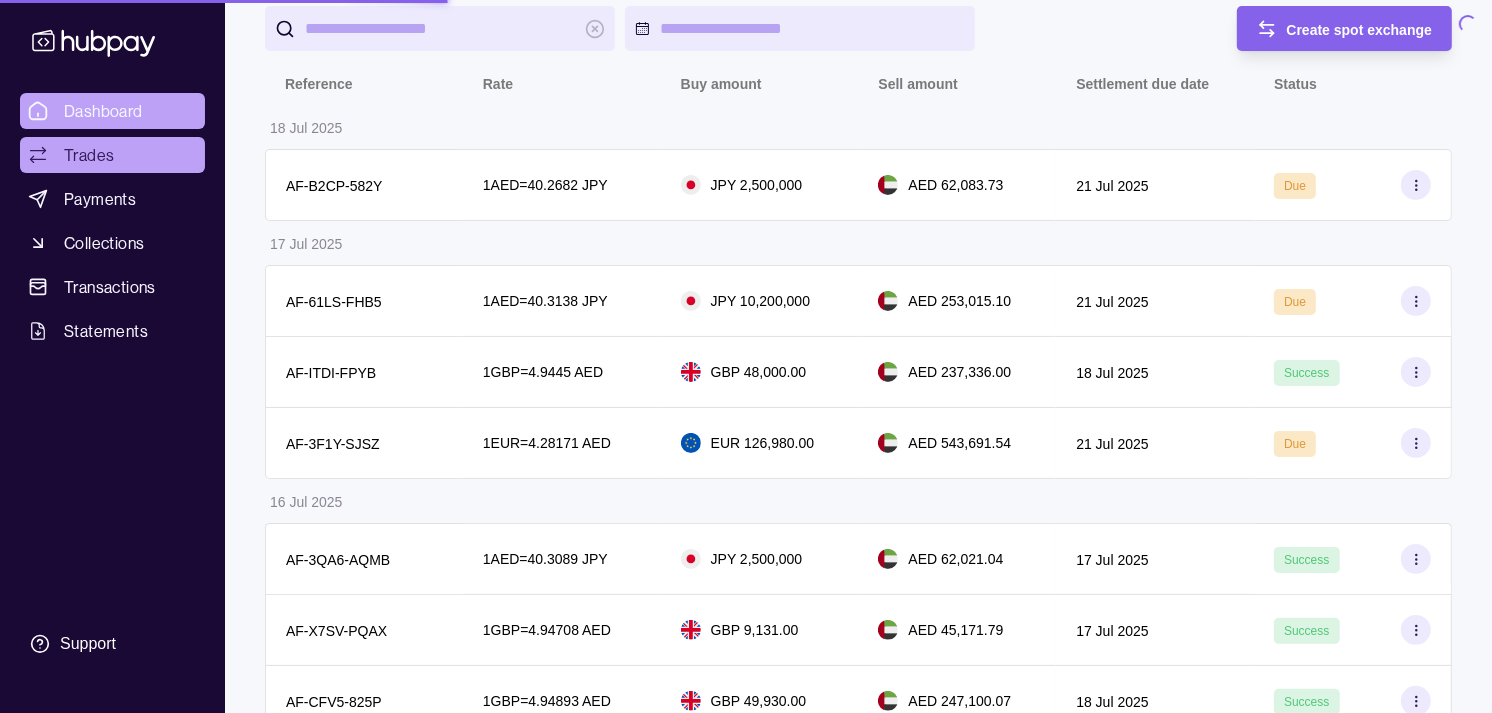scroll, scrollTop: 0, scrollLeft: 0, axis: both 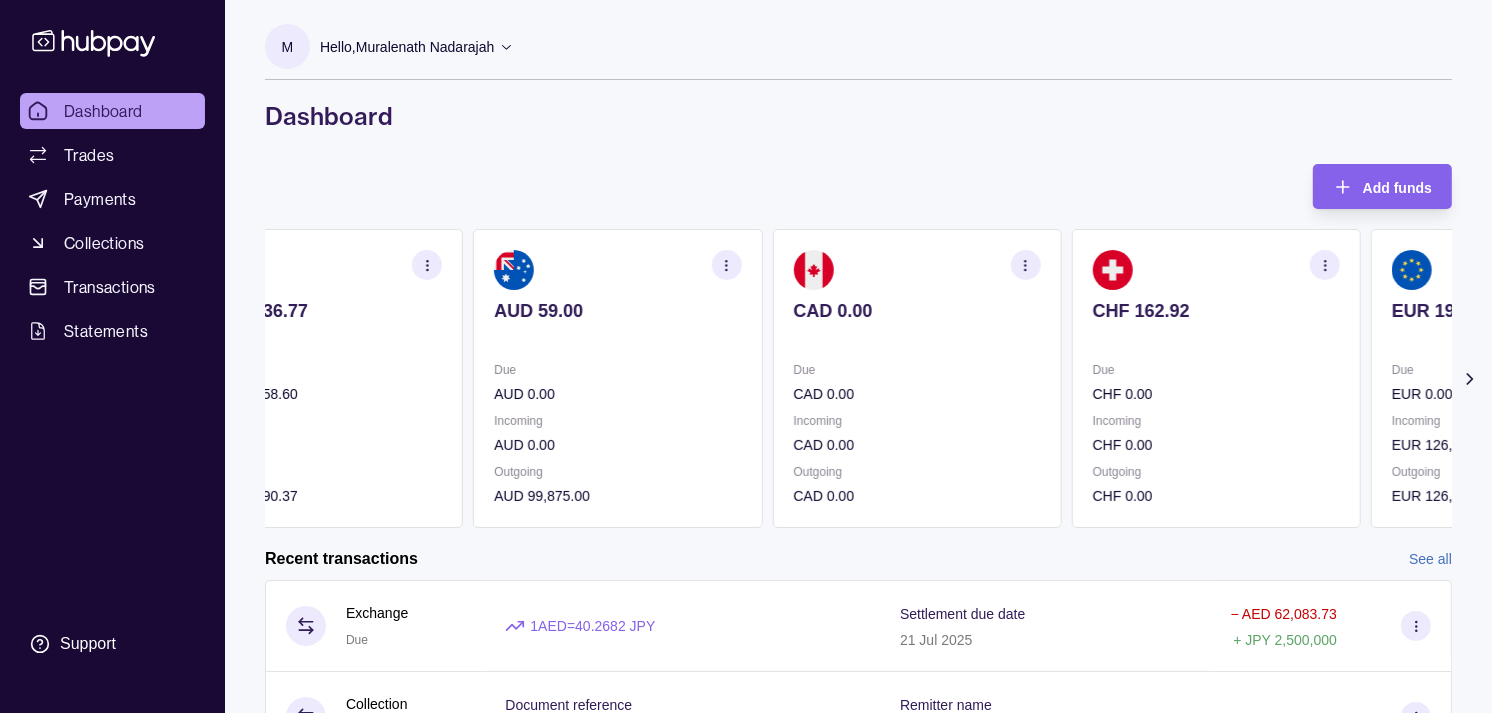 click on "AUD 59.00" at bounding box center (617, 324) 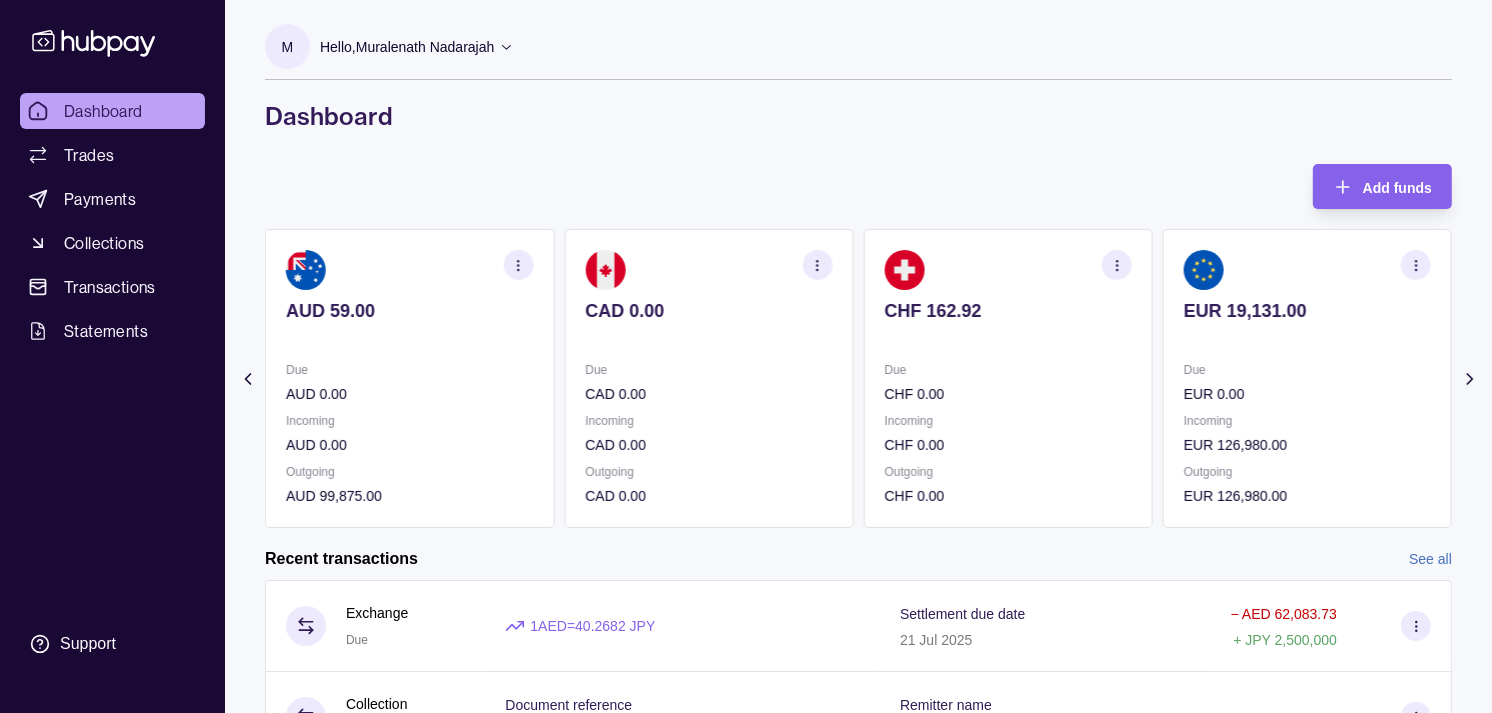 click at bounding box center (708, 338) 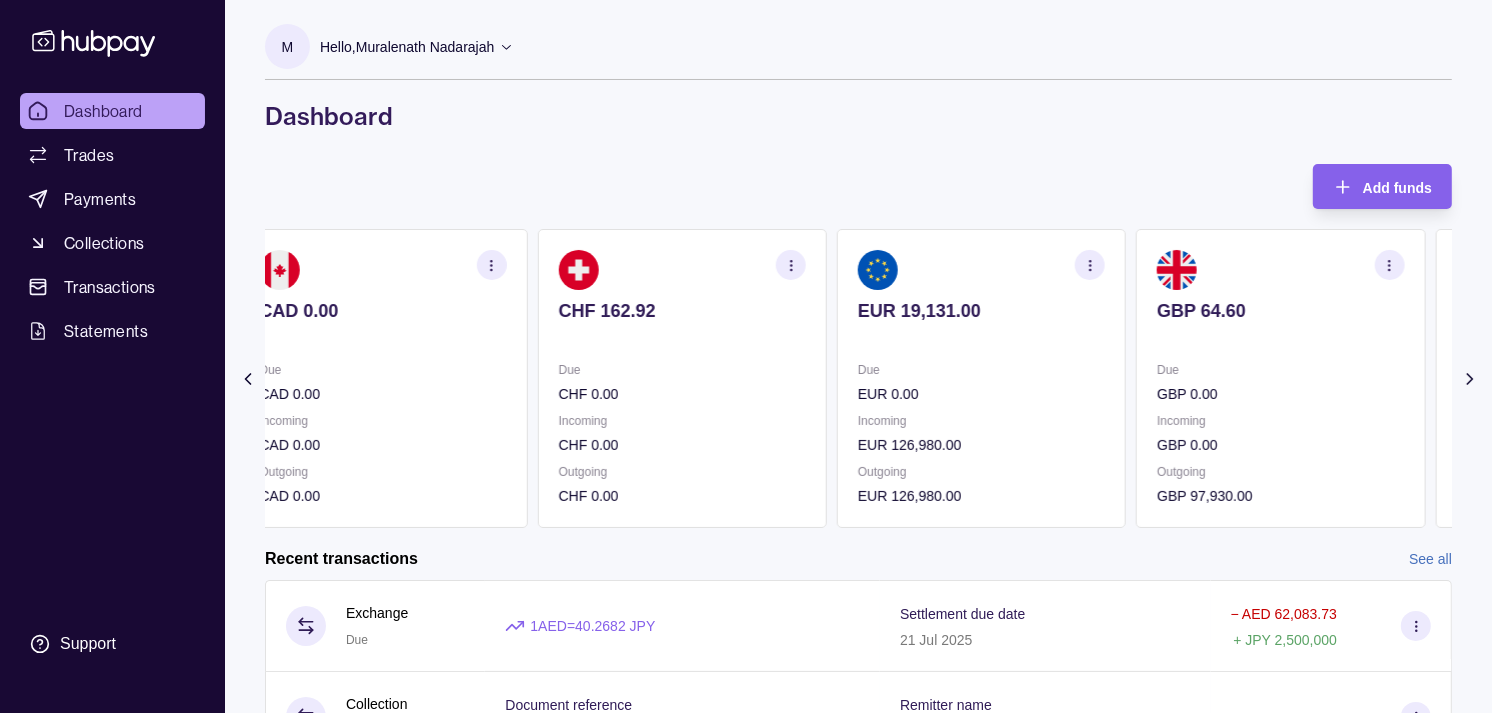 click on "CHF 162.92                                                                                                               Due CHF 0.00 Incoming CHF 0.00 Outgoing CHF 0.00" at bounding box center [682, 378] 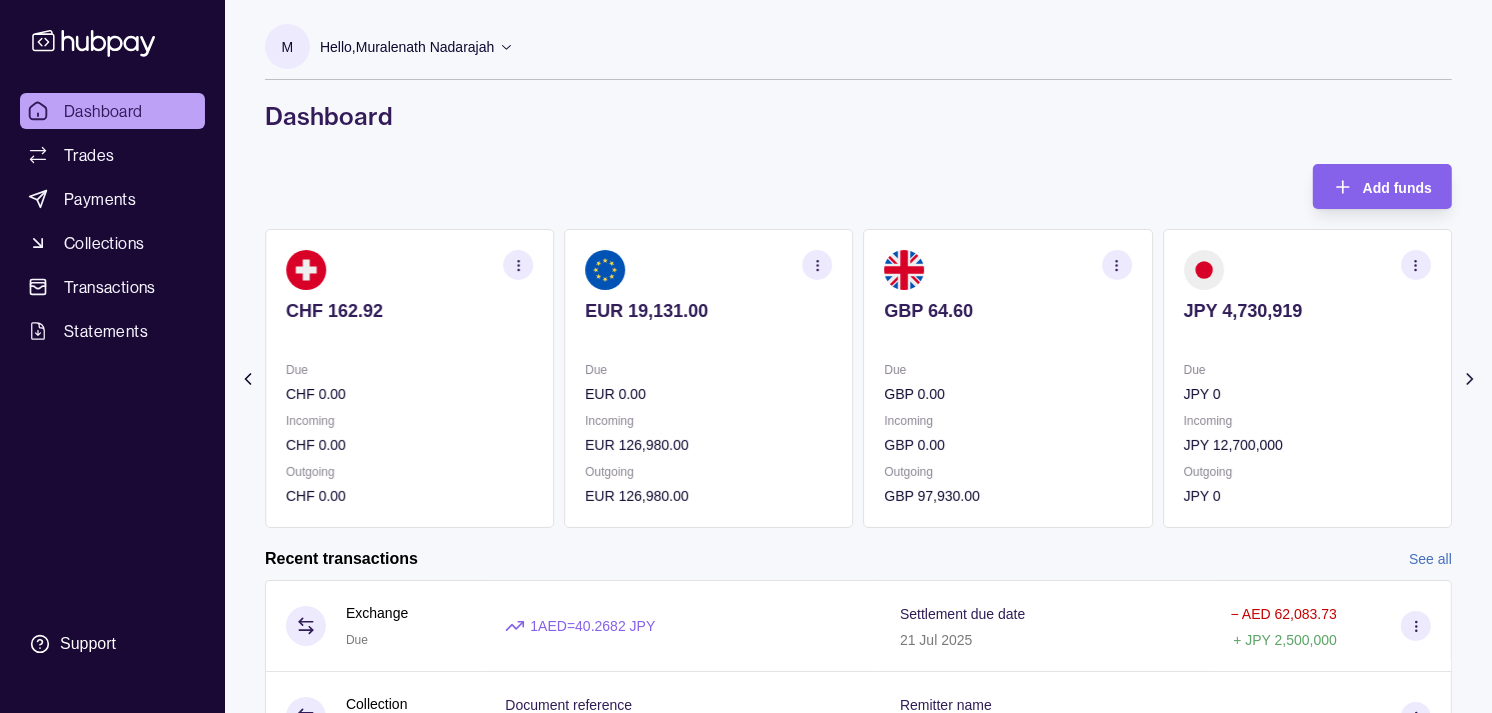 click on "JPY 4,730,919                                                                                                               Due JPY 0 Incoming JPY 12,700,000 Outgoing JPY 0" at bounding box center (1307, 378) 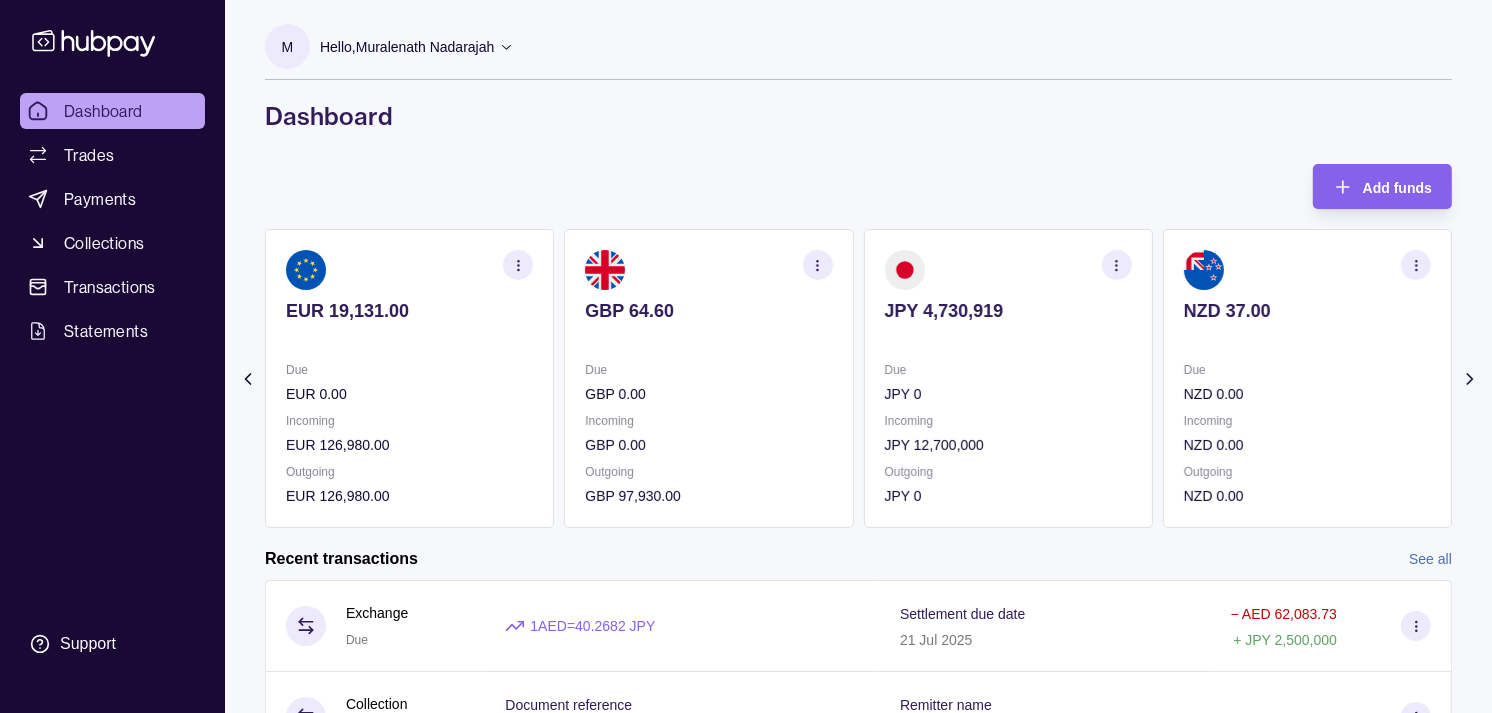 click on "AED 3,736.77                                                                                                               Due AED 855,158.60 Incoming AED 0.00 Outgoing AED 858,790.37 AUD 59.00                                                                                                               Due AUD 0.00 Incoming AUD 0.00 Outgoing AUD 99,875.00 CAD 0.00                                                                                                               Due CAD 0.00 Incoming CAD 0.00 Outgoing CAD 0.00 CHF 162.92                                                                                                               Due CHF 0.00 Incoming CHF 0.00 Outgoing CHF 0.00 EUR 19,131.00" at bounding box center [-339, 378] 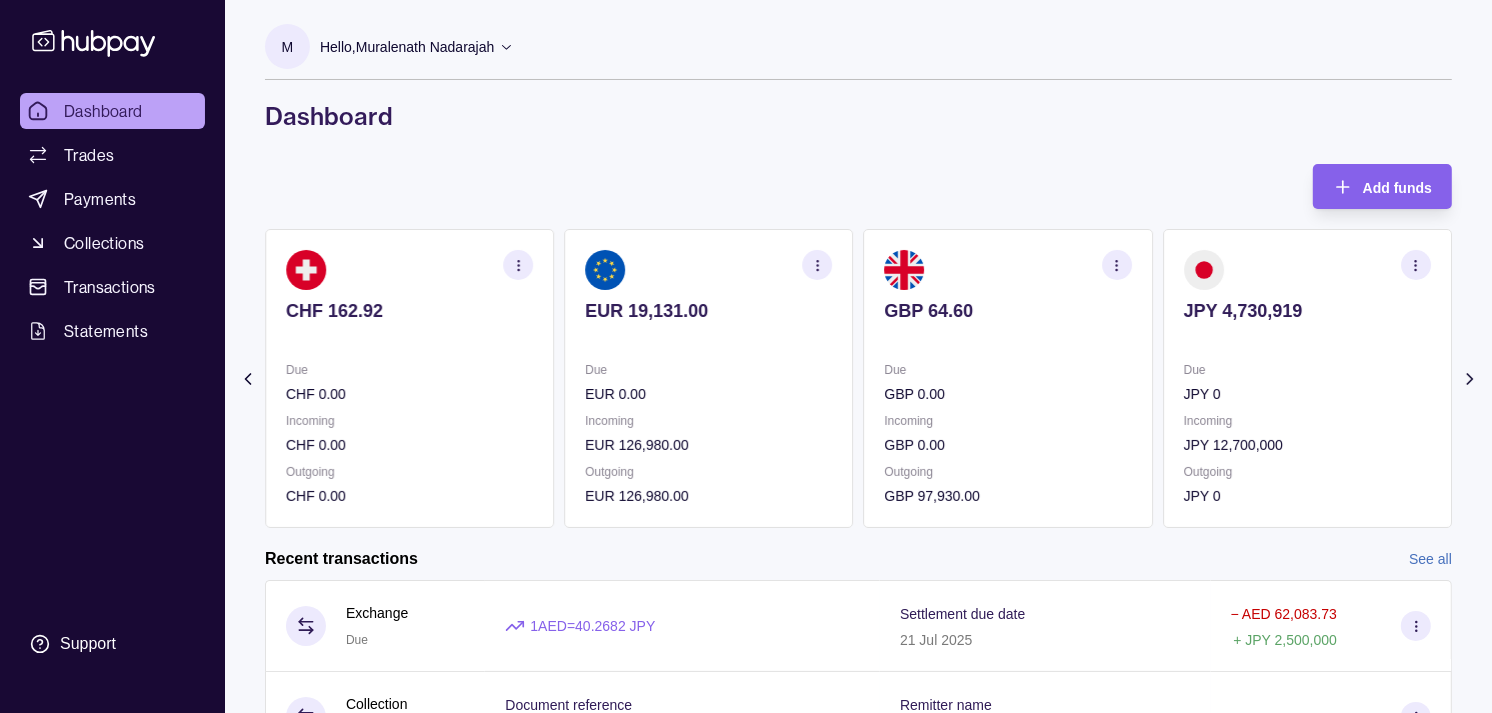click on "EUR 19,131.00                                                                                                               Due EUR 0.00 Incoming EUR 126,980.00 Outgoing EUR 126,980.00" at bounding box center [708, 378] 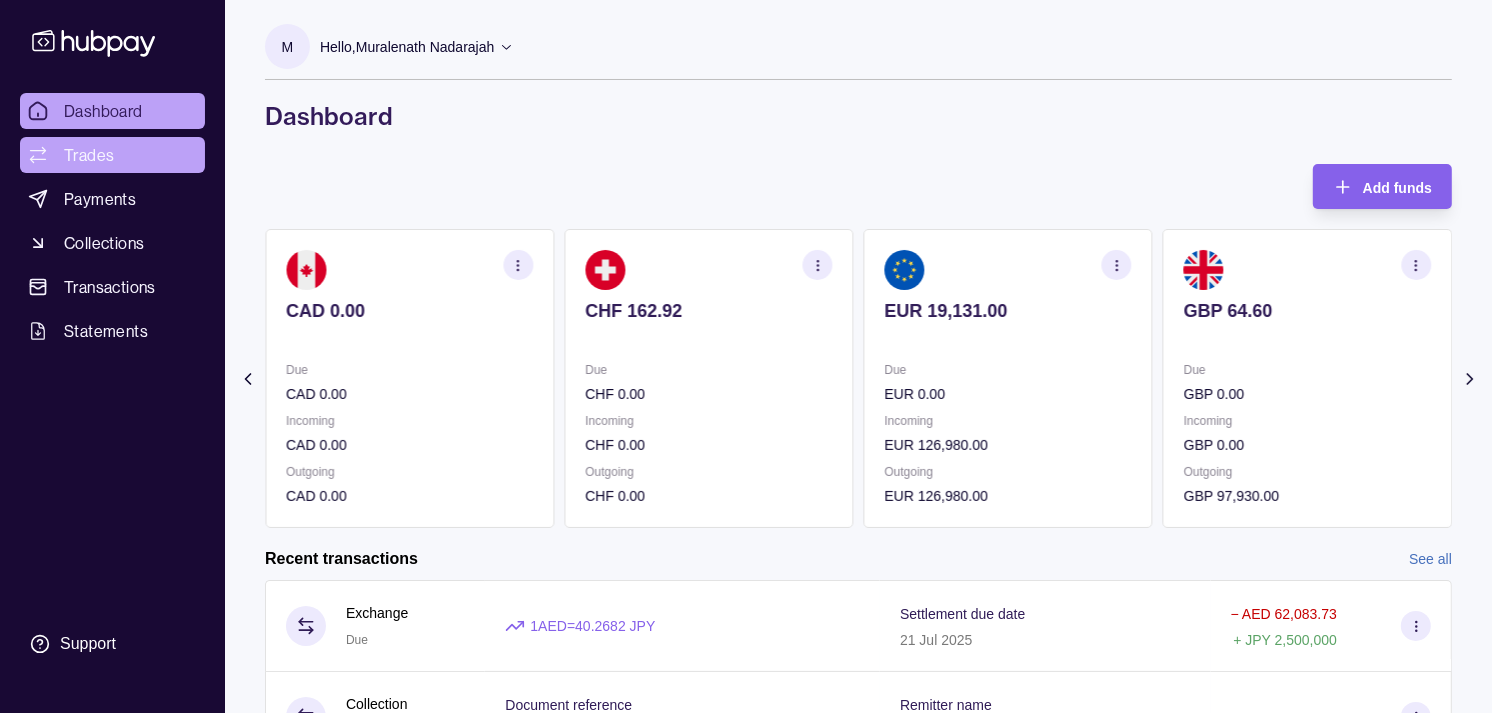 click on "Trades" at bounding box center (89, 155) 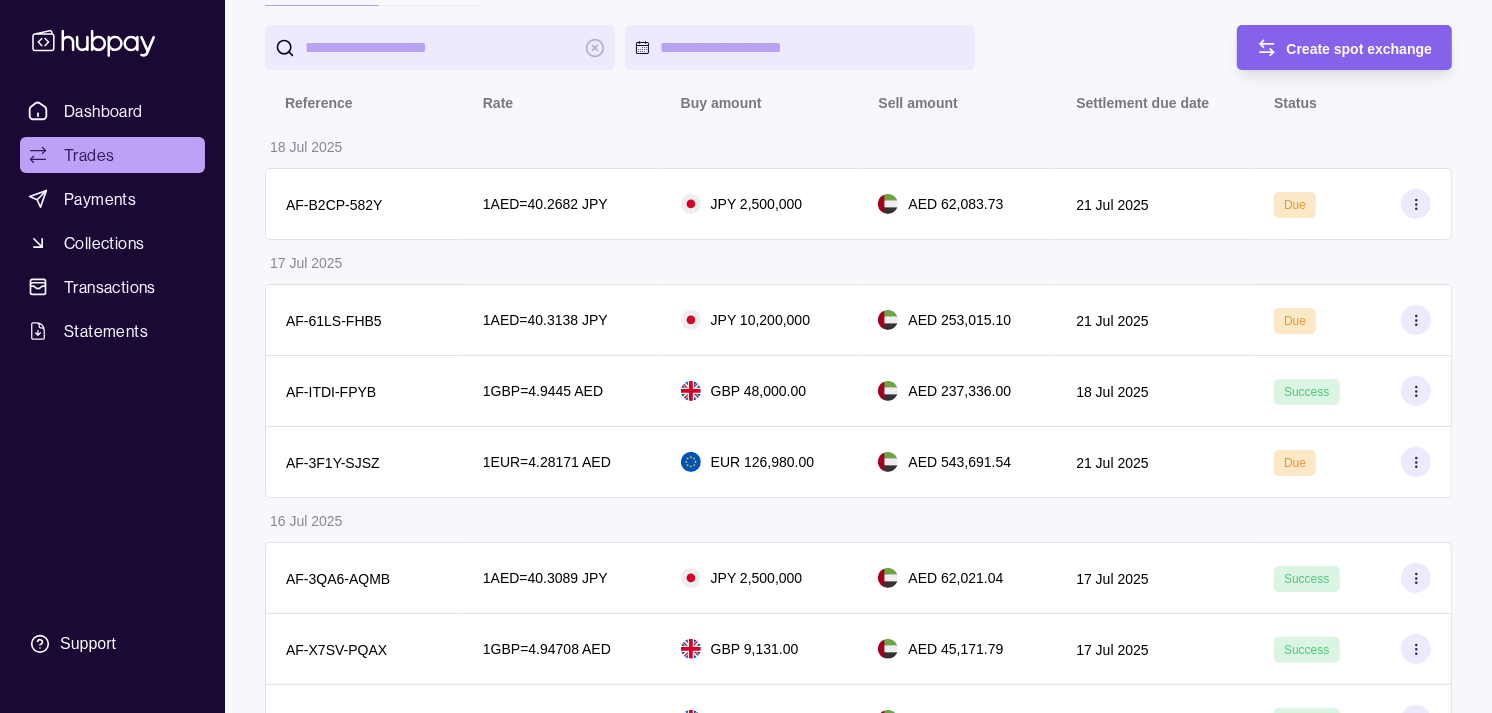 scroll, scrollTop: 222, scrollLeft: 0, axis: vertical 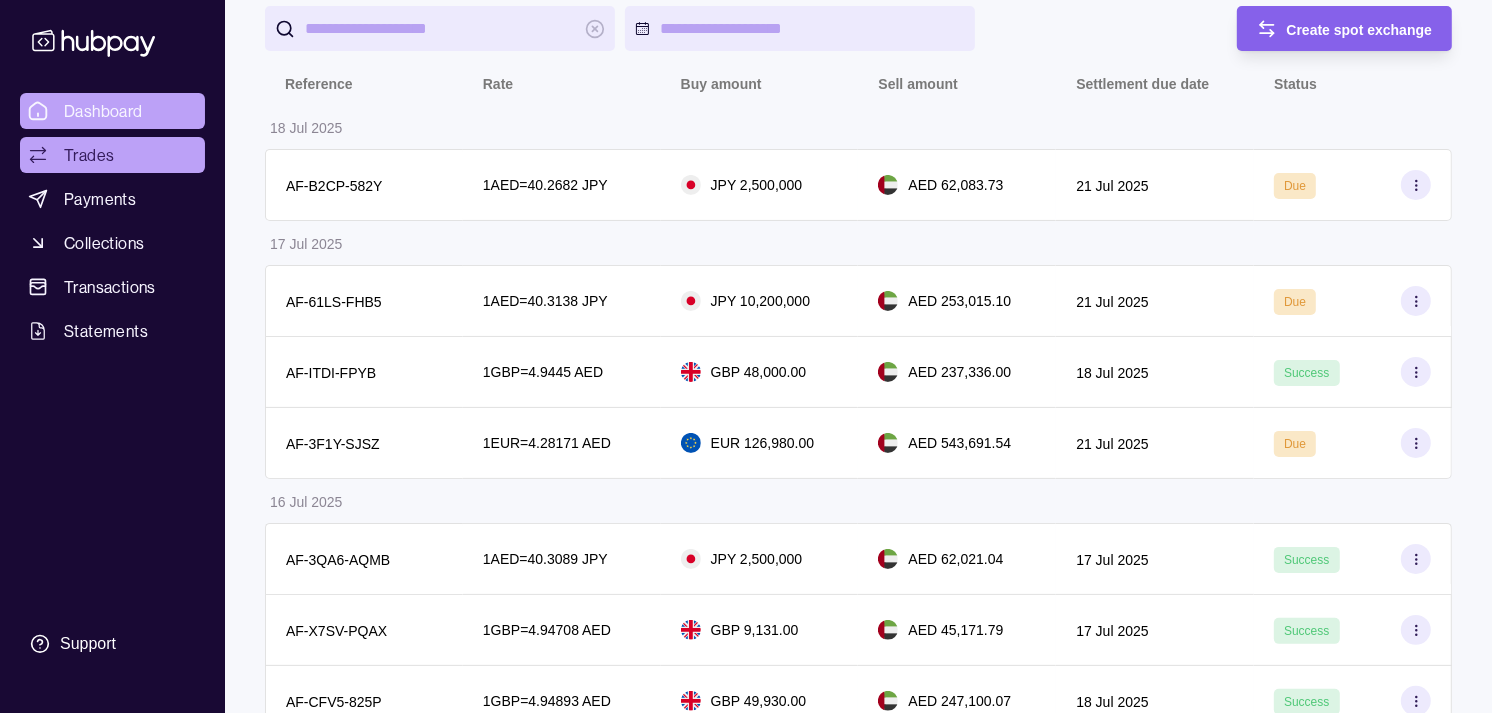 click on "Dashboard" at bounding box center [103, 111] 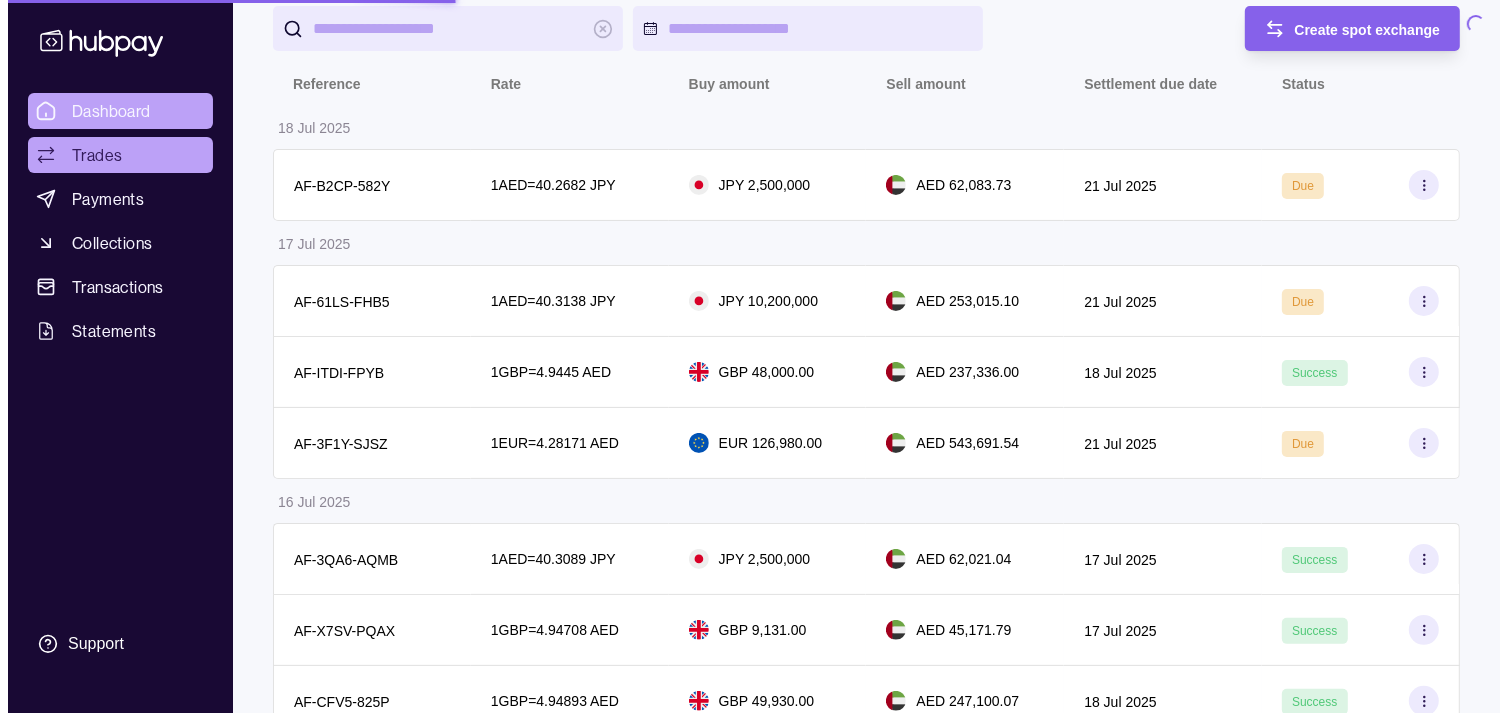 scroll, scrollTop: 0, scrollLeft: 0, axis: both 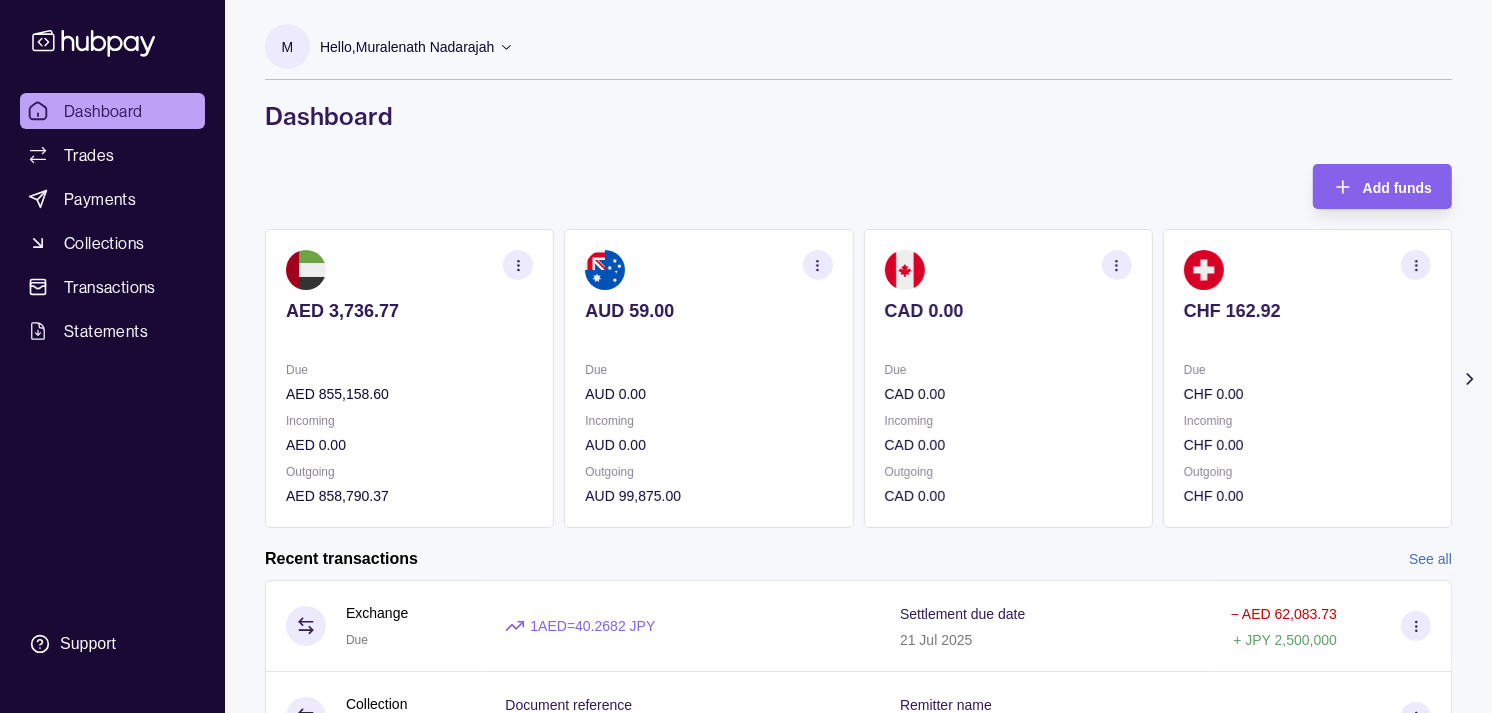 click on "CHF 162.92" at bounding box center [1307, 311] 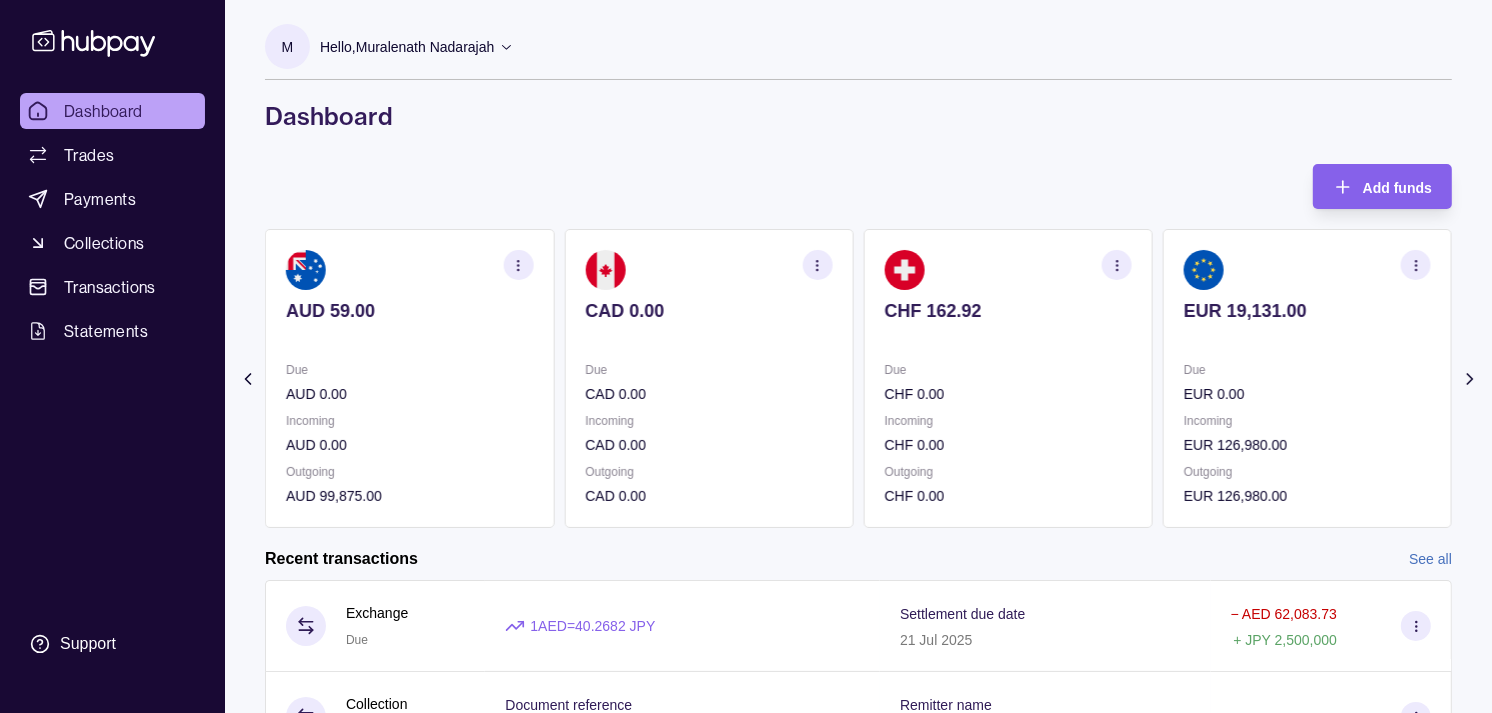 click at bounding box center [1307, 338] 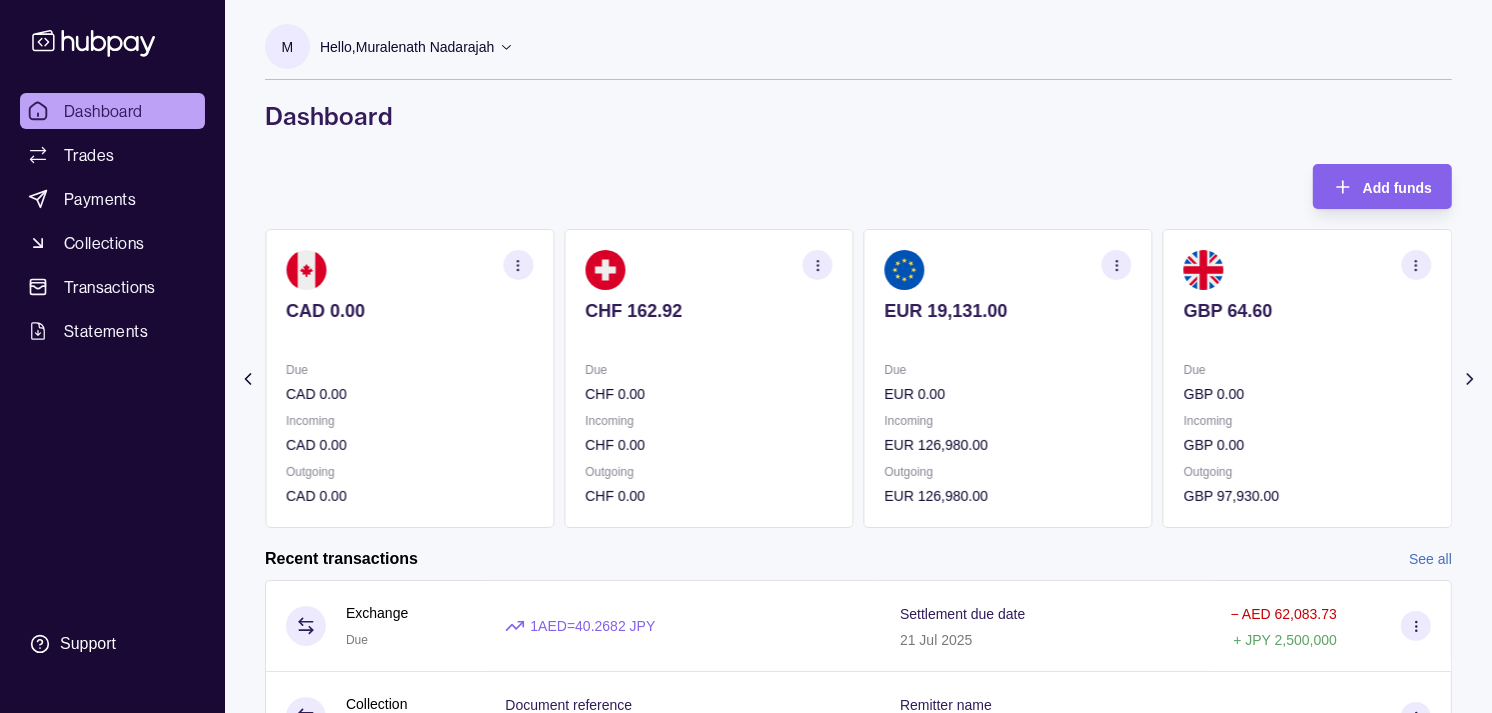 click on "GBP 64.60                                                                                                               Due GBP 0.00 Incoming GBP 0.00 Outgoing GBP 97,930.00" at bounding box center (1307, 378) 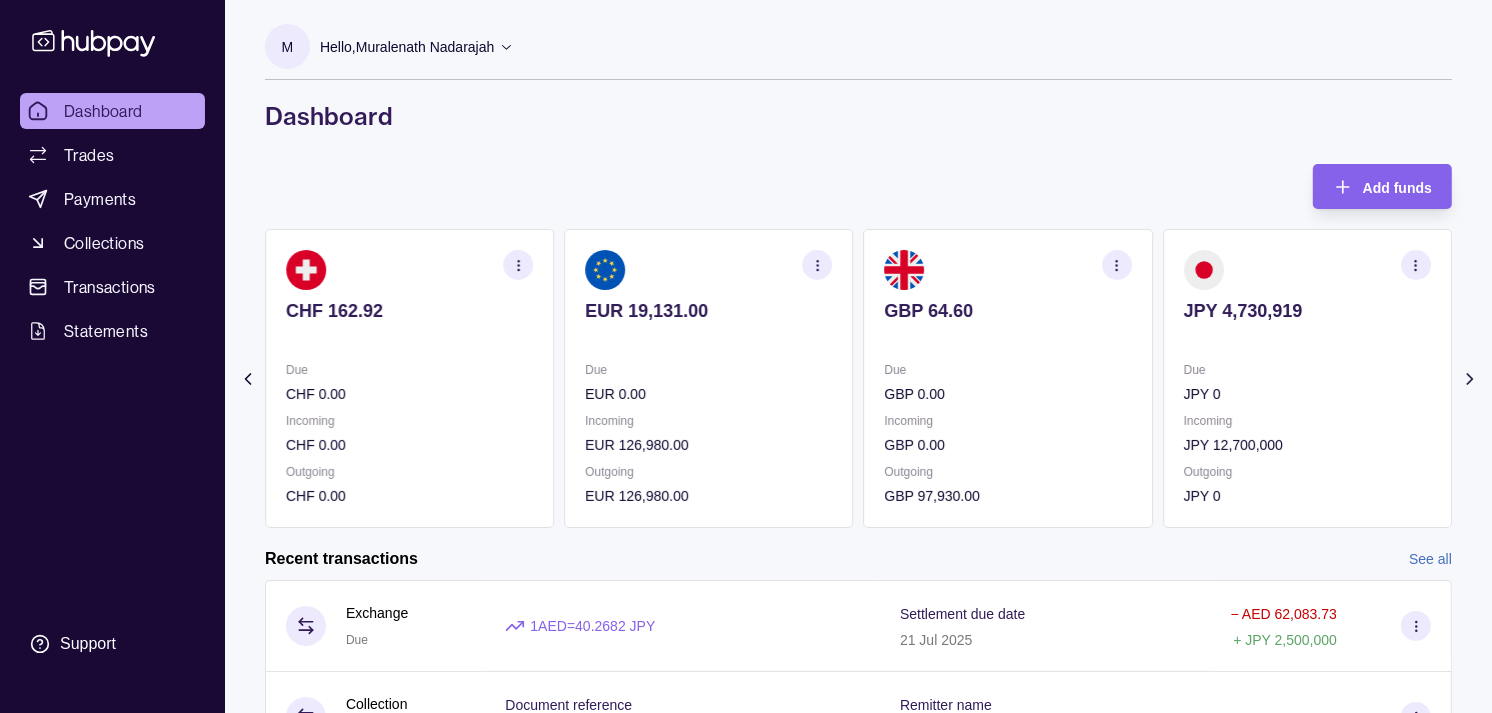 click on "GBP 64.60                                                                                                               Due GBP 0.00 Incoming GBP 0.00 Outgoing GBP 97,930.00" at bounding box center (1008, 378) 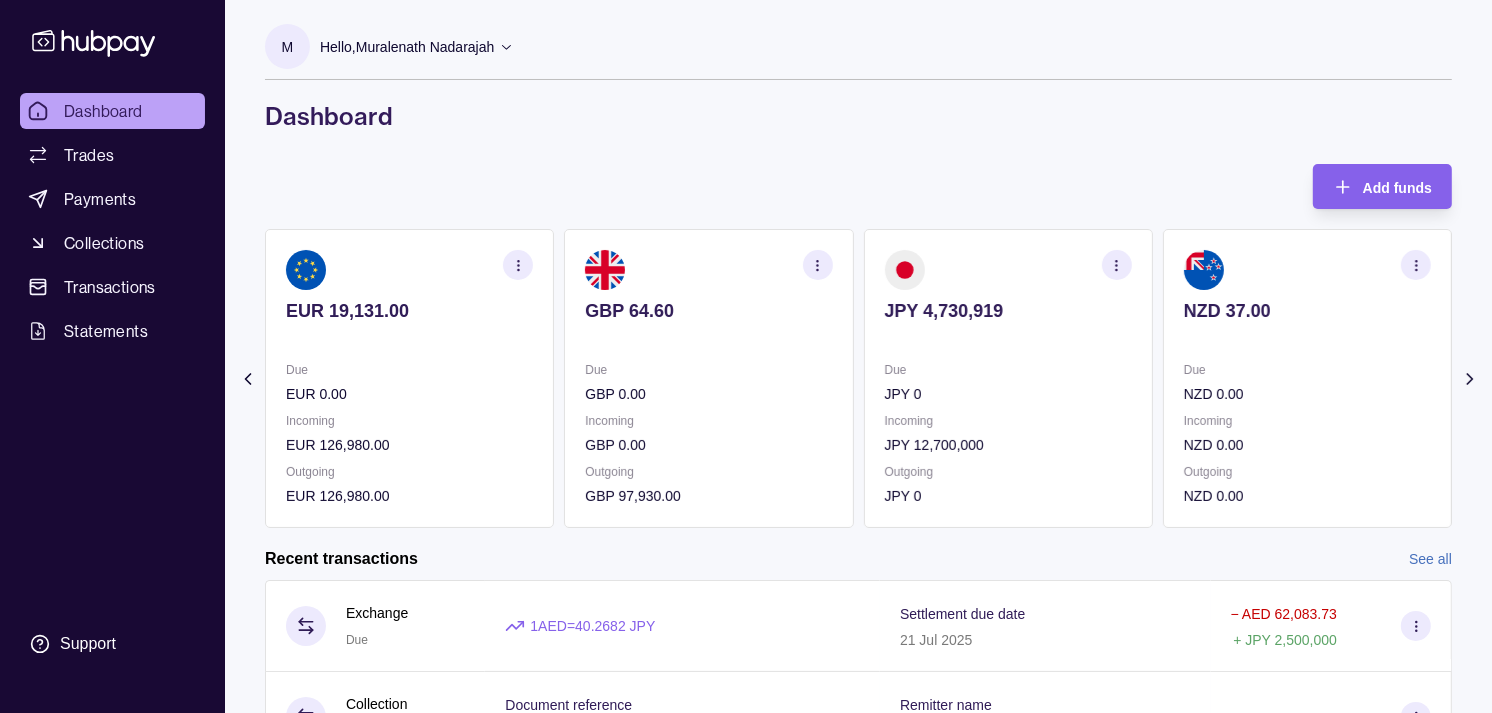 click on "JPY 4,730,919                                                                                                               Due JPY 0 Incoming JPY 12,700,000 Outgoing JPY 0" at bounding box center (1008, 378) 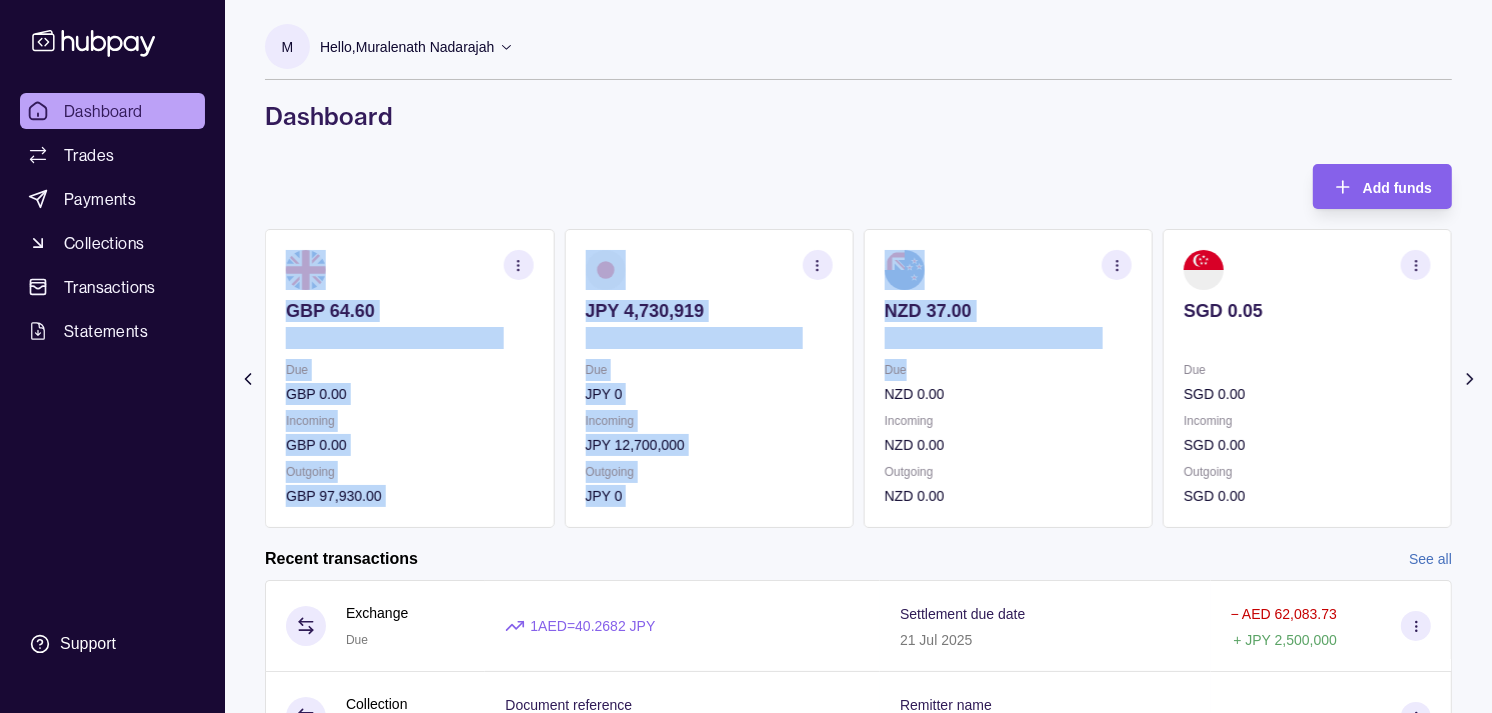 drag, startPoint x: 1096, startPoint y: 345, endPoint x: 1056, endPoint y: 342, distance: 40.112343 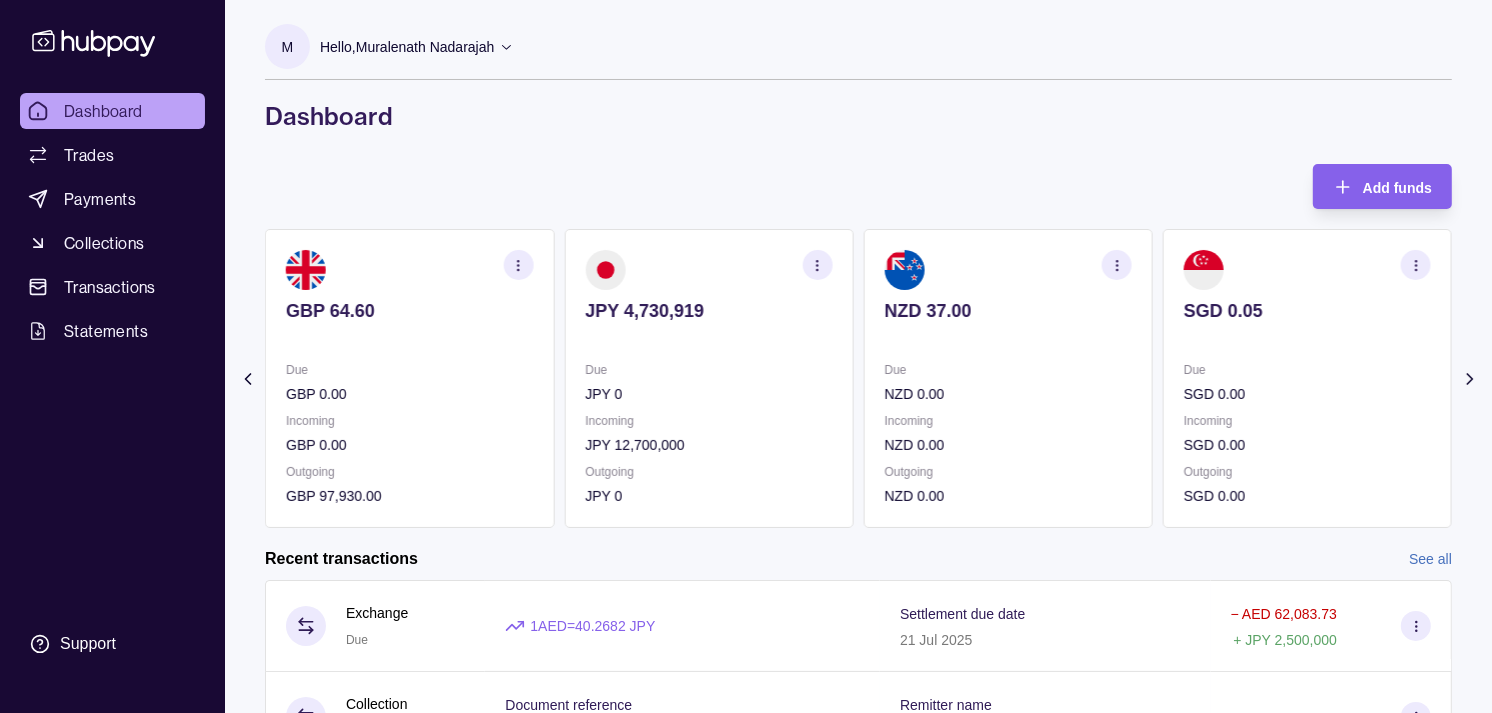 click on "M Hello, [FIRST] [LAST] Strides Trading LLC Account Terms and conditions Privacy policy Sign out Dashboard Add funds AED 3,736.77 Due AED 855,158.60 Incoming AED 0.00 Outgoing AED 858,790.37 AUD 59.00 Due AUD 0.00 Incoming AUD 0.00 Outgoing AUD 99,875.00 CAD 0.00 Due CAD 0.00 Incoming CAD 0.00 Outgoing CAD 0.00 CHF 162.92 Due CHF 0.00 Incoming CHF 0.00" at bounding box center (858, 538) 